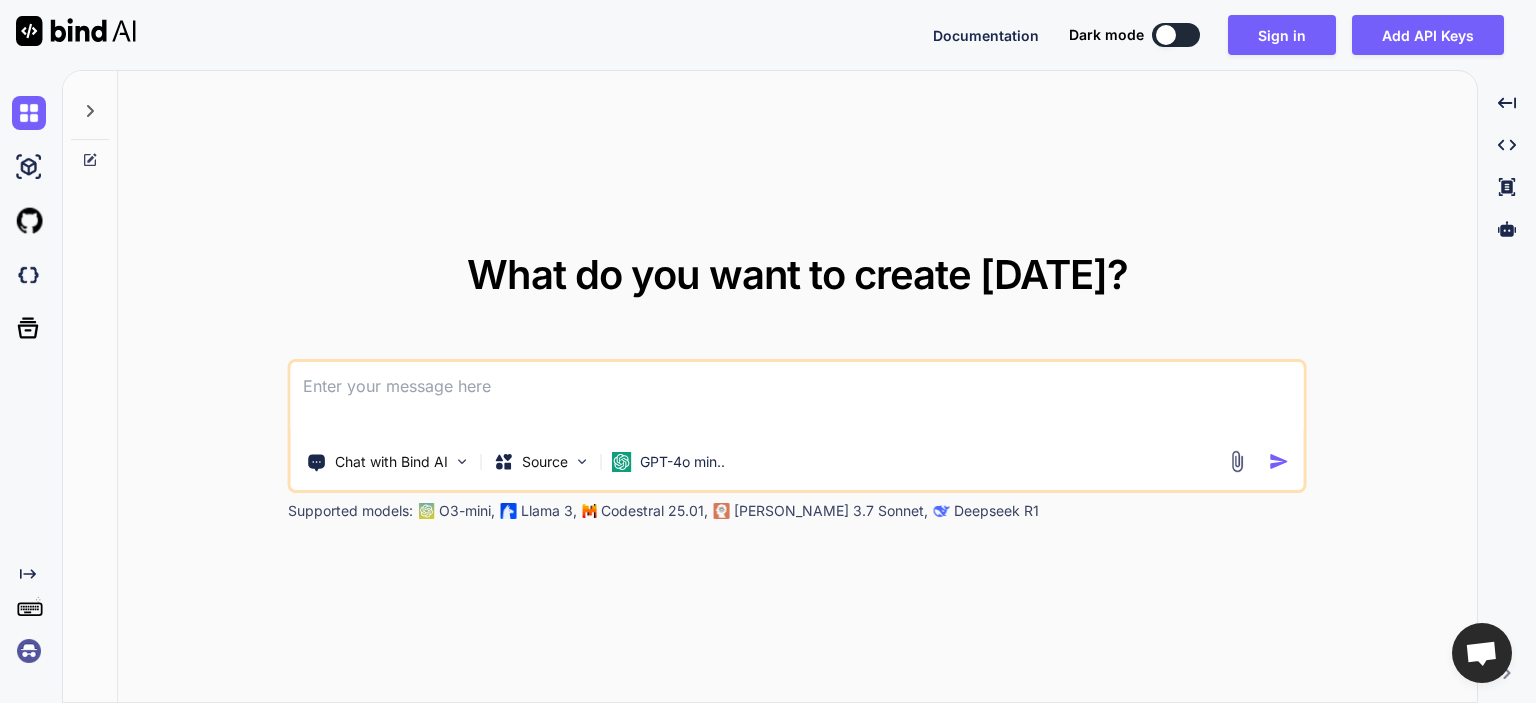 scroll, scrollTop: 0, scrollLeft: 0, axis: both 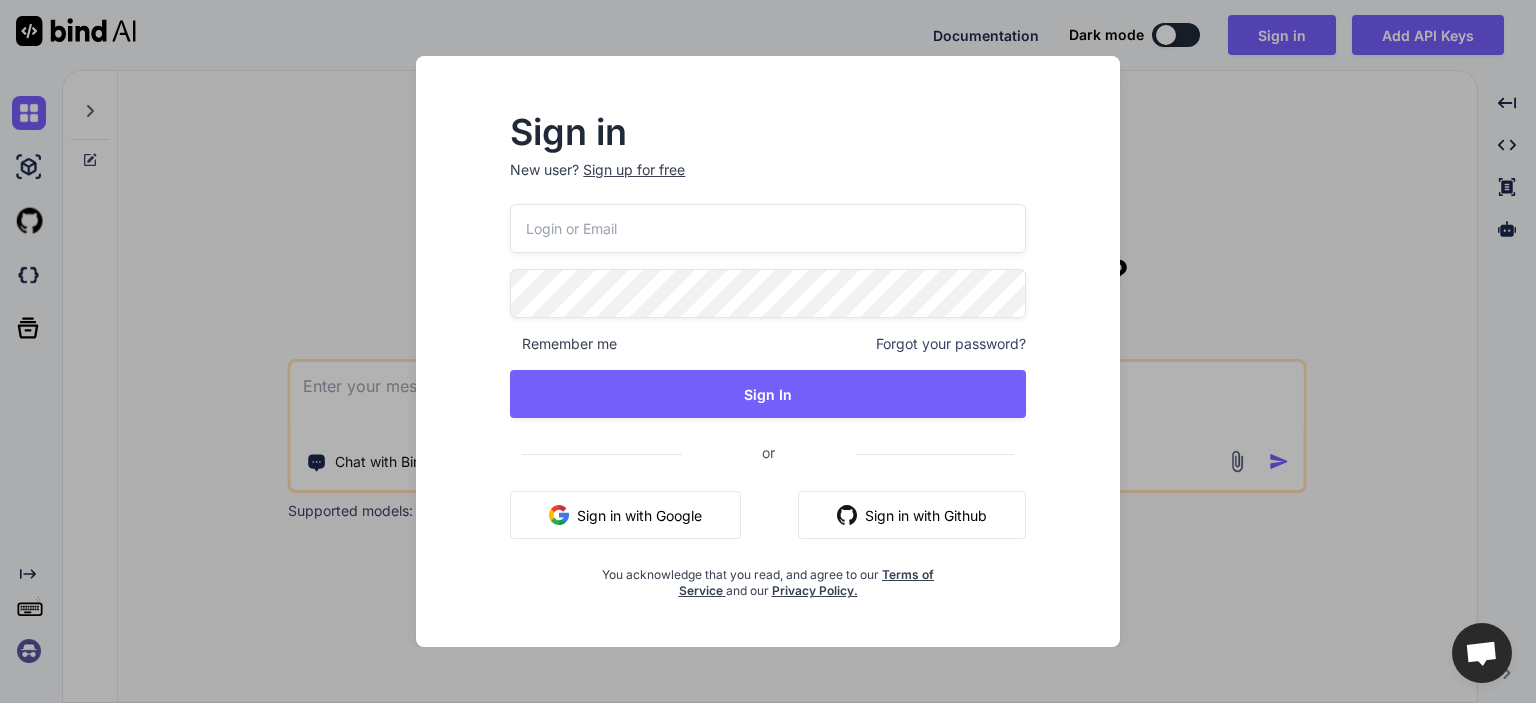 click on "Sign in with Google" at bounding box center [625, 515] 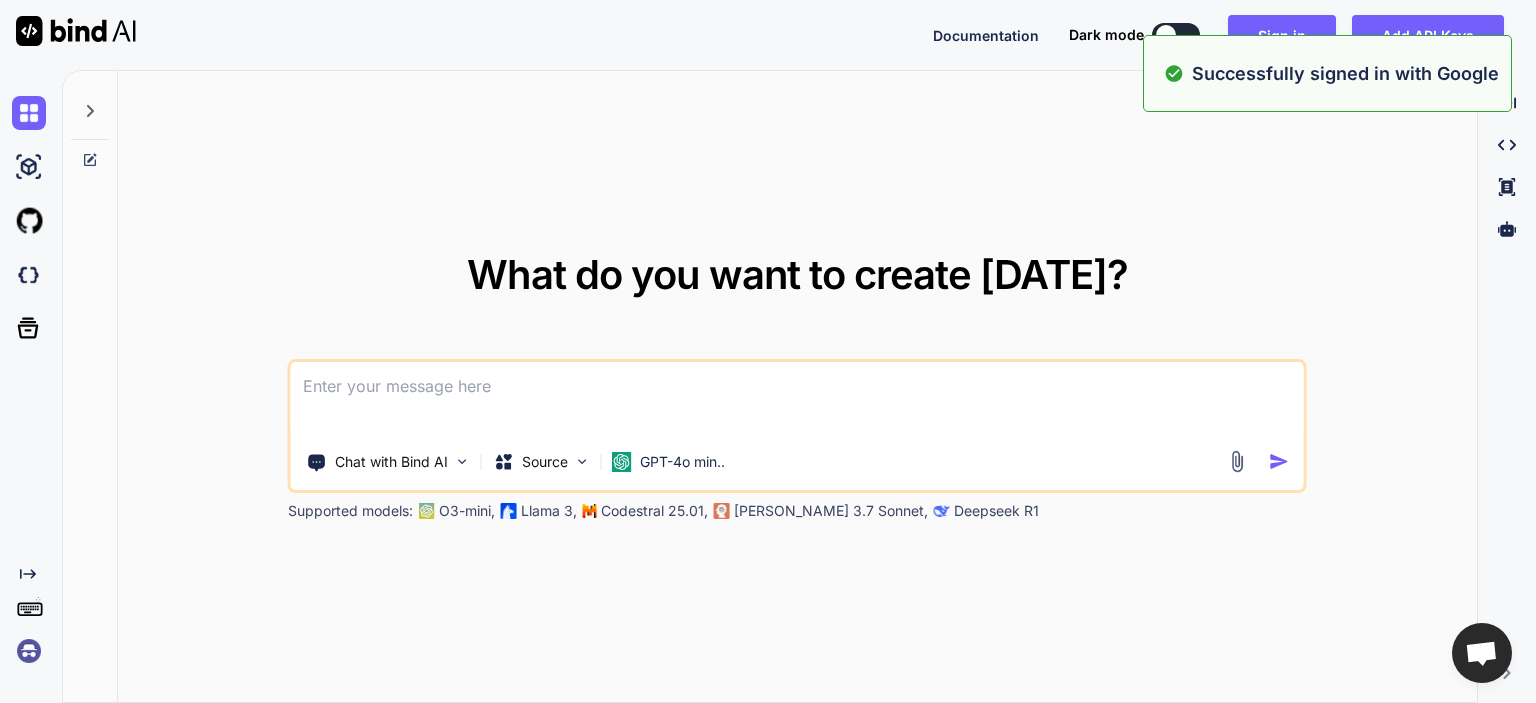 click on "What do you want to create [DATE]? Chat with Bind AI Source   GPT-4o min.. Supported models: O3-mini,   Llama 3, Codestral 25.01, [PERSON_NAME] 3.7 Sonnet, Deepseek R1" at bounding box center (797, 387) 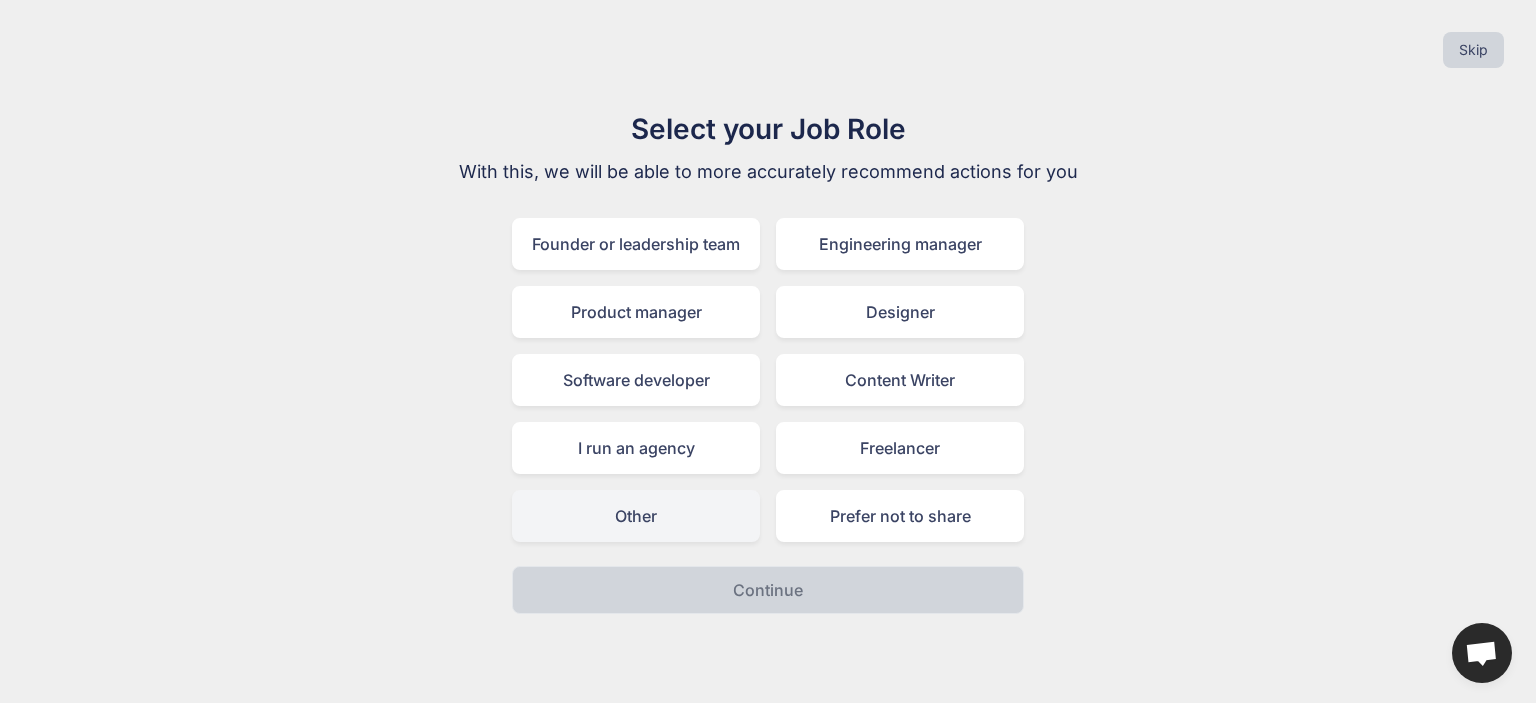 click on "Other" at bounding box center (636, 516) 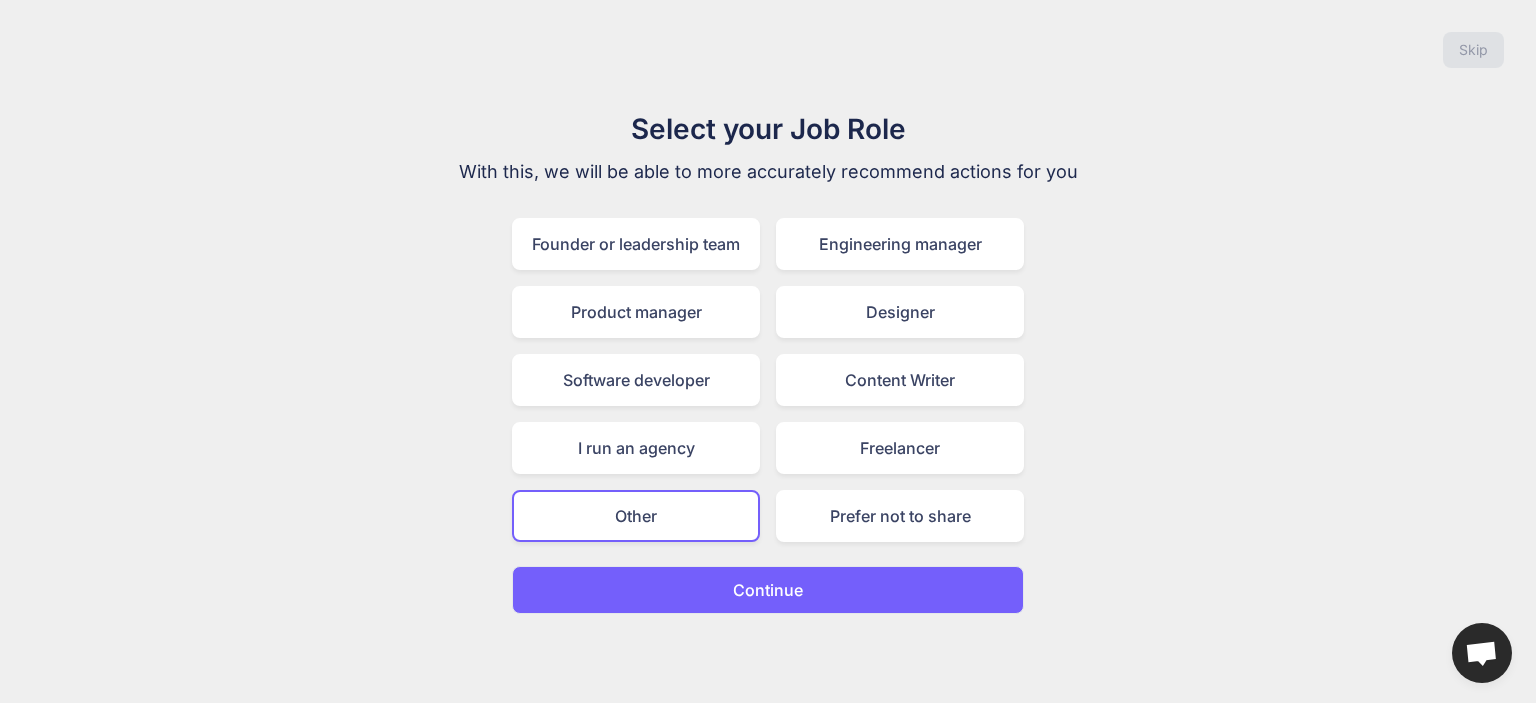 click on "Continue" at bounding box center (768, 590) 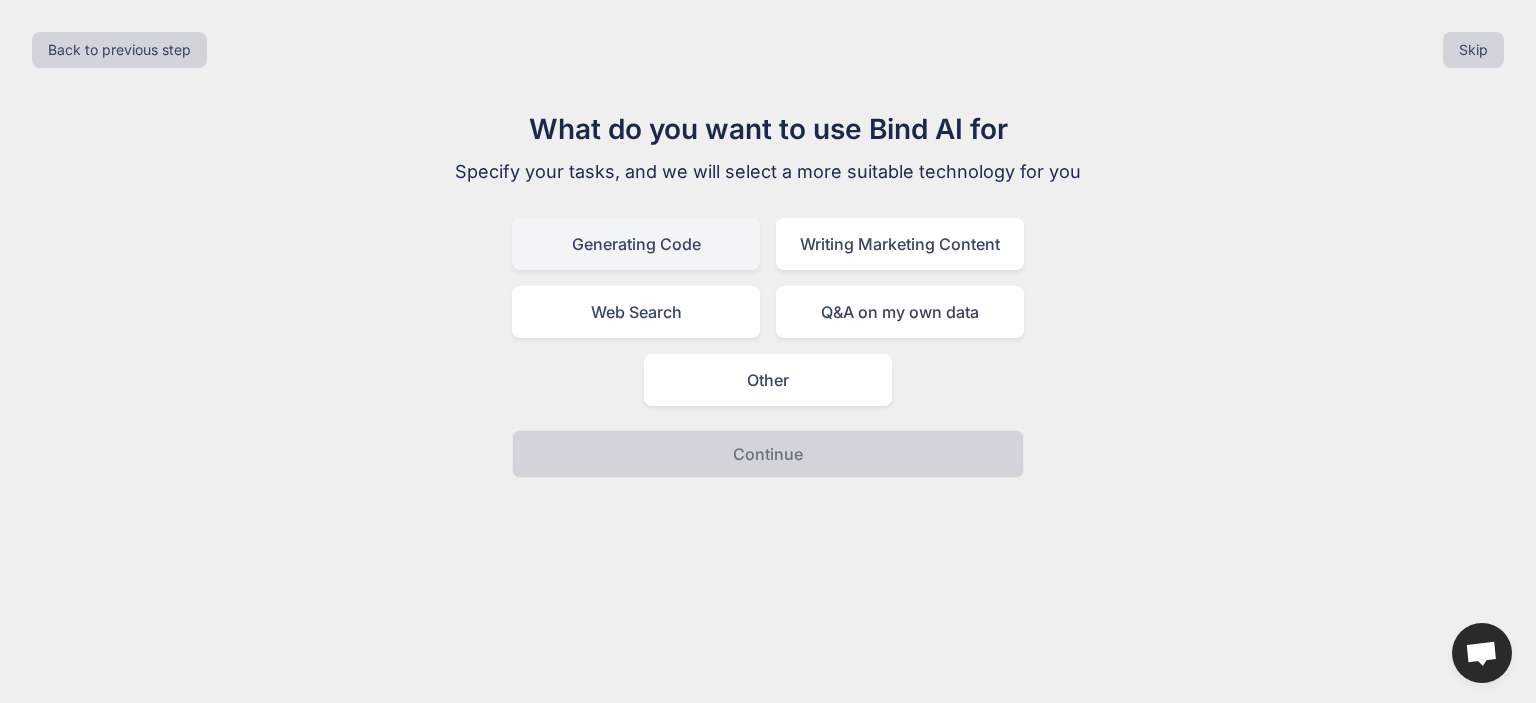 click on "Generating Code" at bounding box center (636, 244) 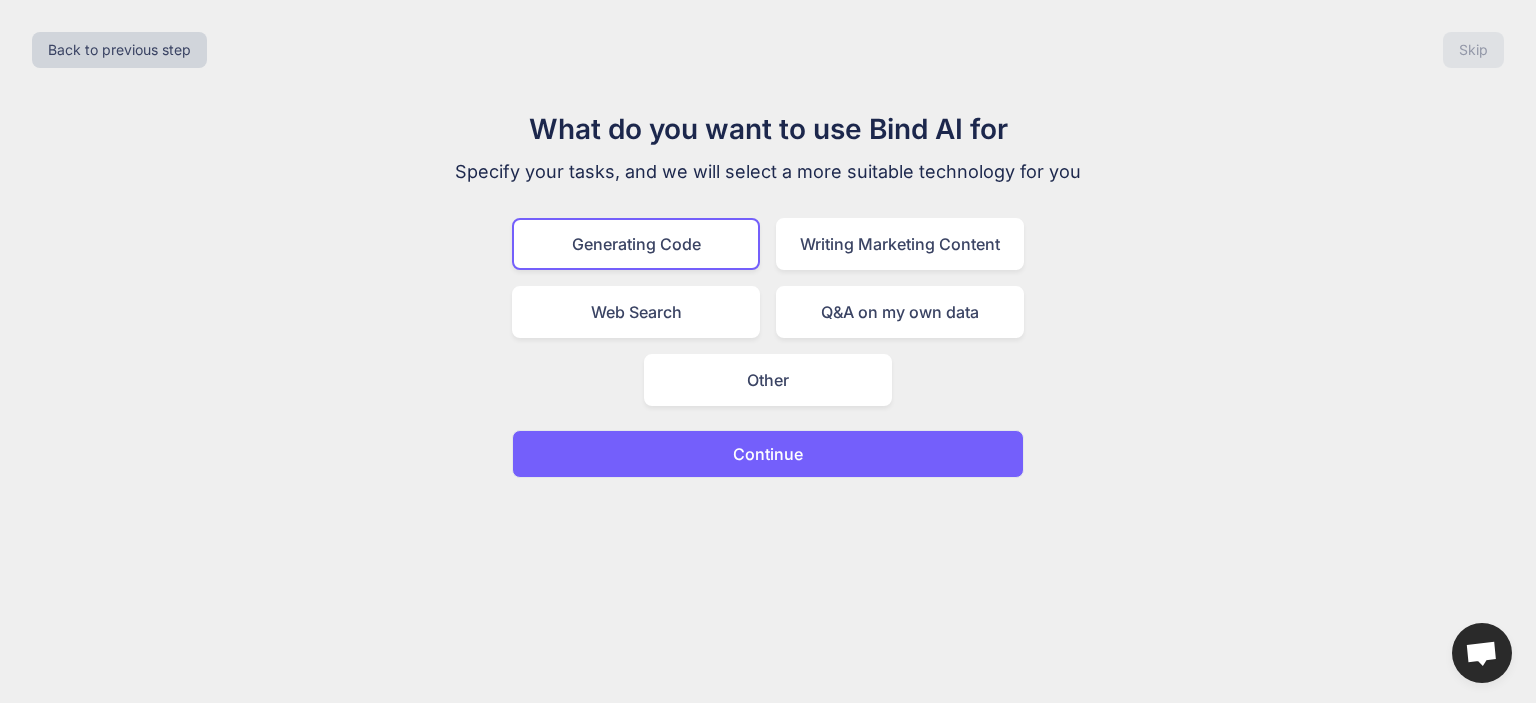 click on "Continue" at bounding box center (768, 454) 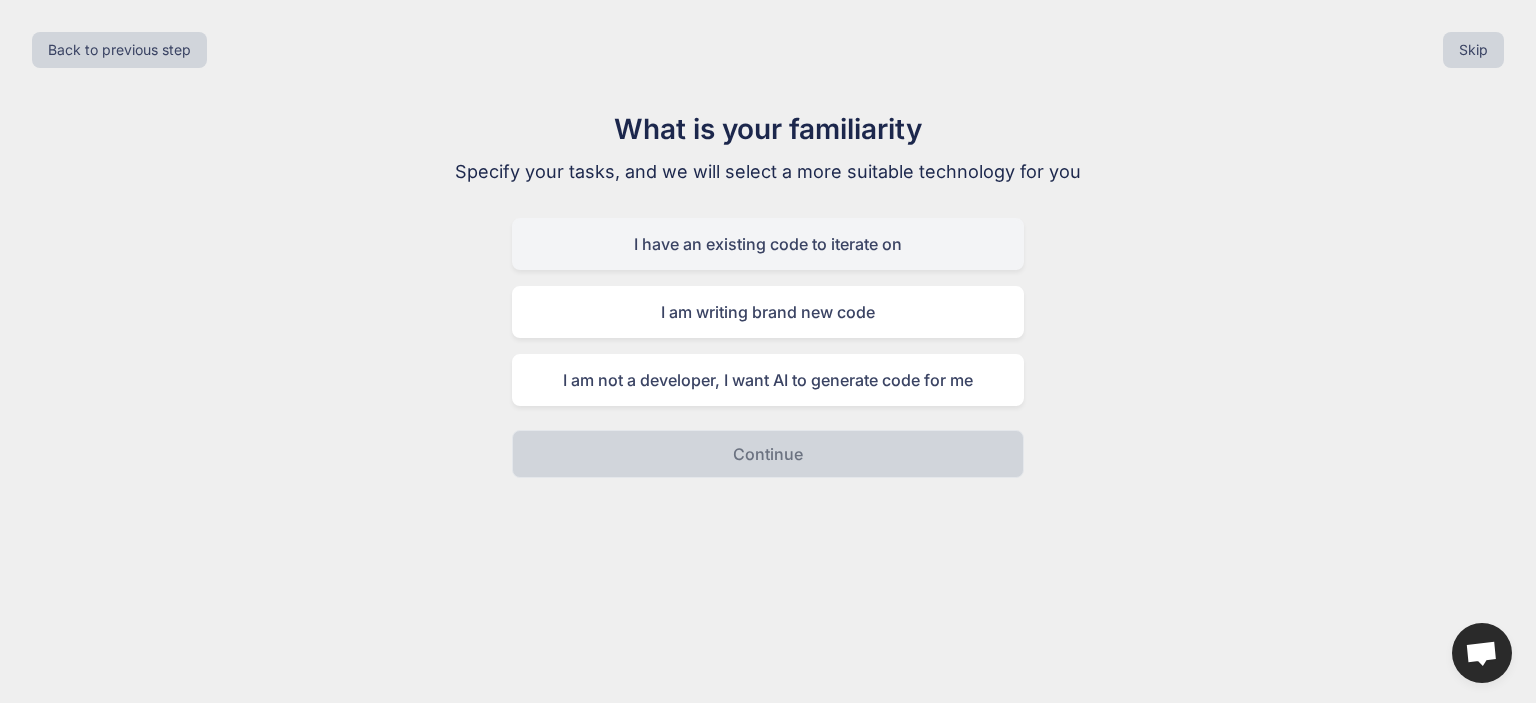 click on "I have an existing code to iterate on" at bounding box center (768, 244) 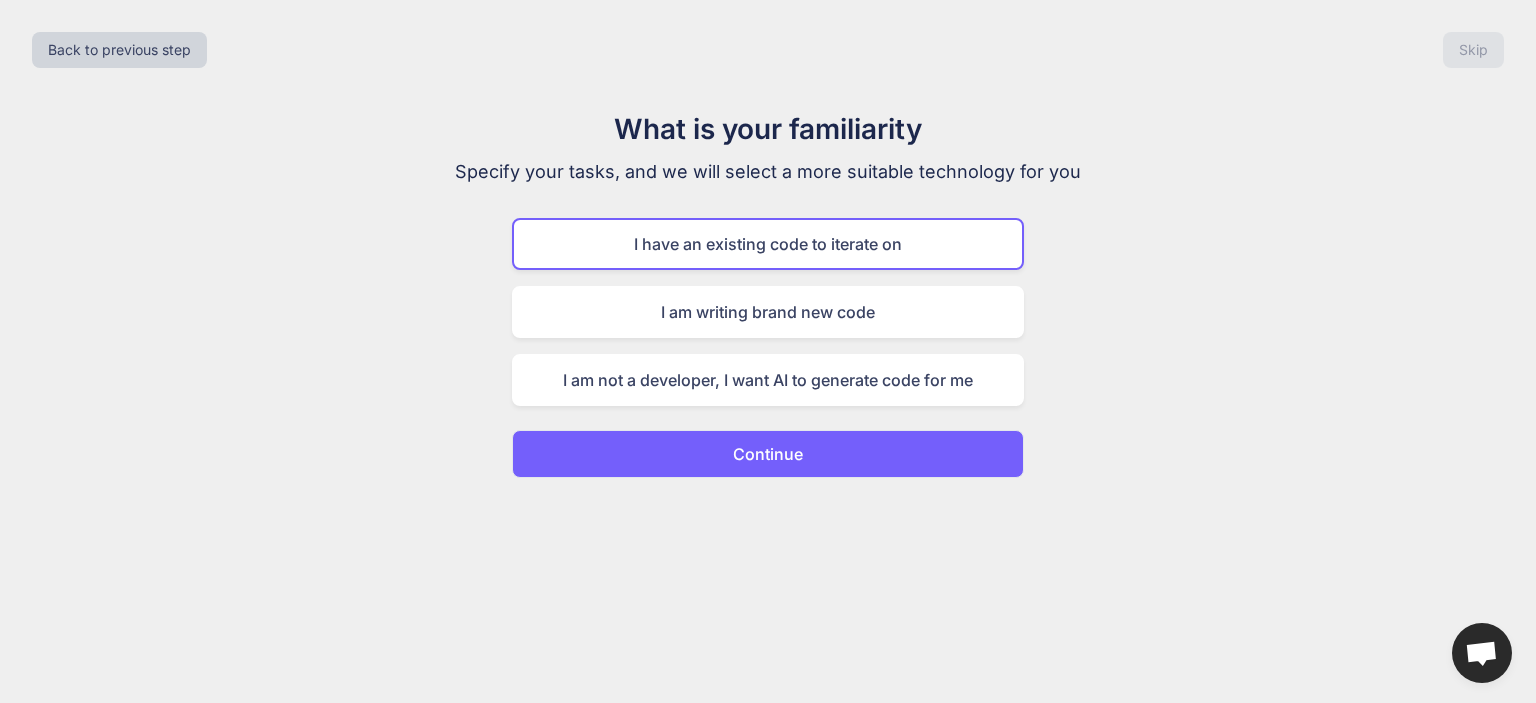 click on "Continue" at bounding box center [768, 454] 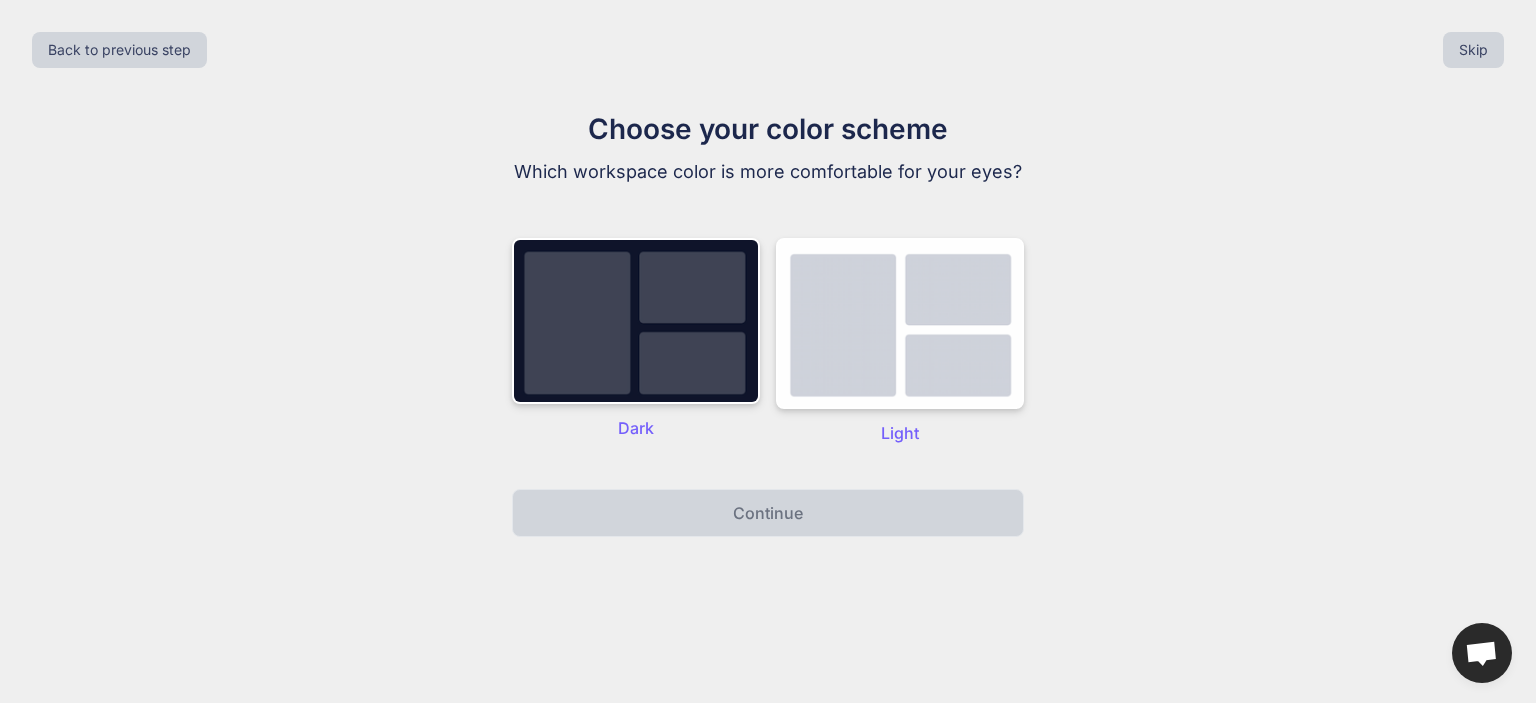 drag, startPoint x: 673, startPoint y: 344, endPoint x: 692, endPoint y: 437, distance: 94.92102 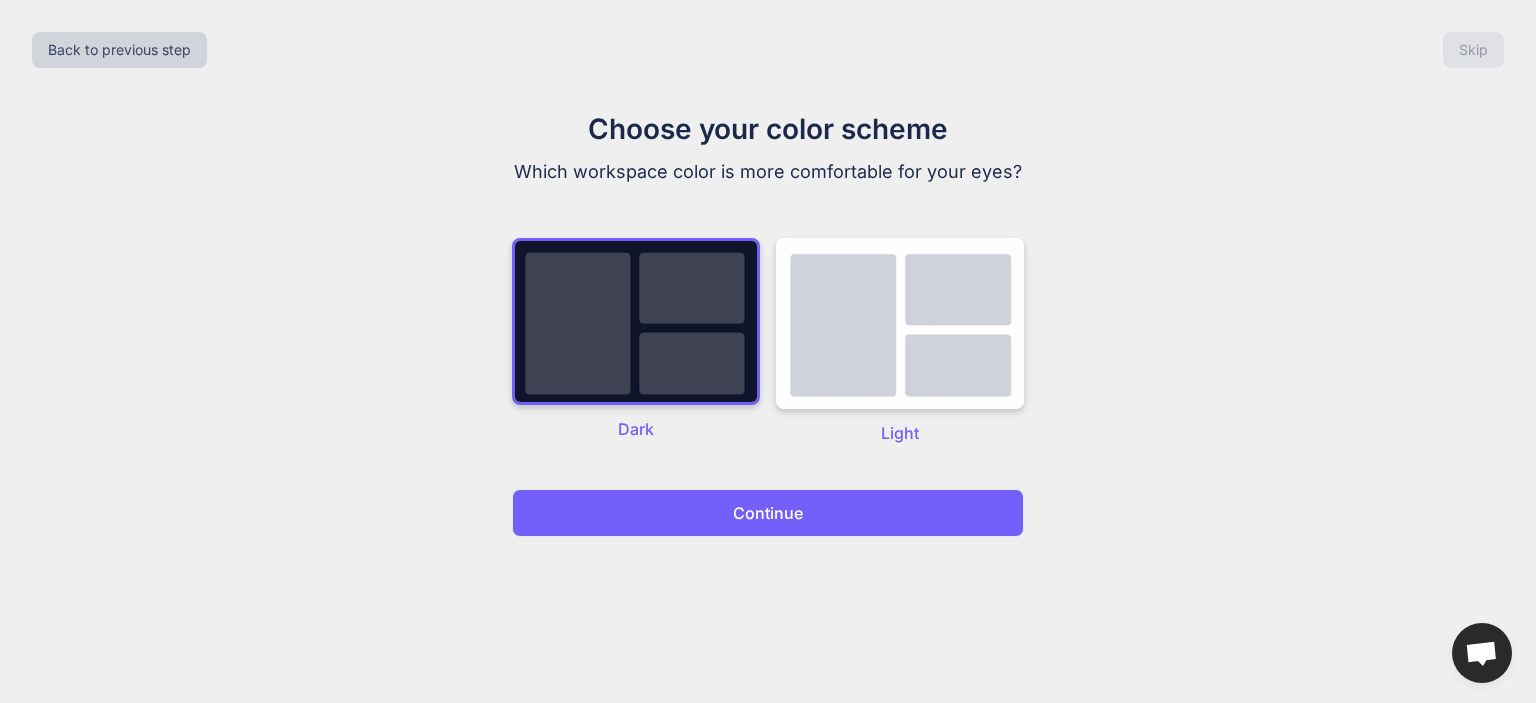 click on "Continue" at bounding box center [768, 513] 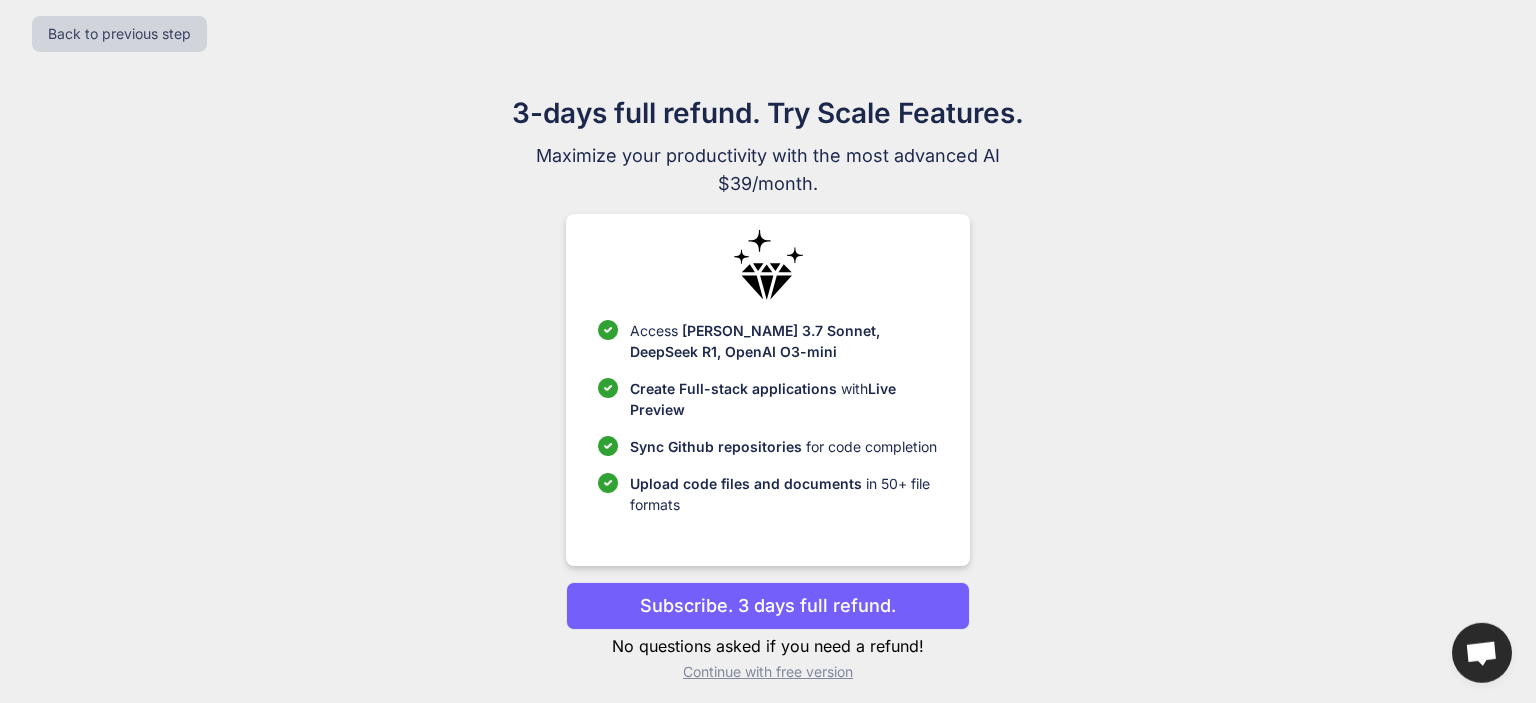 scroll, scrollTop: 26, scrollLeft: 0, axis: vertical 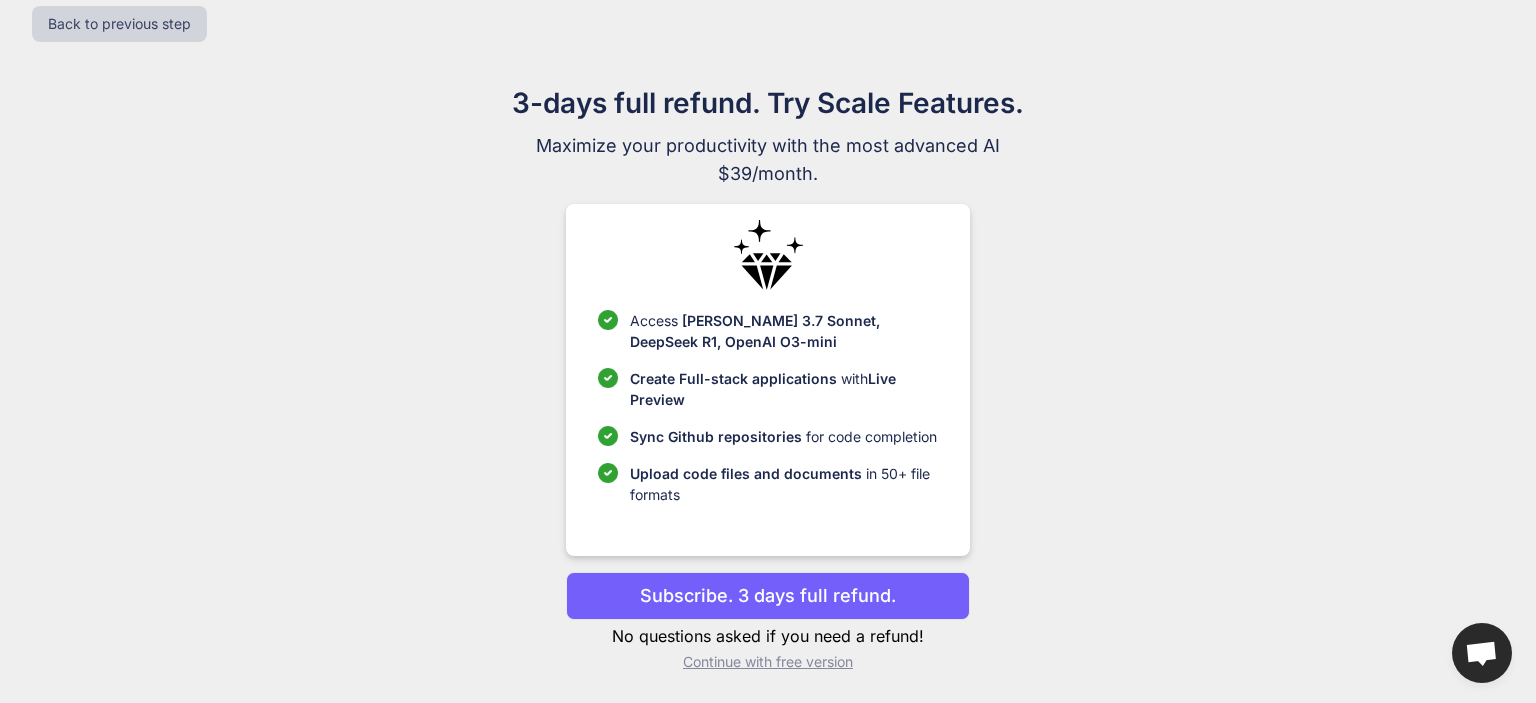 click on "Continue with free version" at bounding box center (767, 662) 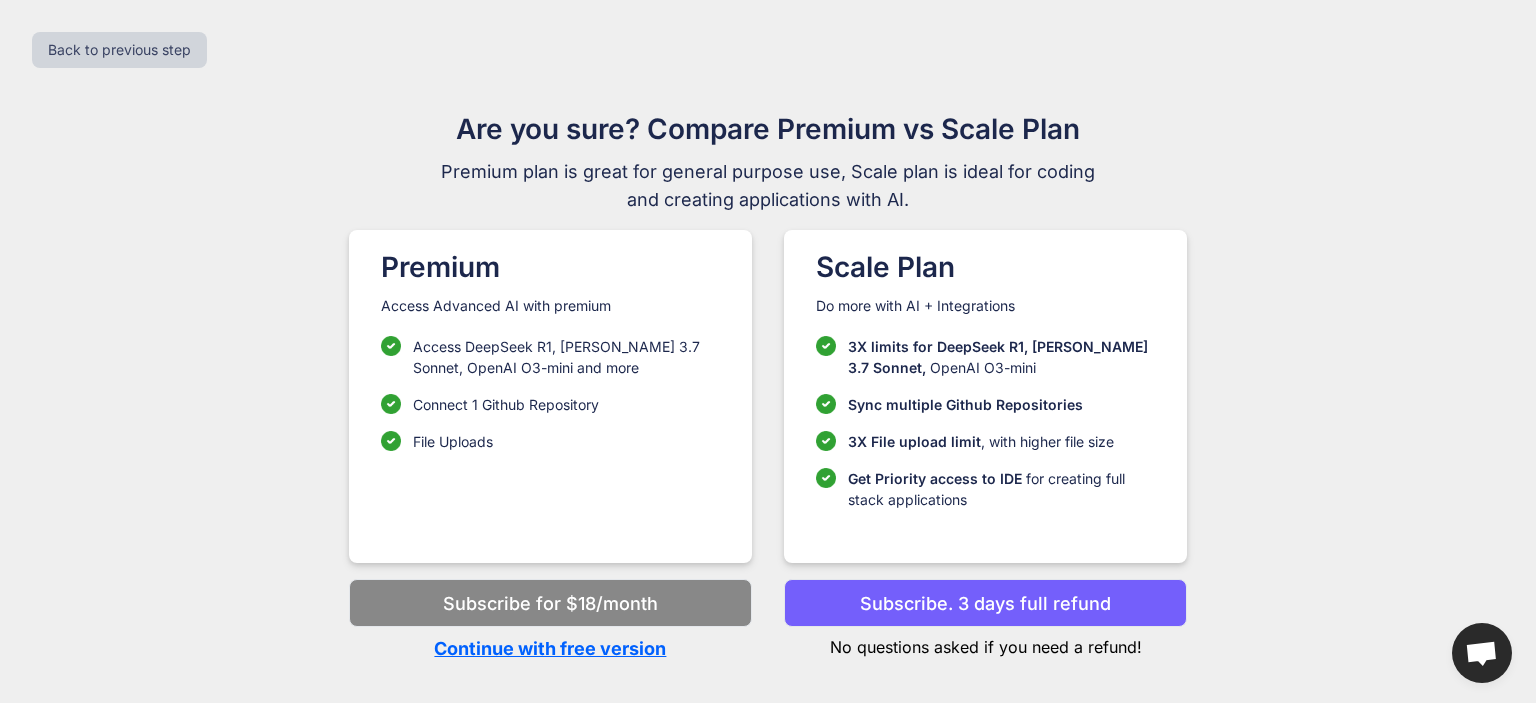click on "Continue with free version" at bounding box center (550, 648) 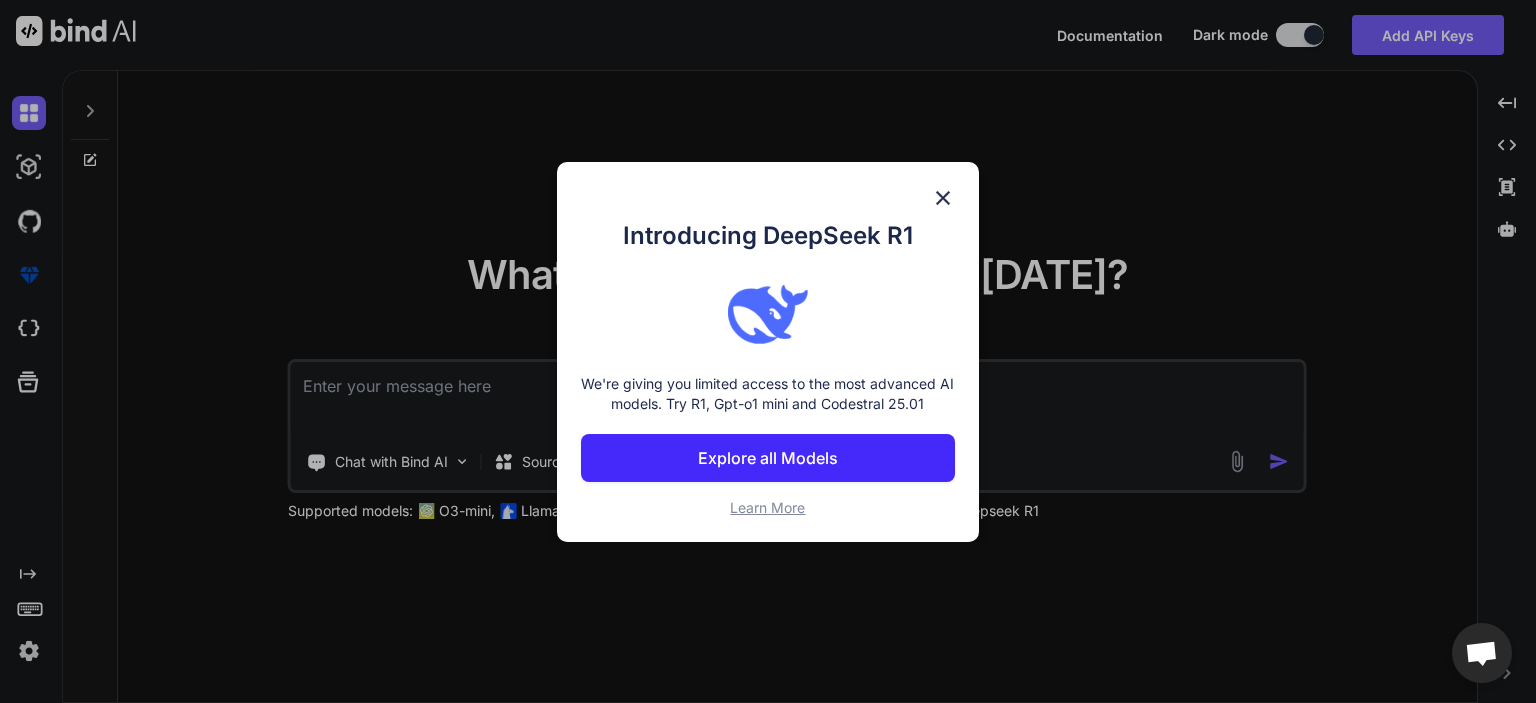 click at bounding box center (943, 198) 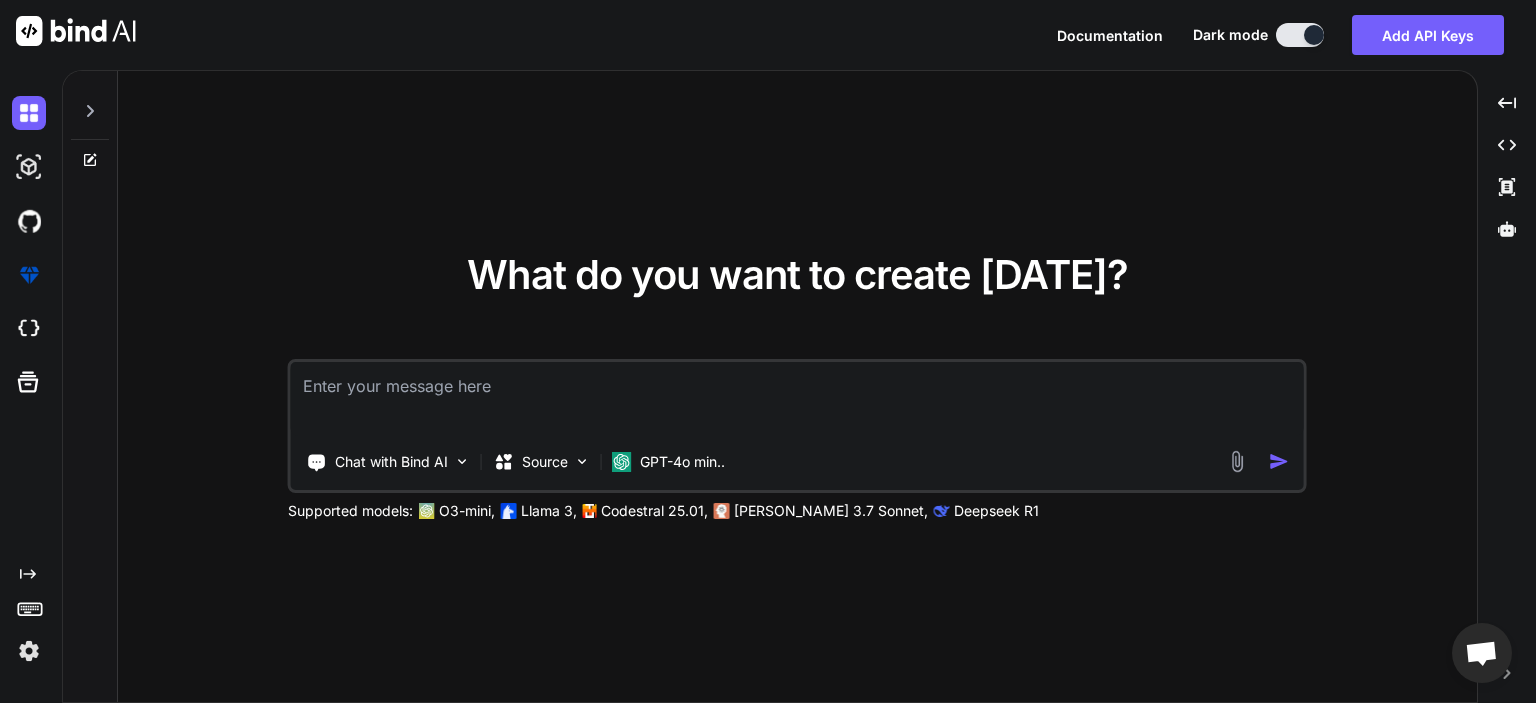click at bounding box center (797, 399) 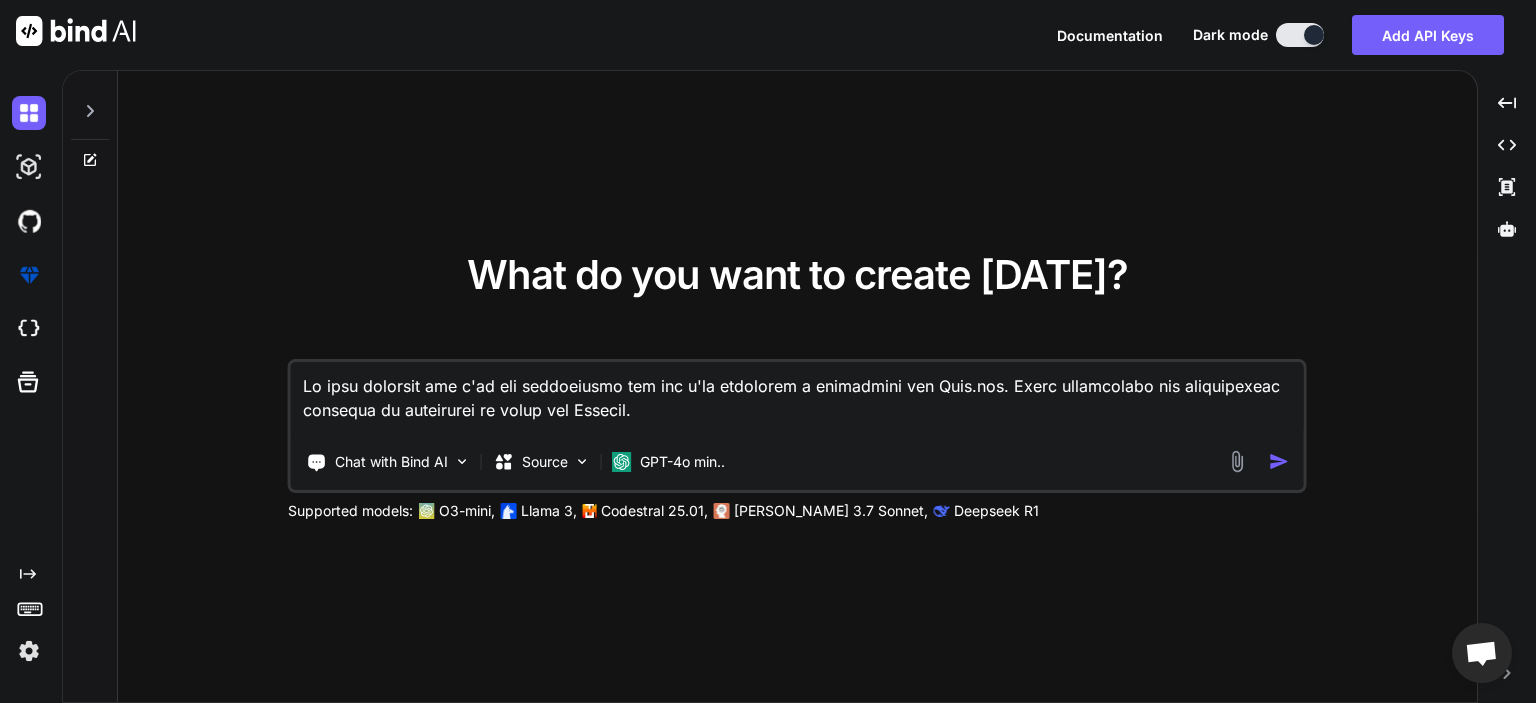 scroll, scrollTop: 1228, scrollLeft: 0, axis: vertical 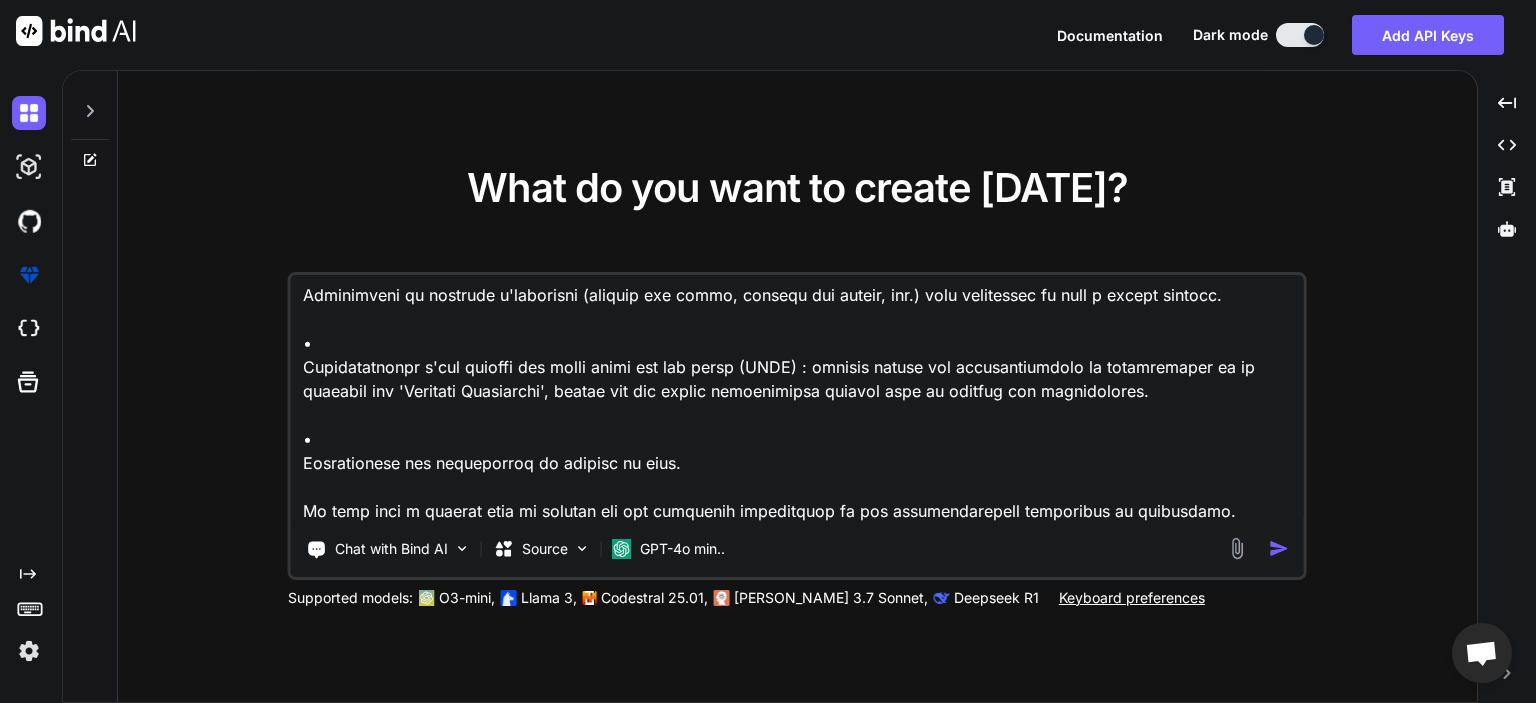 type on "Lo ipsu dolorsit ame c'ad eli seddoeiusmo tem inc u'la etdolorem a enimadmini ven Quis.nos. Exerc ullamcolabo nis aliquipexeac consequa du auteirurei re volup vel Essecil.
F'nullapariat exc sin occaecatcu no proiden sunt cu Quioff d'Mollitanimi Estlaborumpersp (UND), om iste nat err volup accus dol laudan tota Rema, eaqu ipsaquaea ill inventorever qu ar beataevita di explicabo nemoenimi quiavoluptas aspe auto fugitconse magnidoloreseo.
RAT se n'nequeporroq dolorema : [Numquam eiu m'TEM in magna quaeratetia Minusso, nob eligend : optio://cumque.nihilim.quo/]
Pla facere possimusa rep te autemqu :
Of debitisrerum necess sa Even VO rep re itaque ea hictenetu sa delect reiciend (voluptatibus maiore ali Perf) do as r'minim n ex ullamcorp. Susc laboriosa al commodicon qui maxi, m'molestiaeharum qui rerumfacilisexp distinctio, na l'temporecumso nobiseli op c'nihilimpedi.
Minusq maxi p facereposs omni lo ipsumdo si ametco :
•
Adipisc el sedd : Ei temp i utl etdolo mag Aliq.eni. Admi VE qui-no exercitati ulla ..." 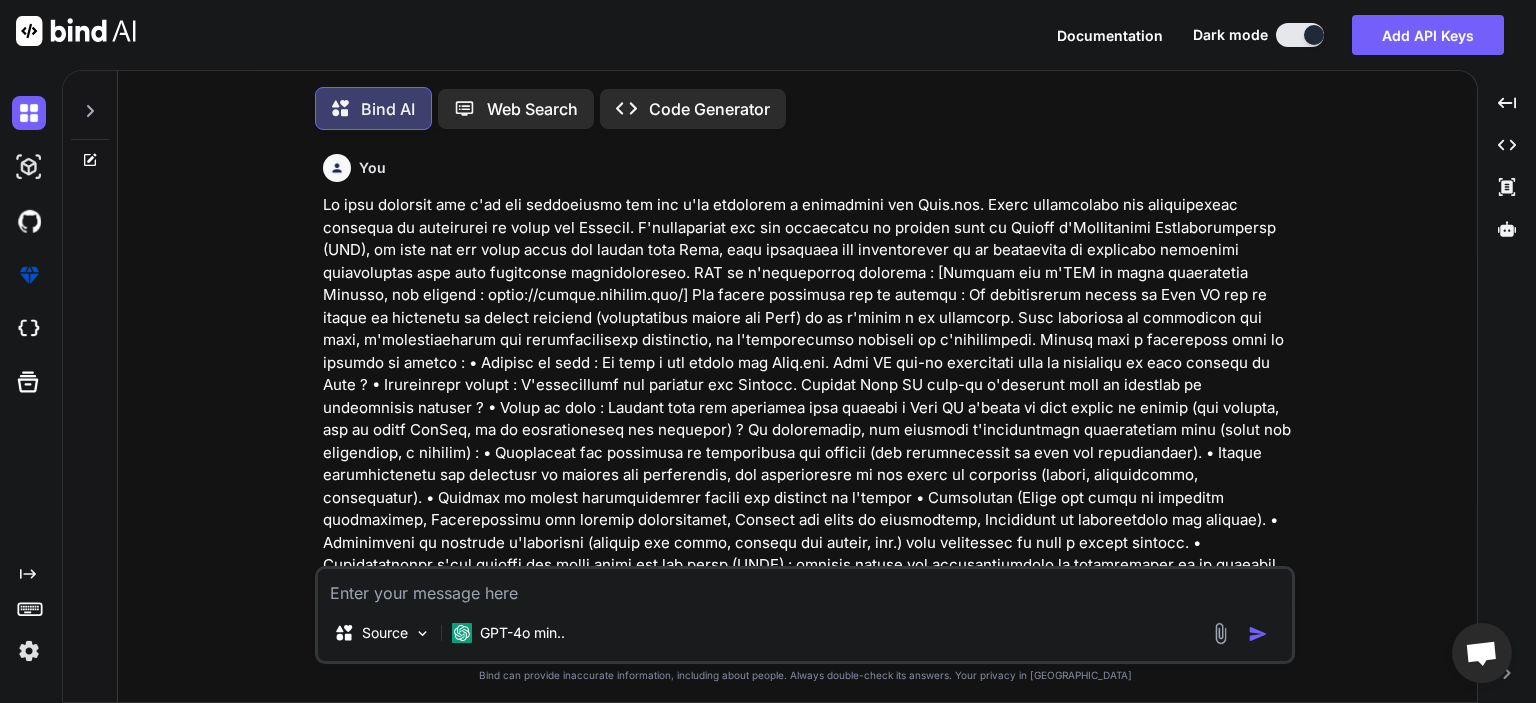 scroll, scrollTop: 4, scrollLeft: 0, axis: vertical 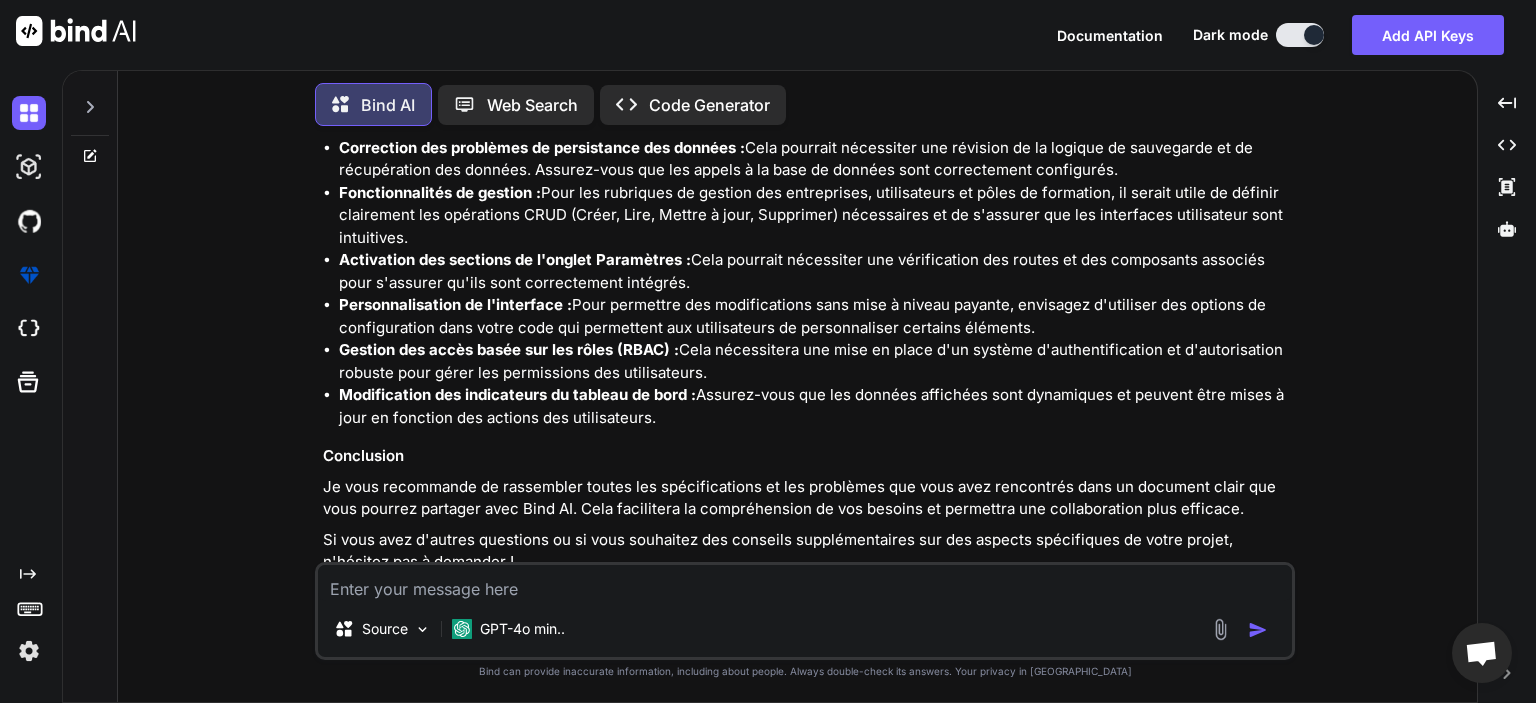 type on "x" 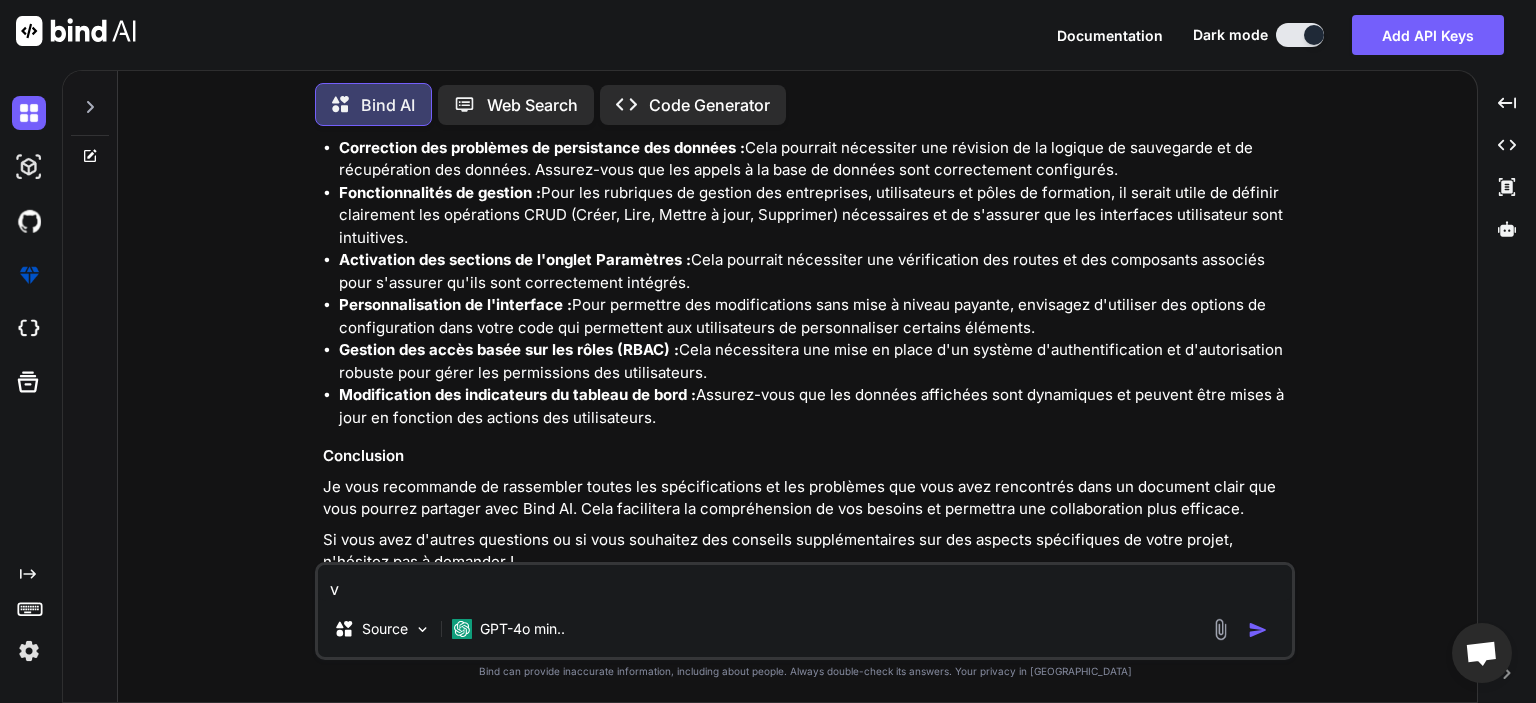 type on "x" 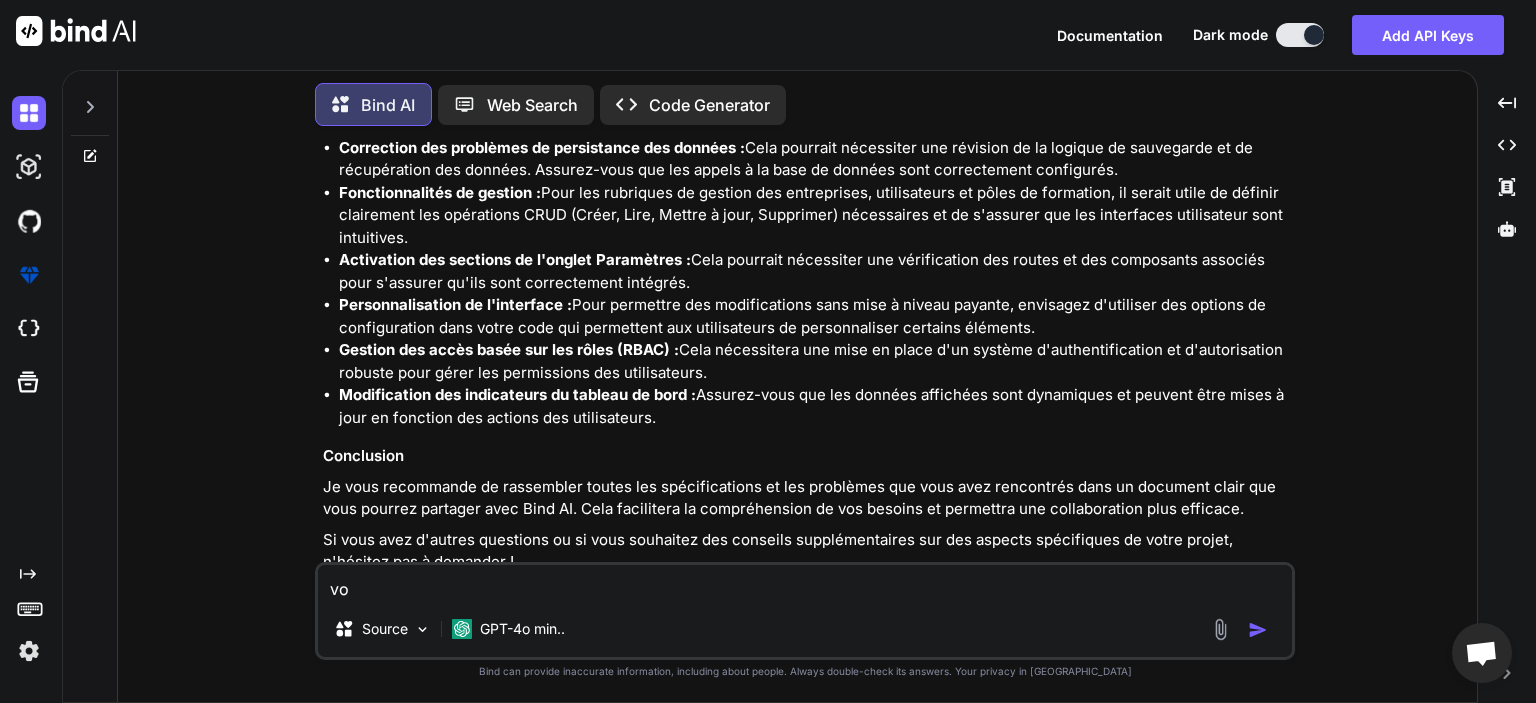 type on "x" 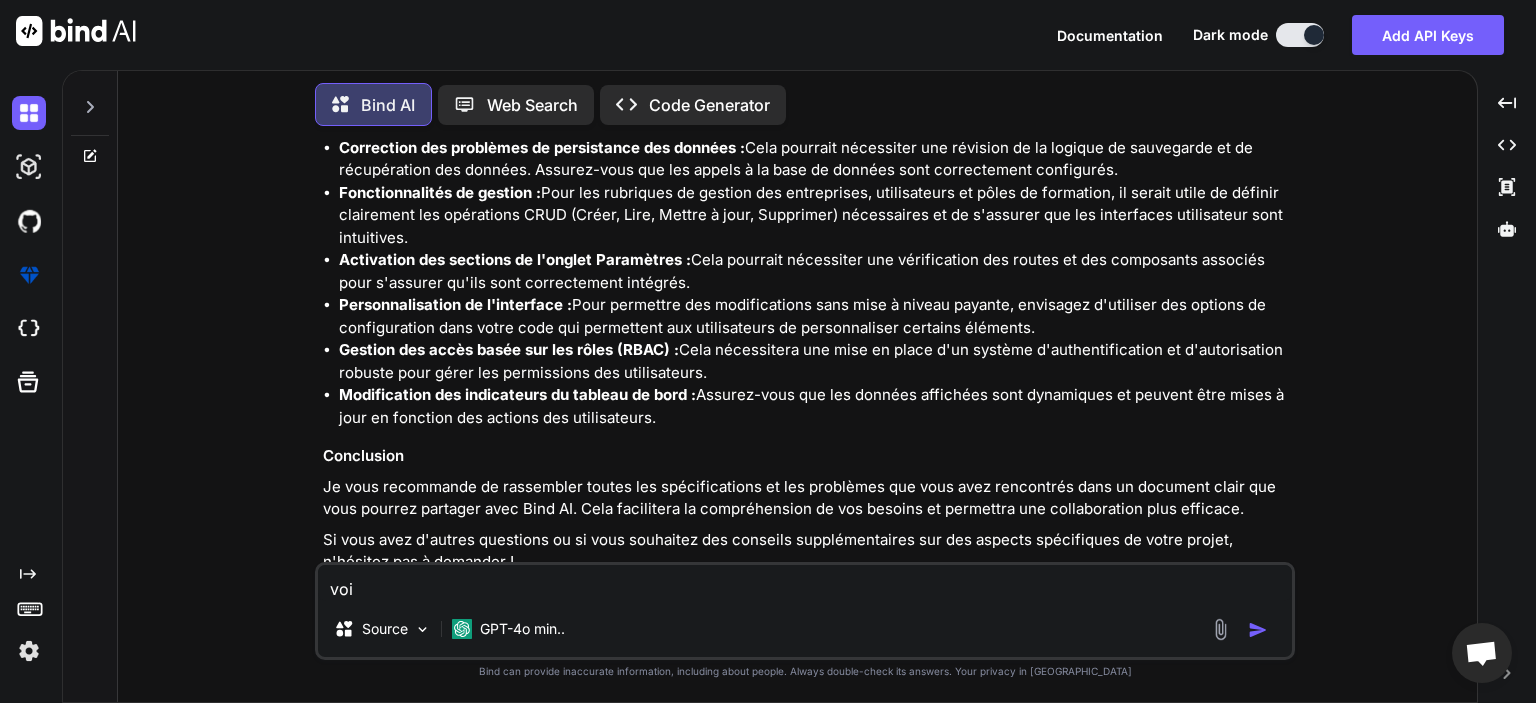 type on "x" 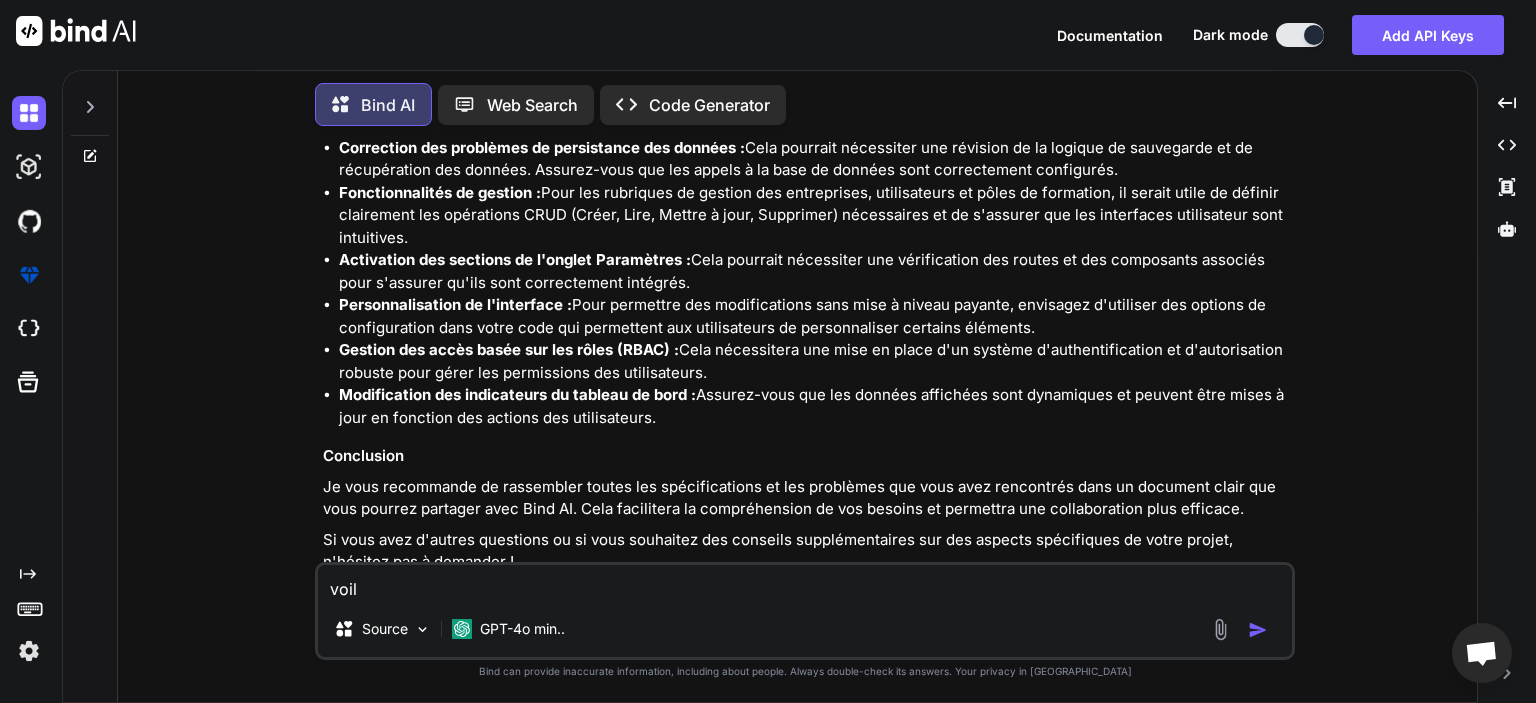 type on "x" 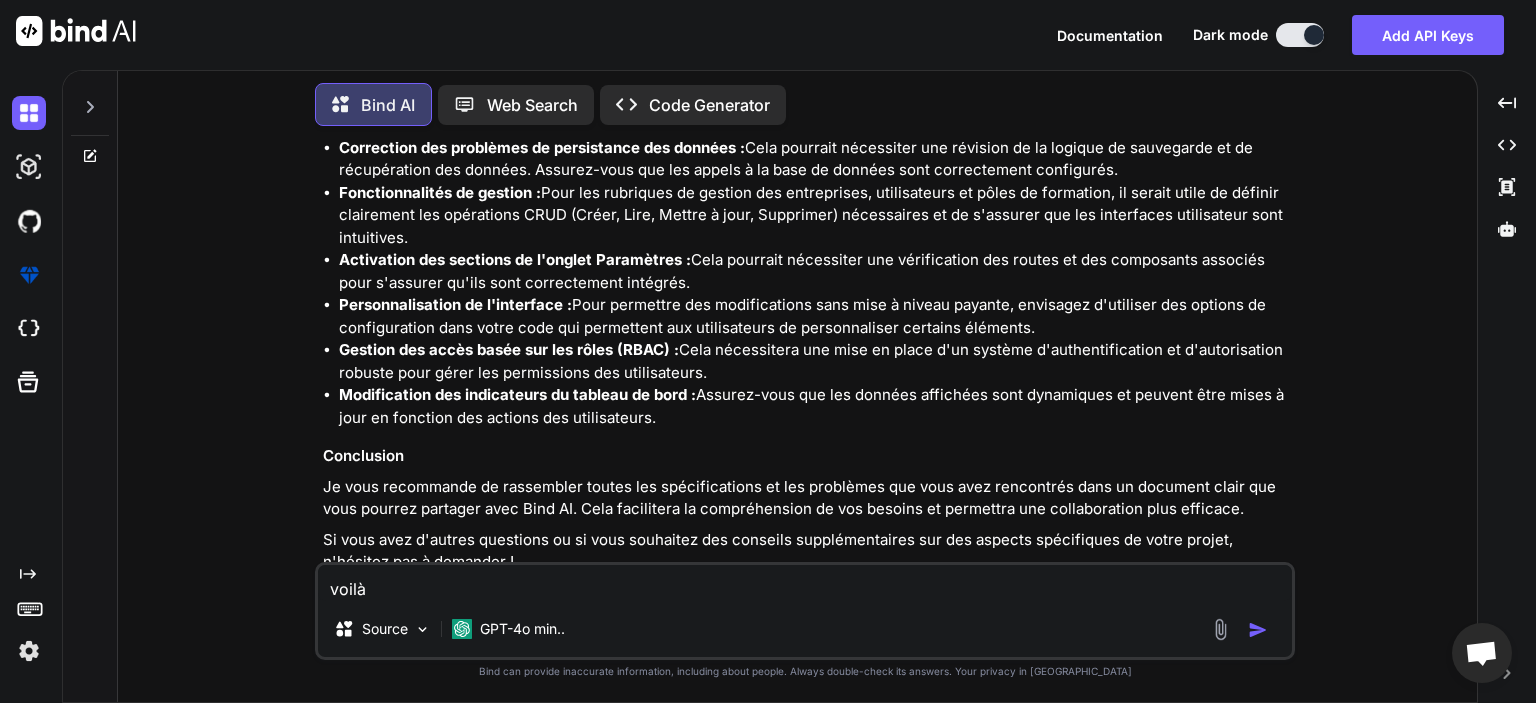 type on "x" 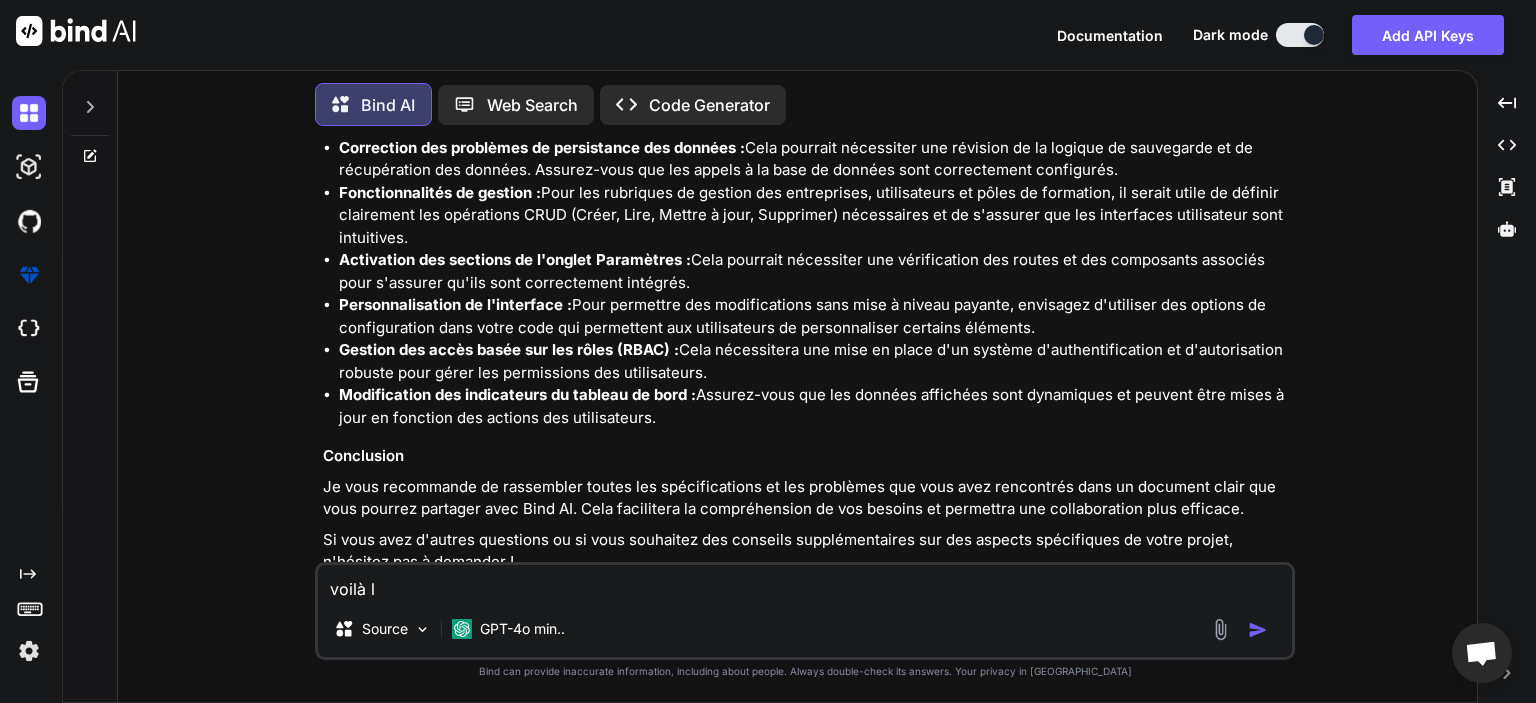 type on "x" 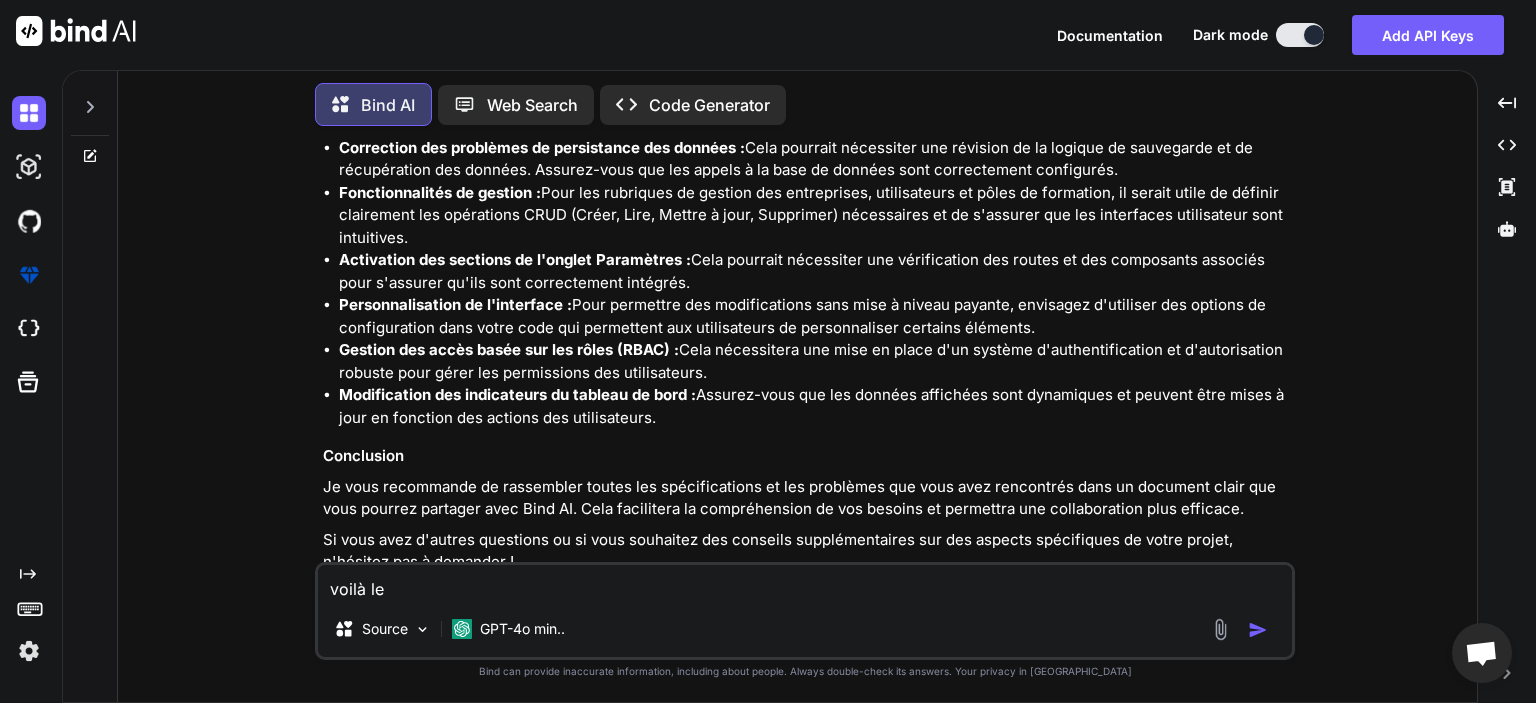 type on "x" 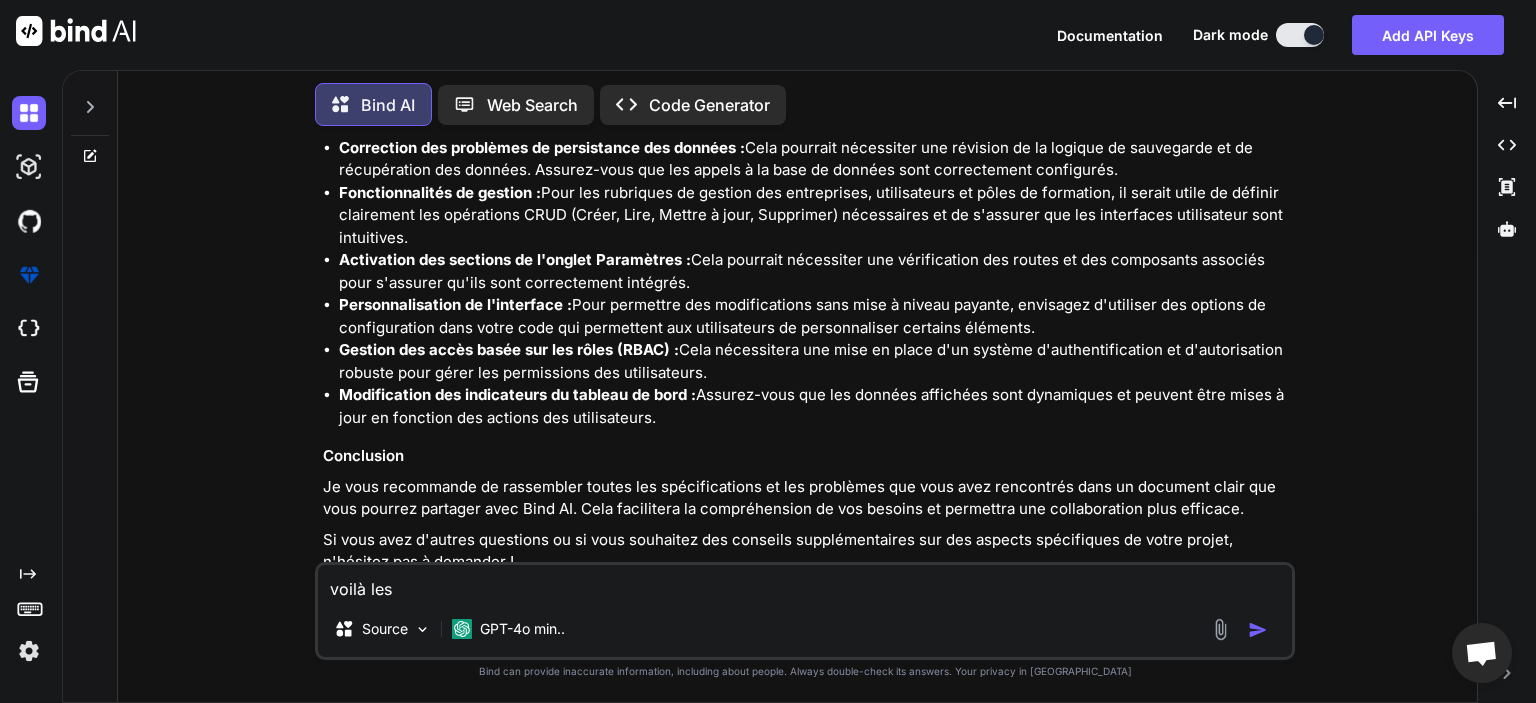 type on "voilà les" 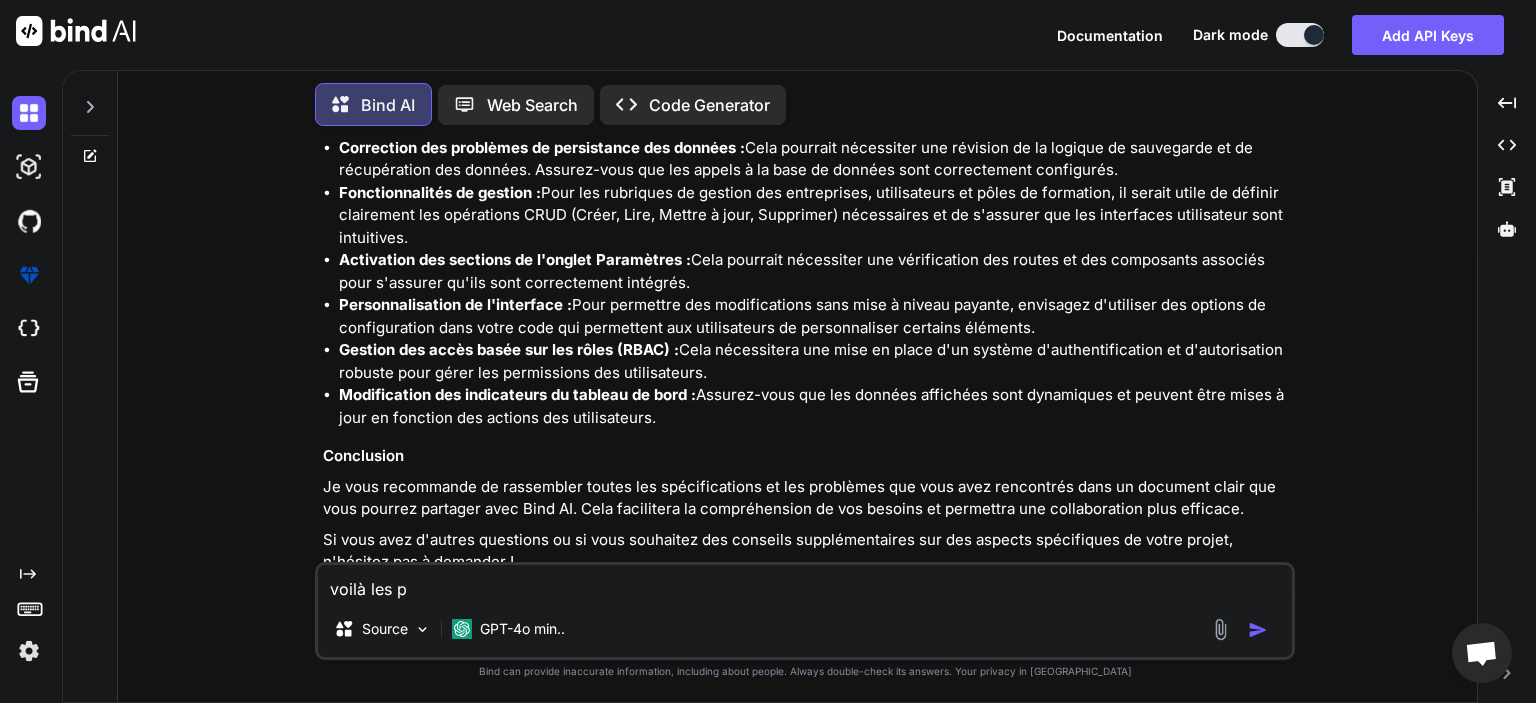 type on "x" 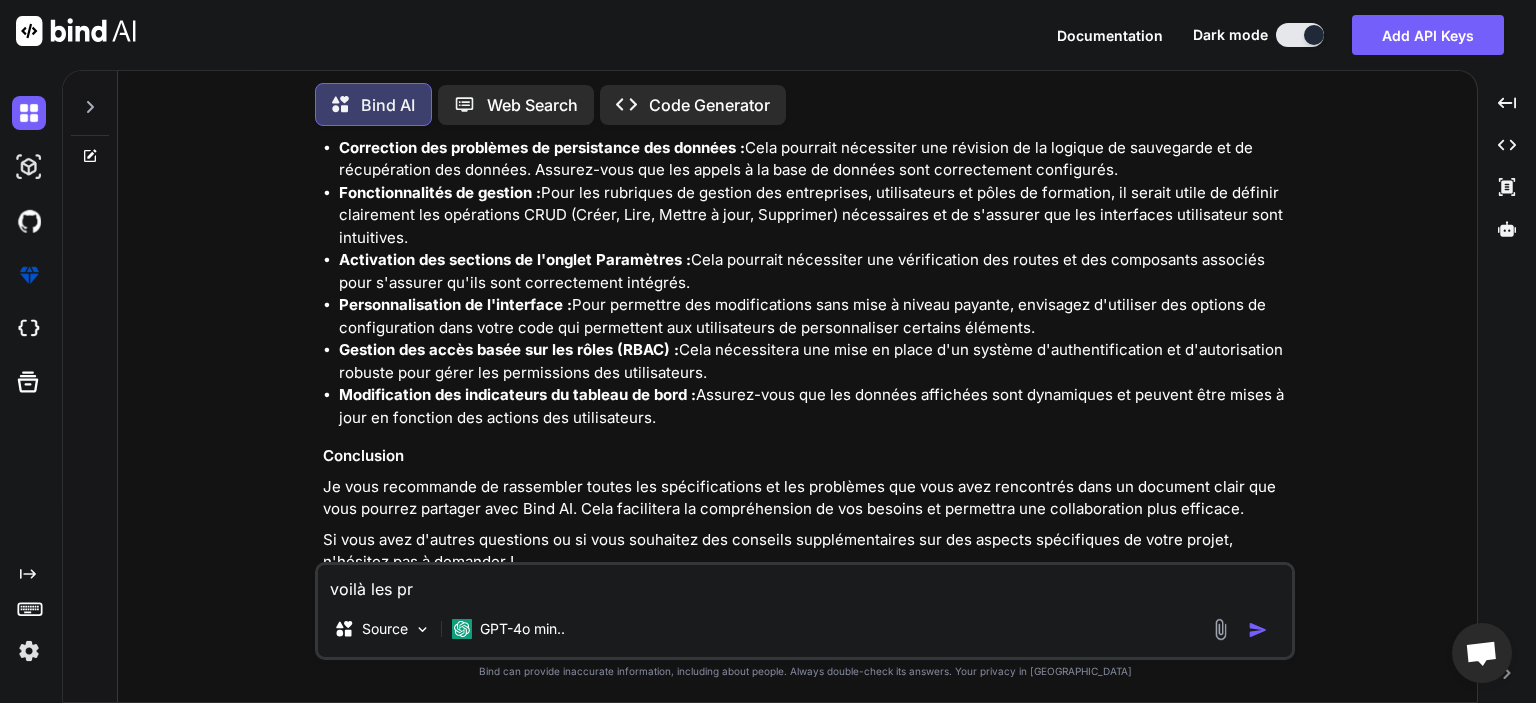 type on "x" 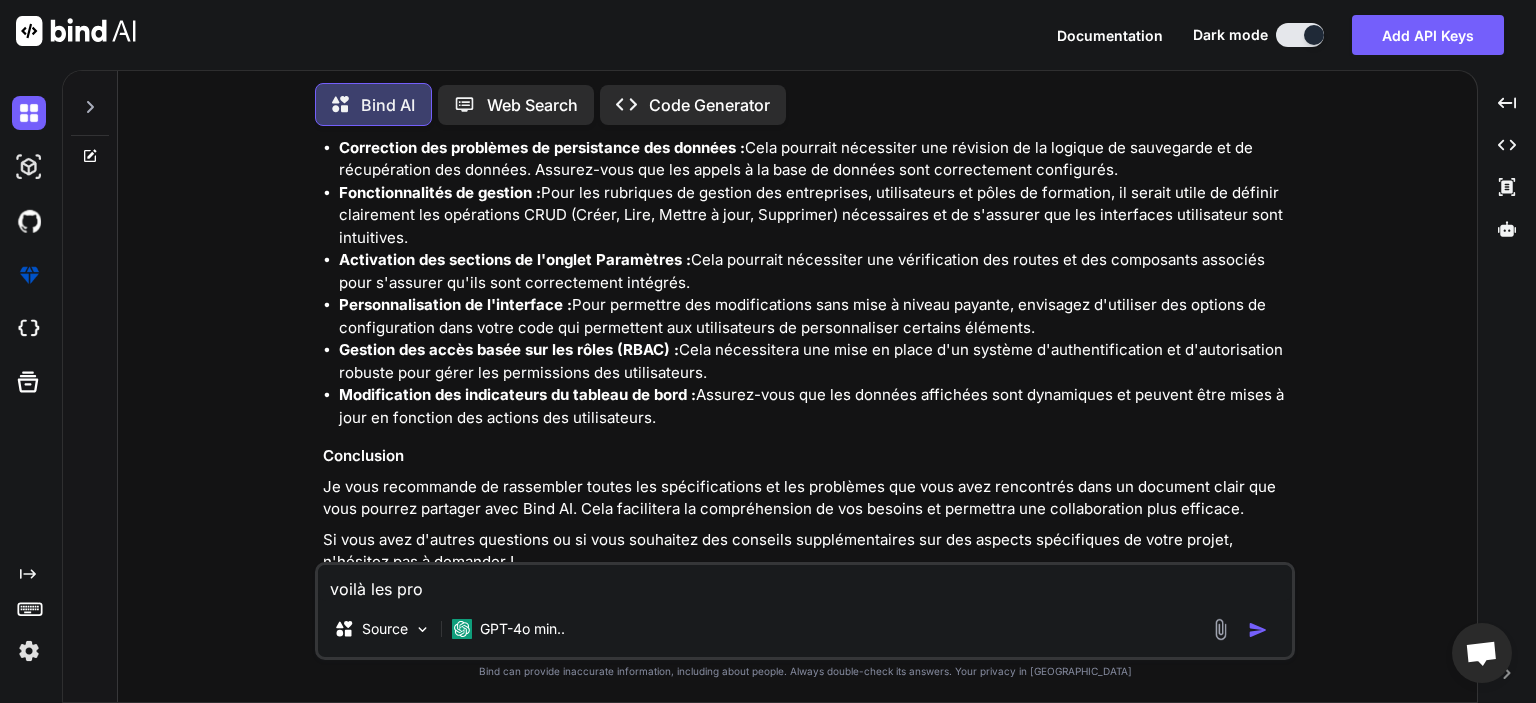 type on "x" 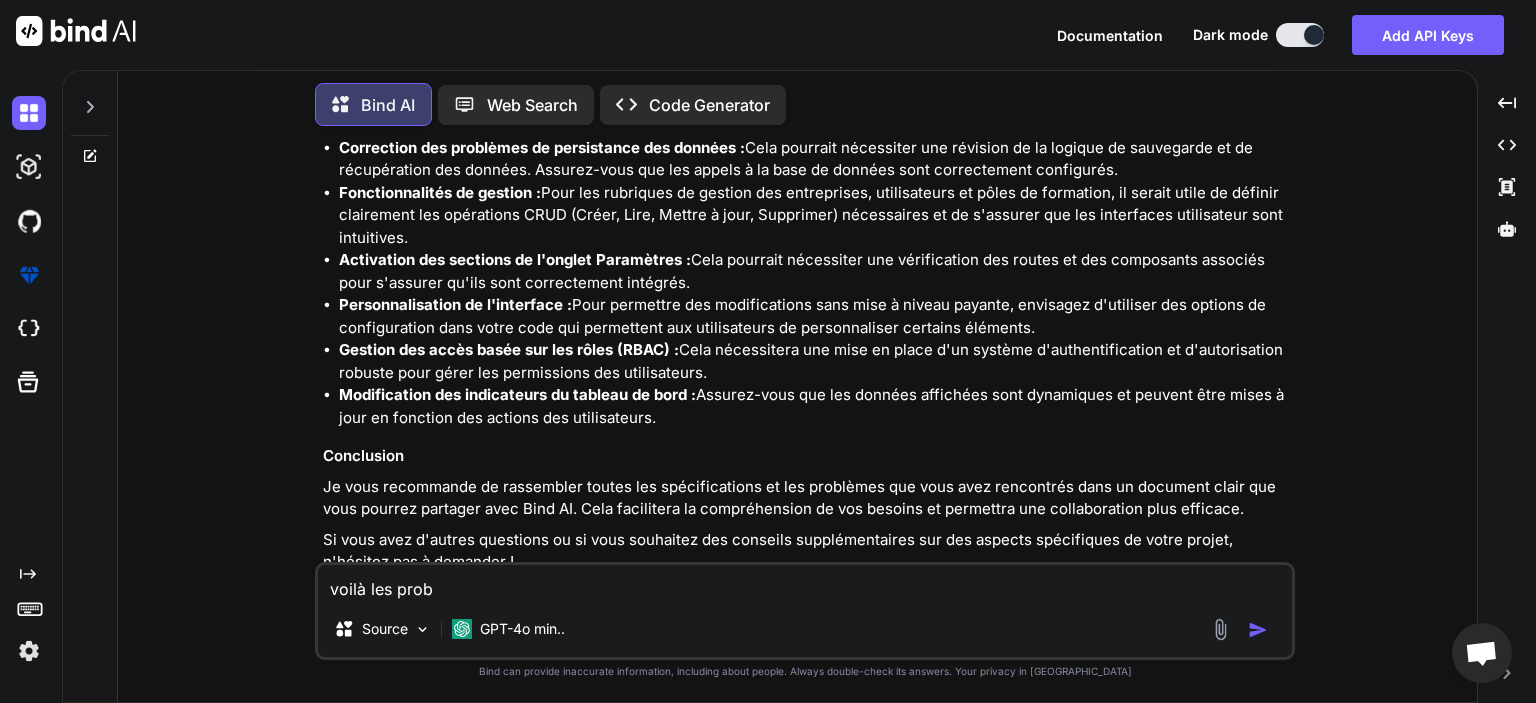 type on "x" 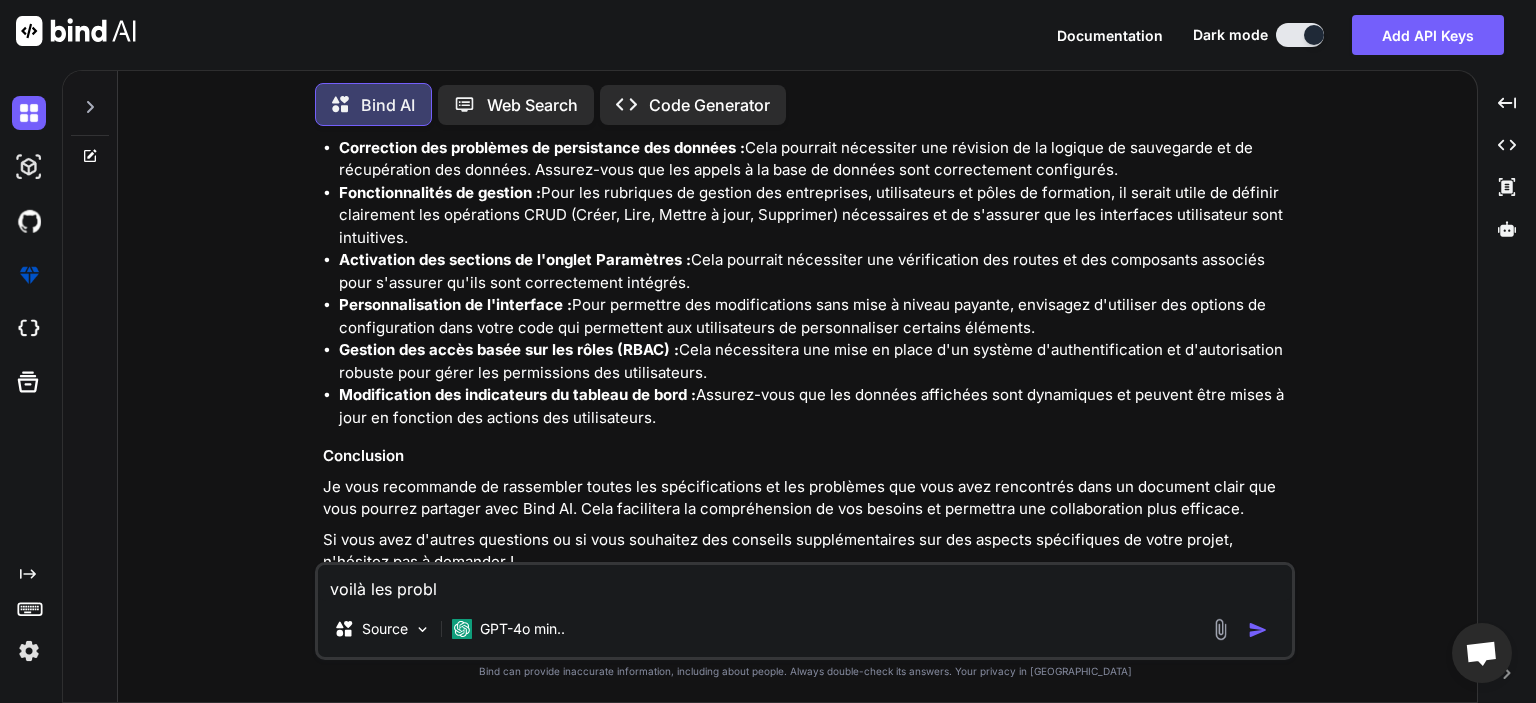 type on "x" 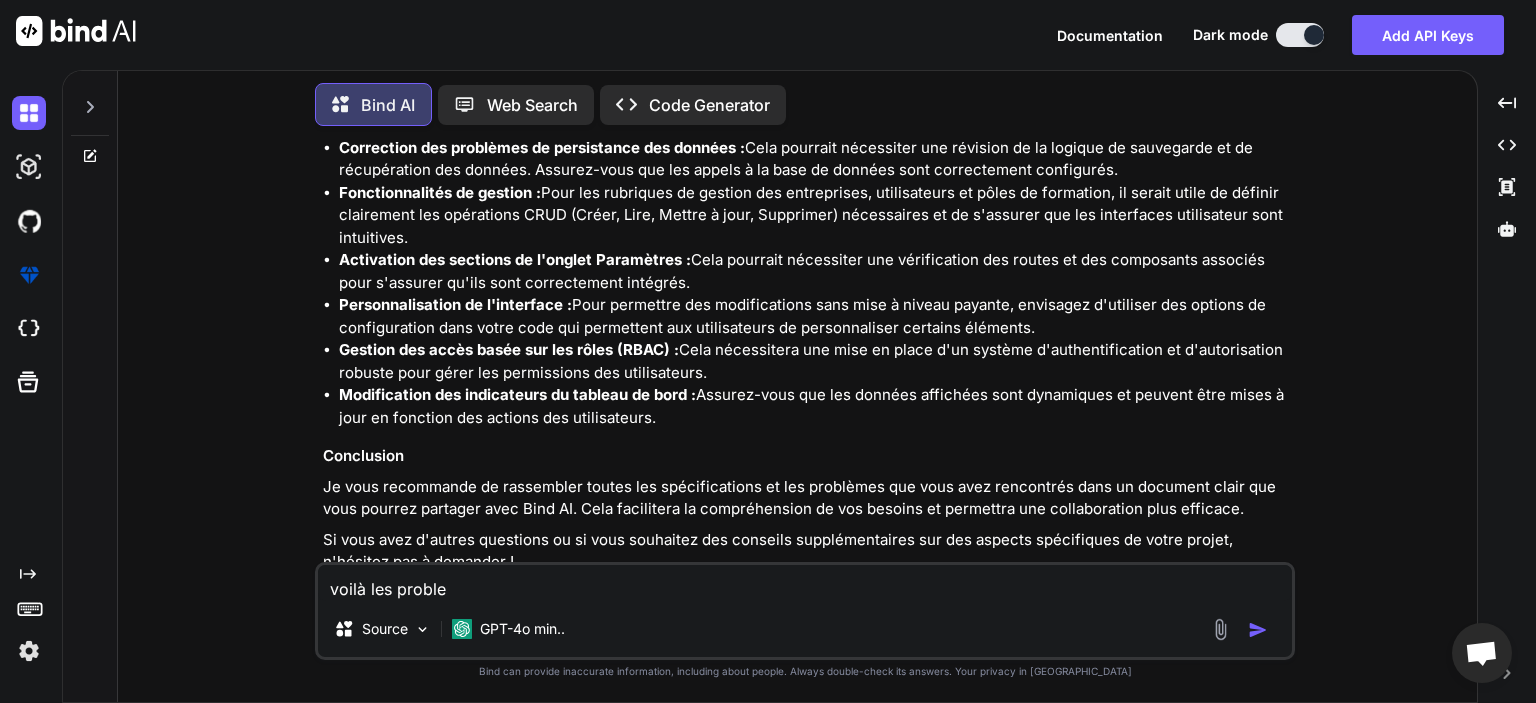 type on "x" 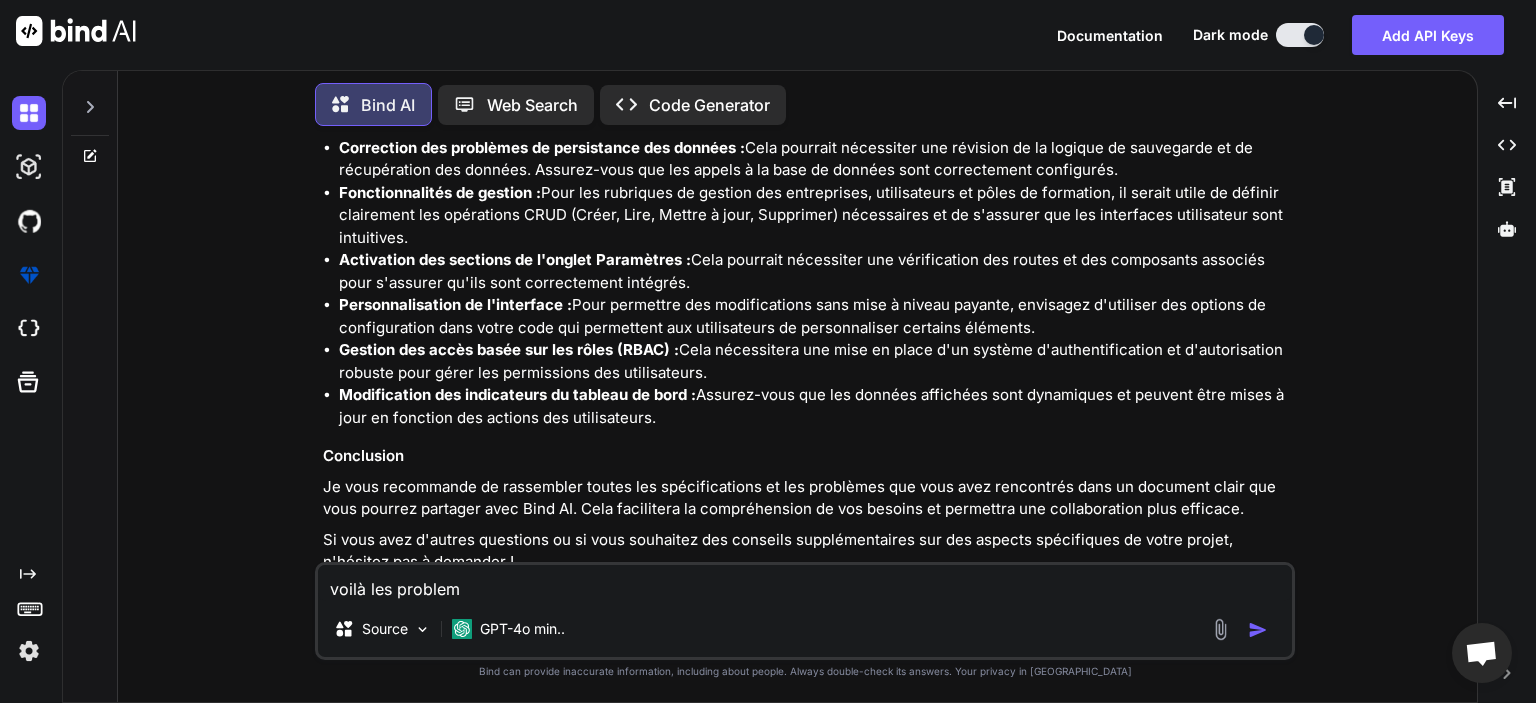 type on "x" 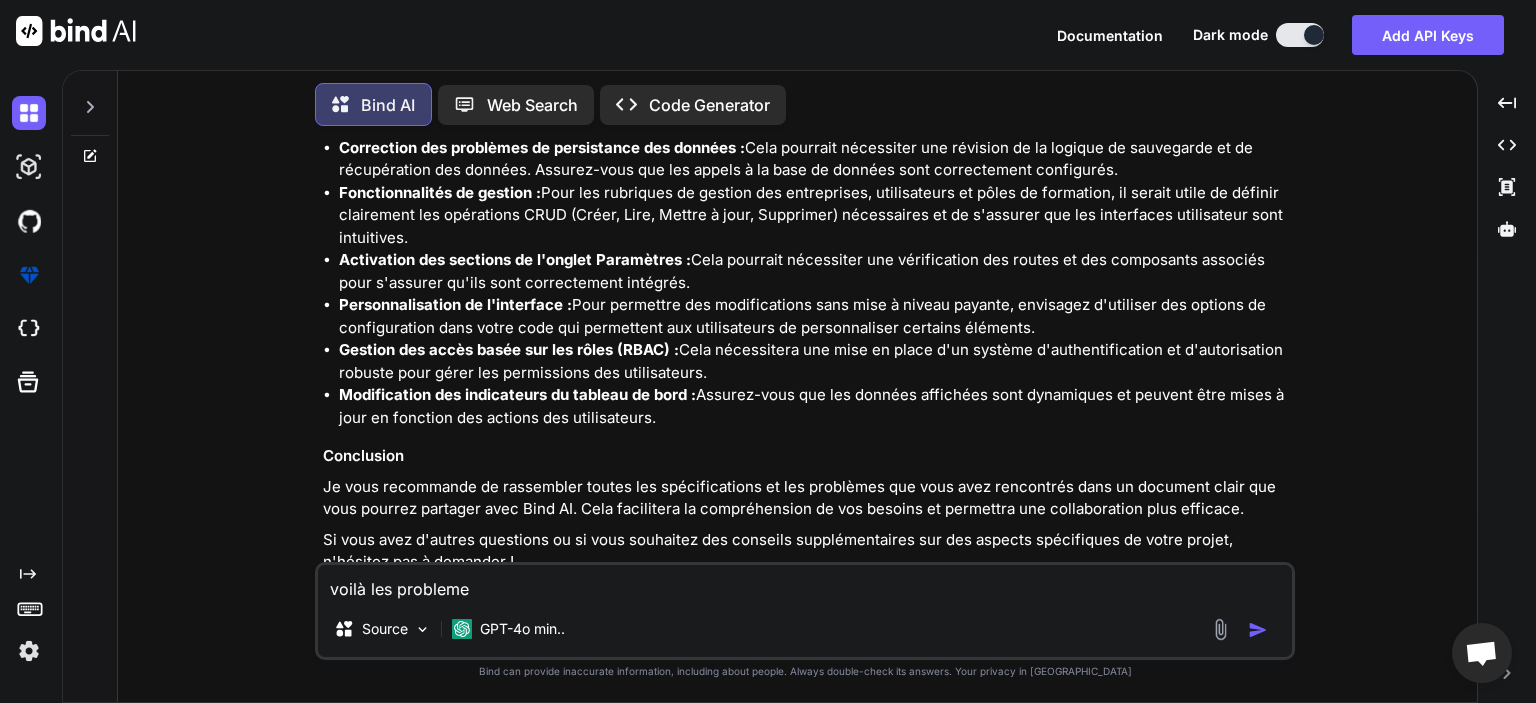 type on "x" 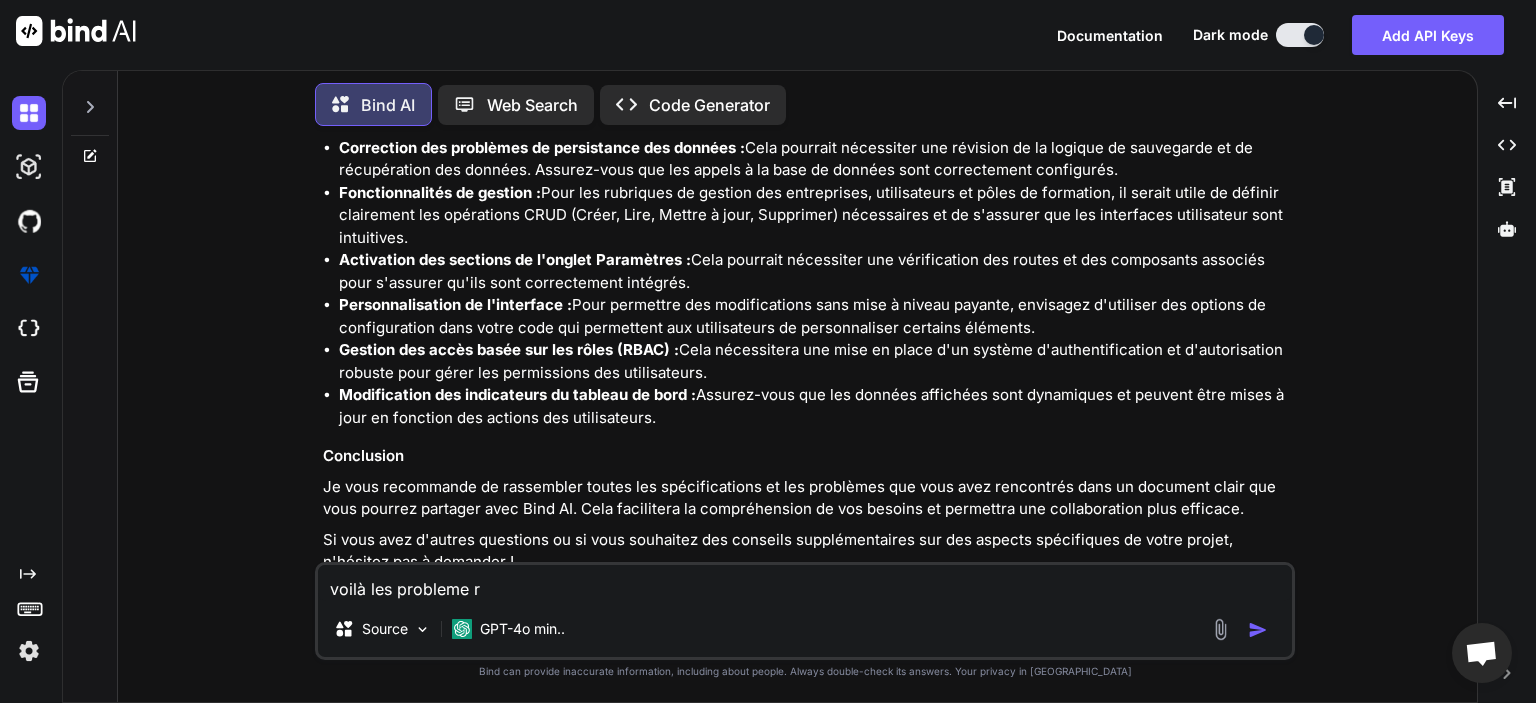 type on "x" 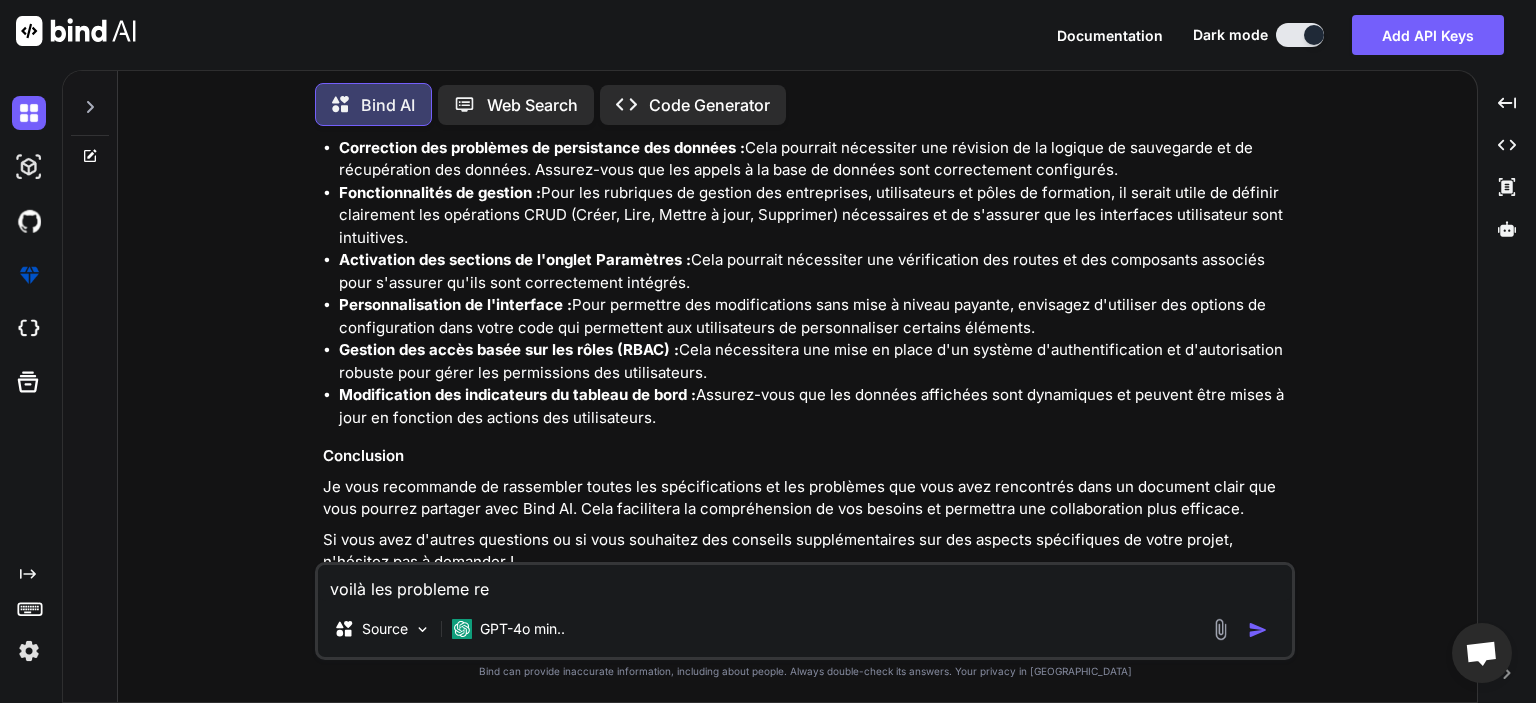 type on "x" 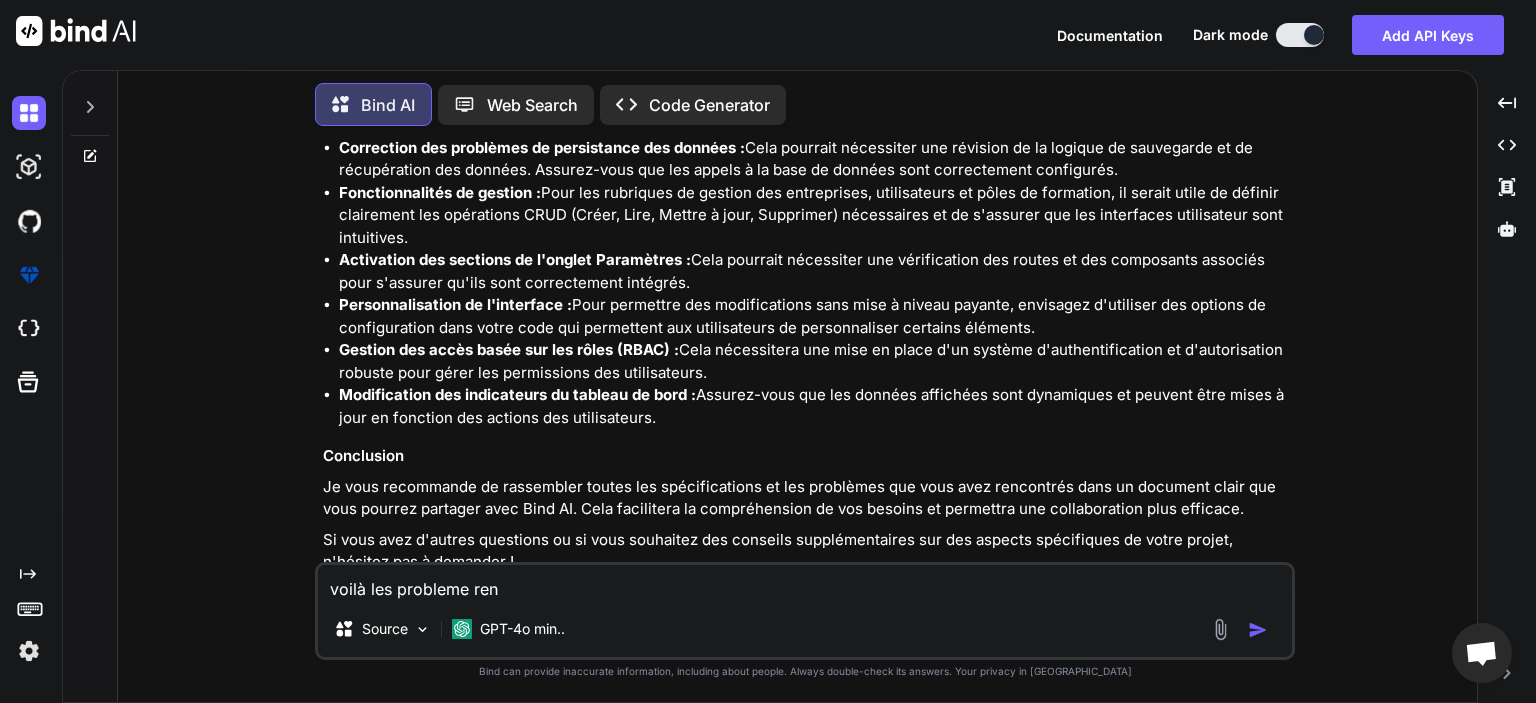 type on "x" 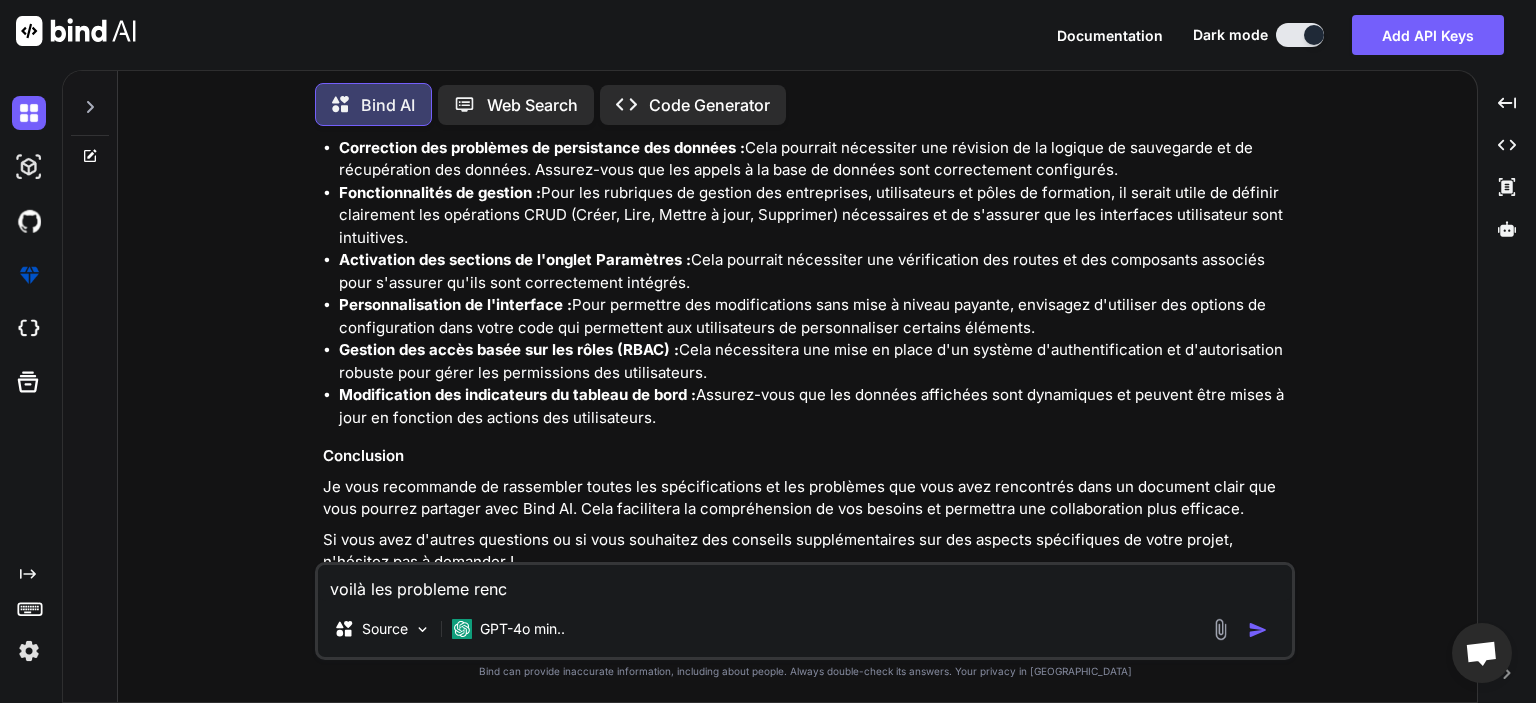 type on "x" 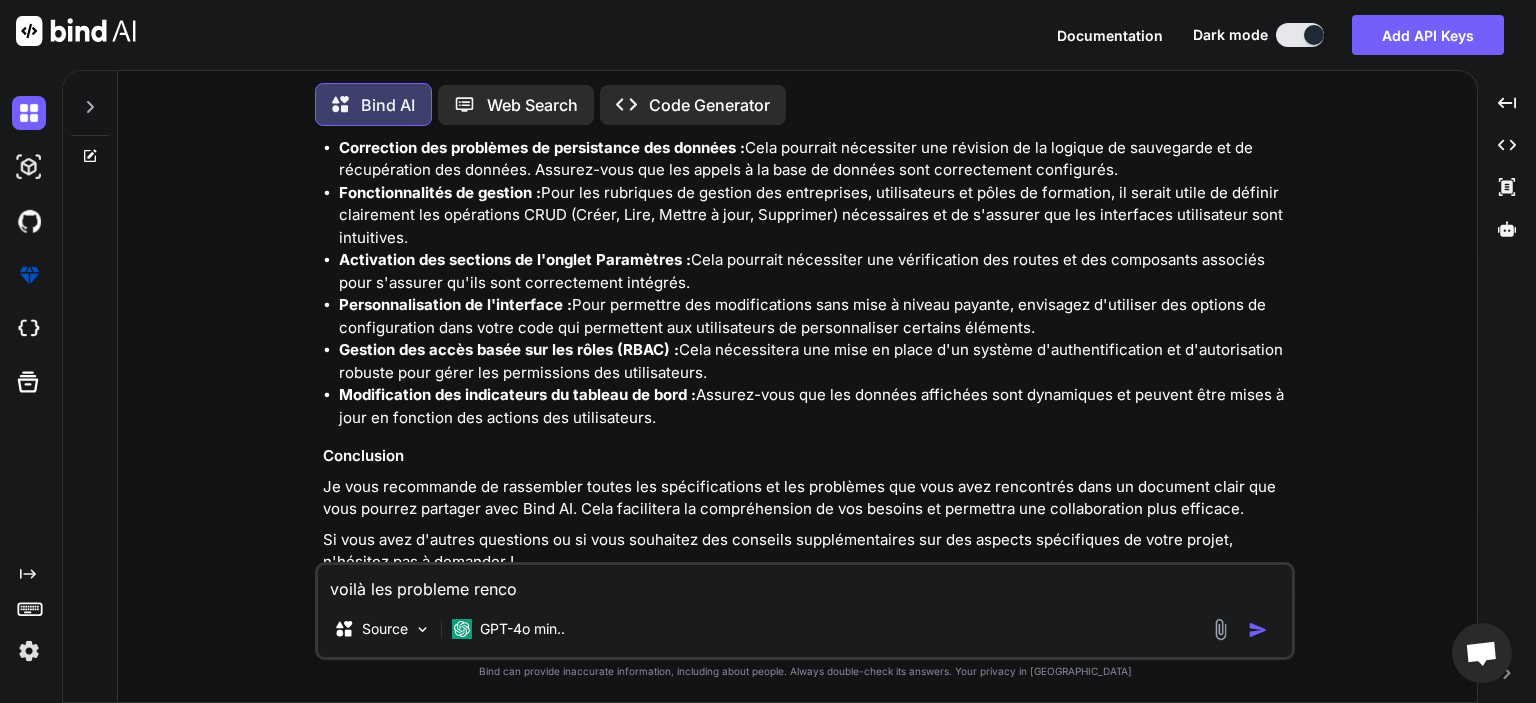 type on "x" 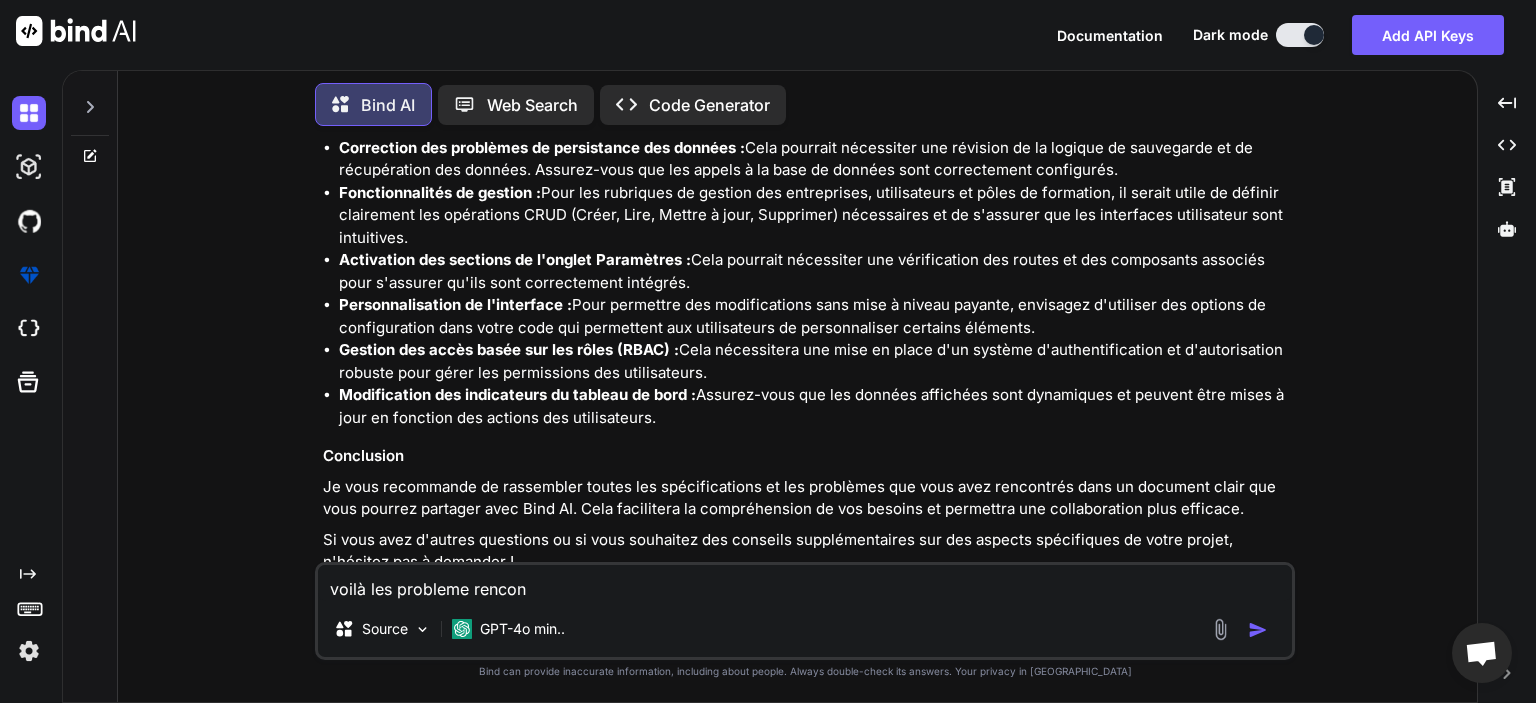 type on "x" 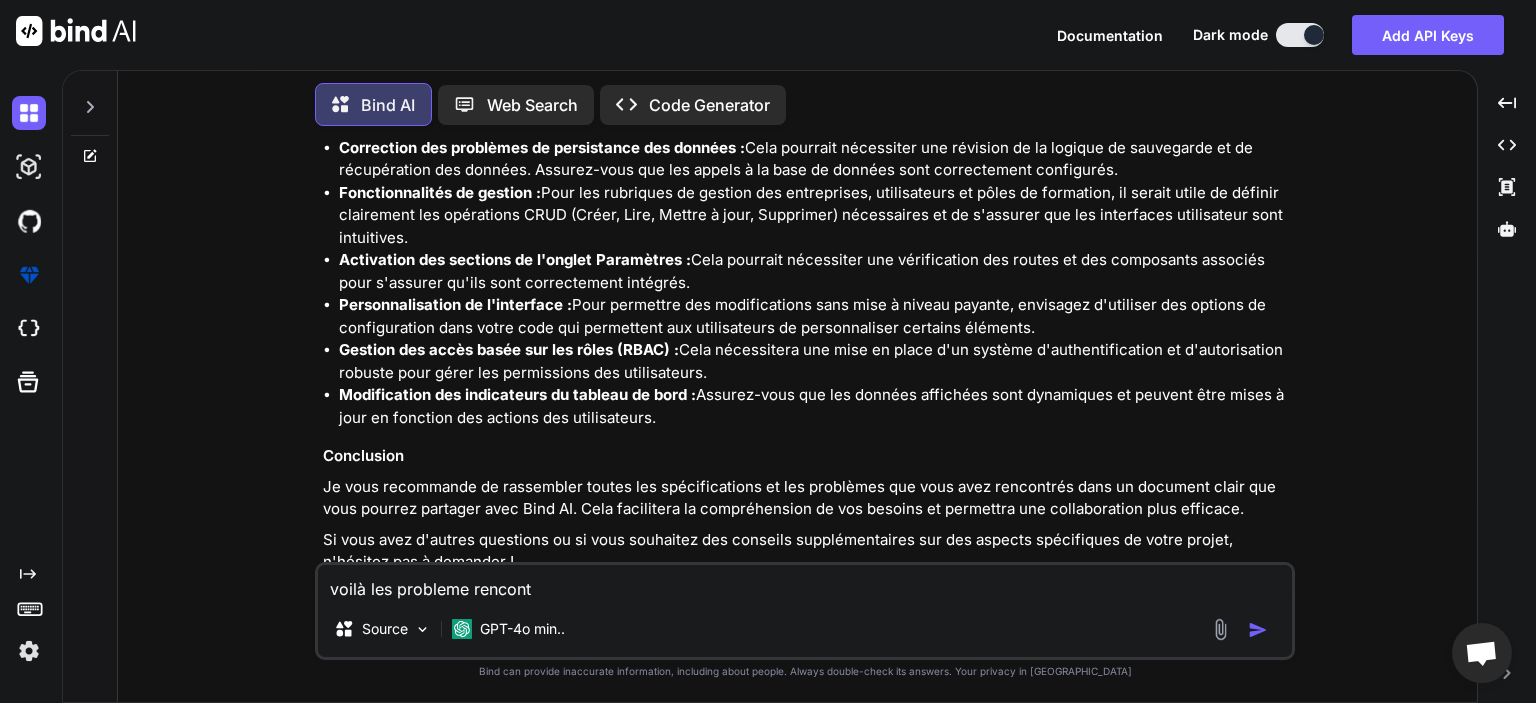 type on "x" 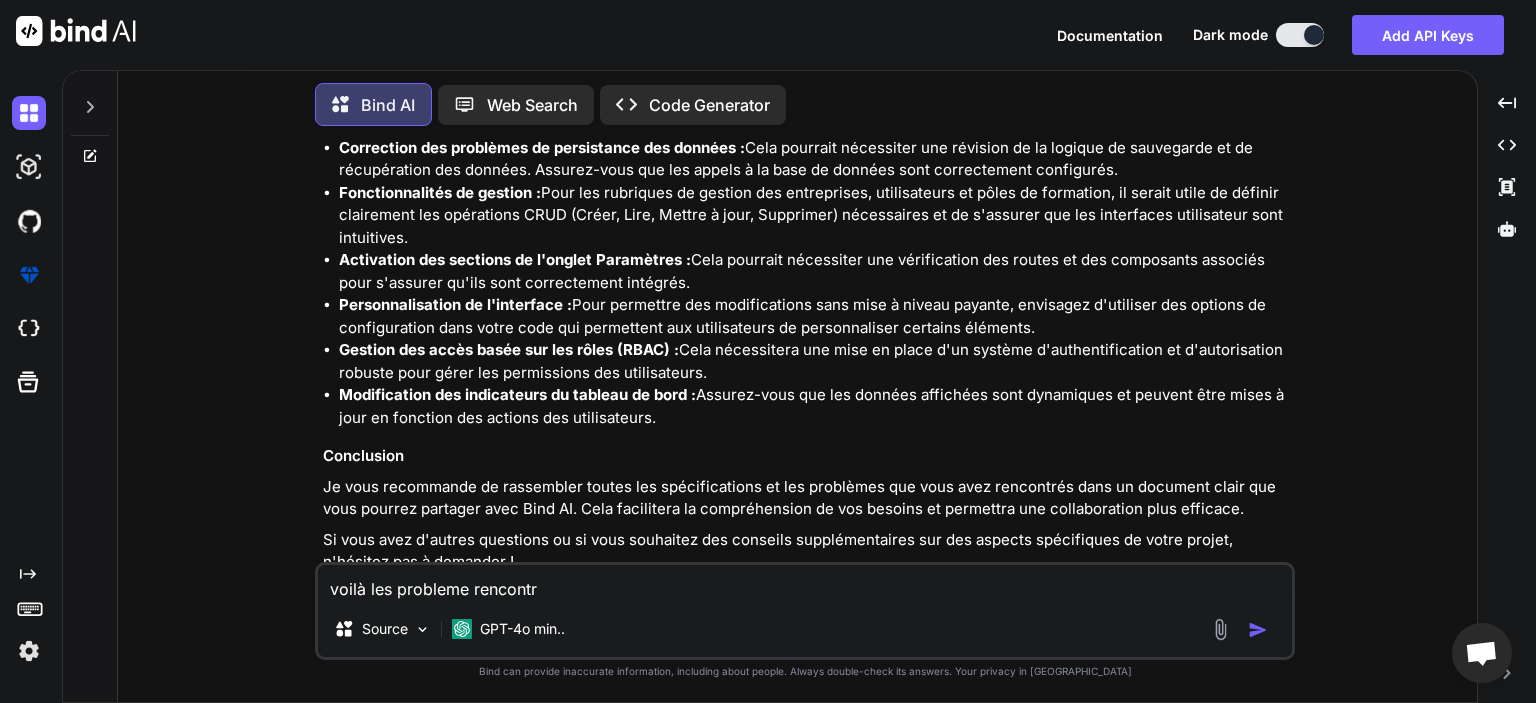 type on "x" 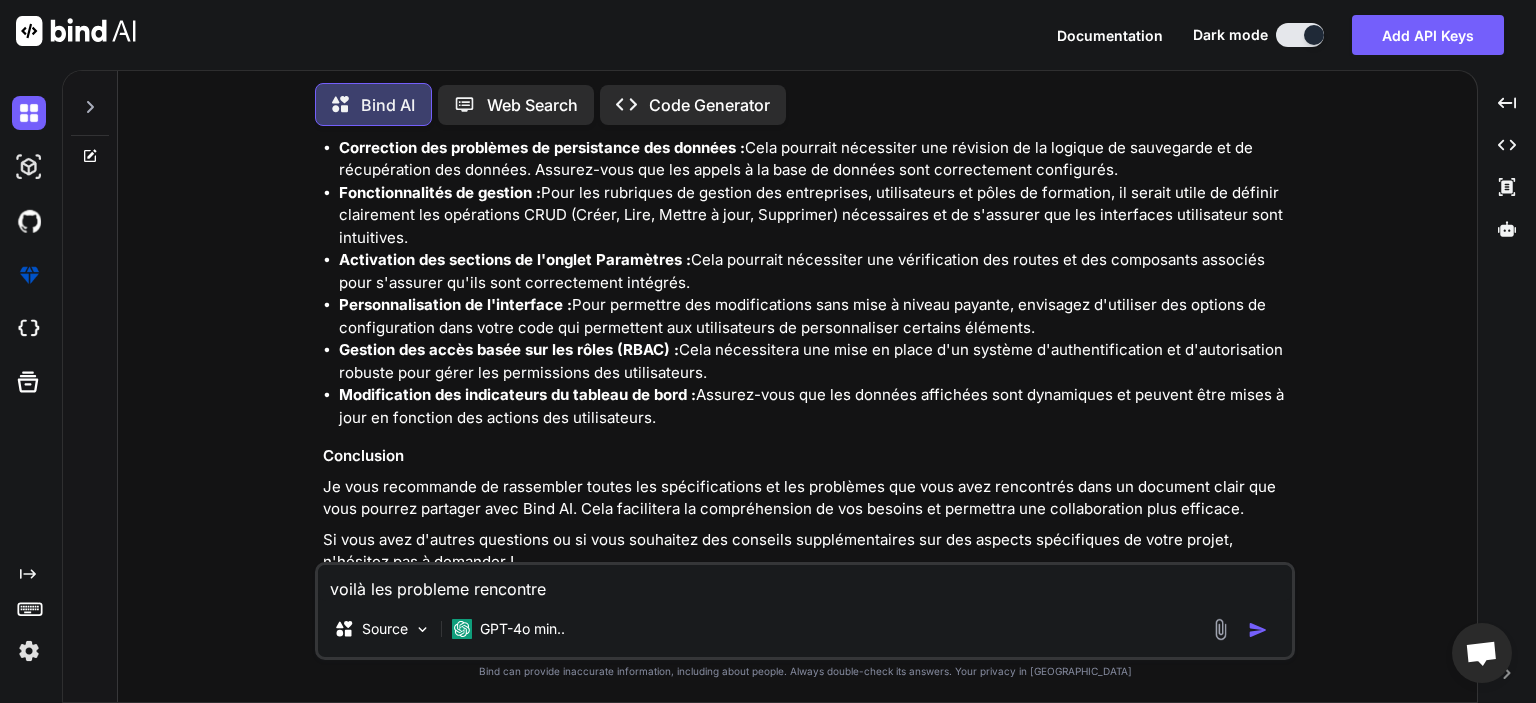 type on "x" 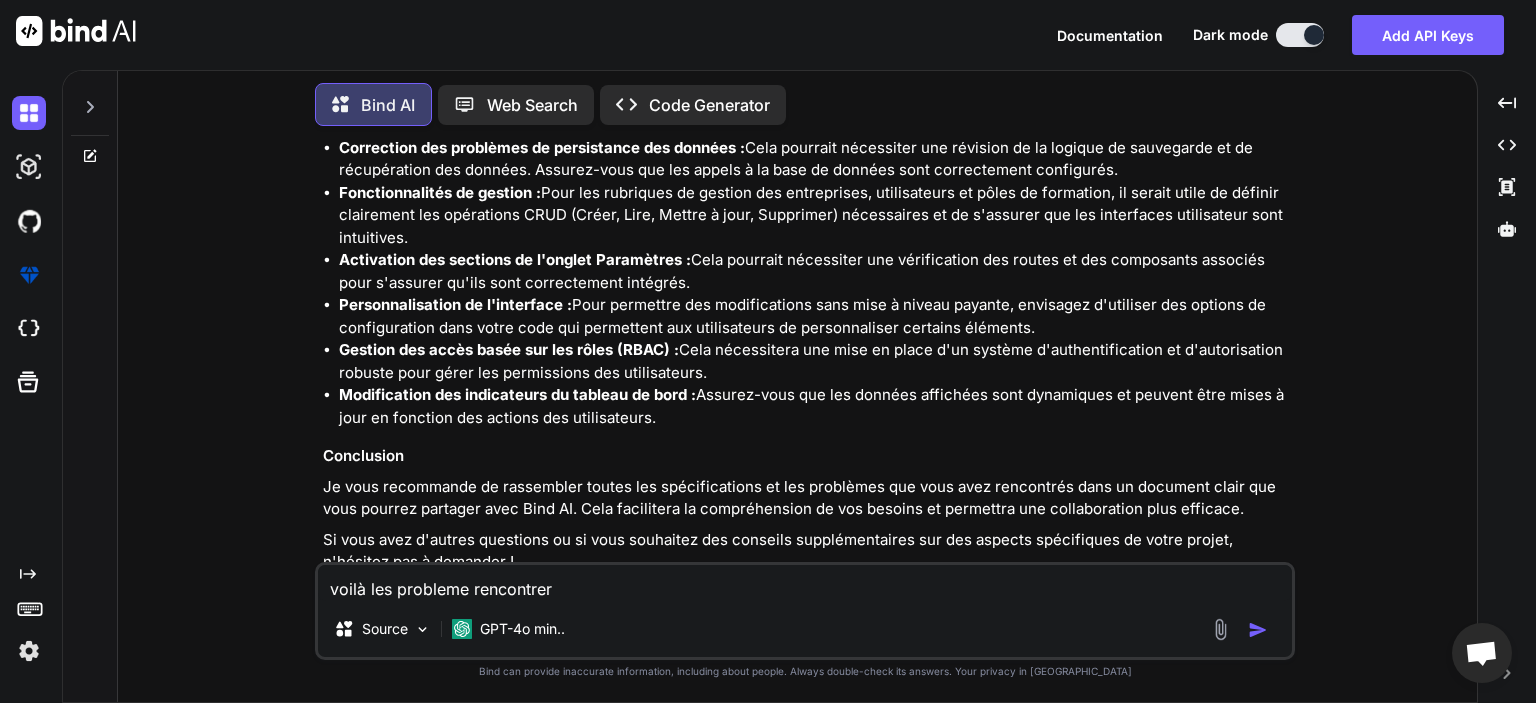 type on "x" 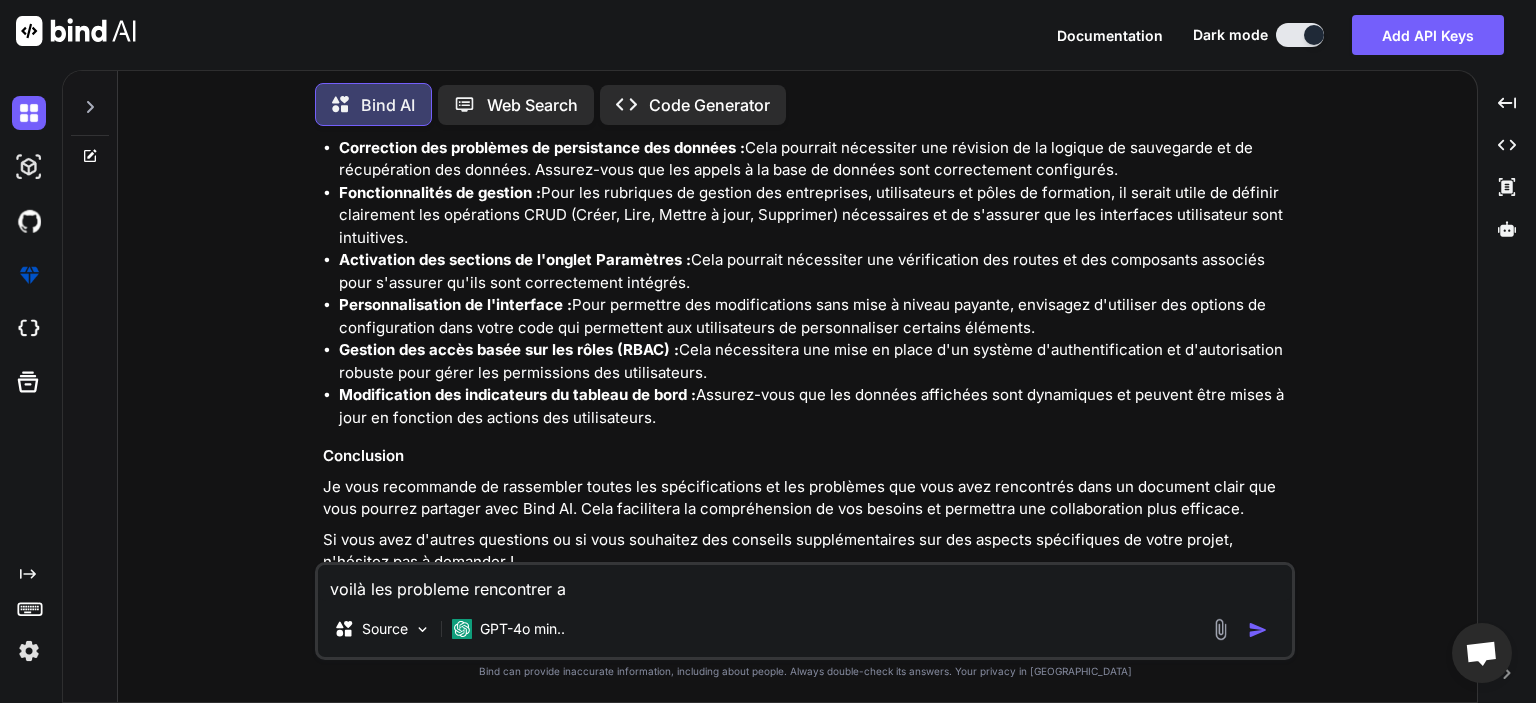 type on "x" 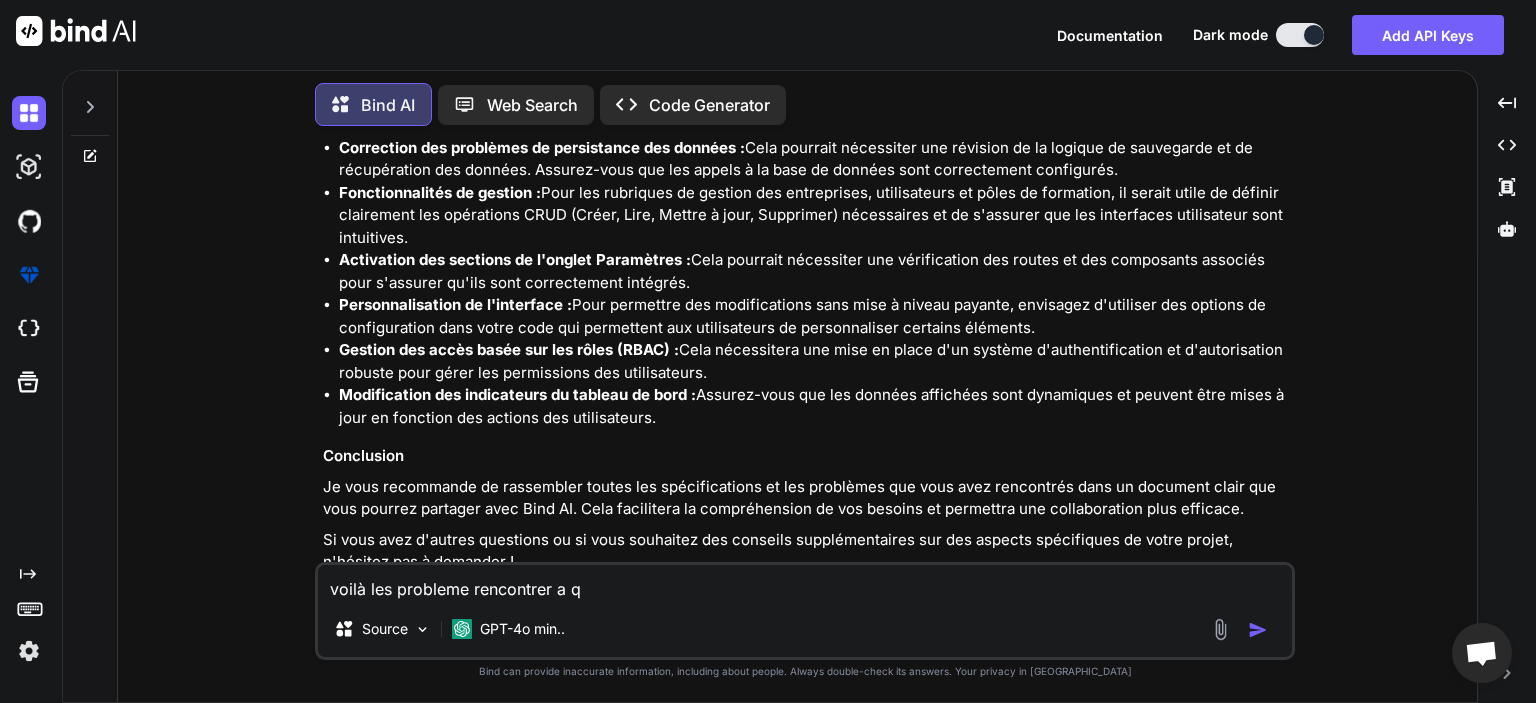 type on "x" 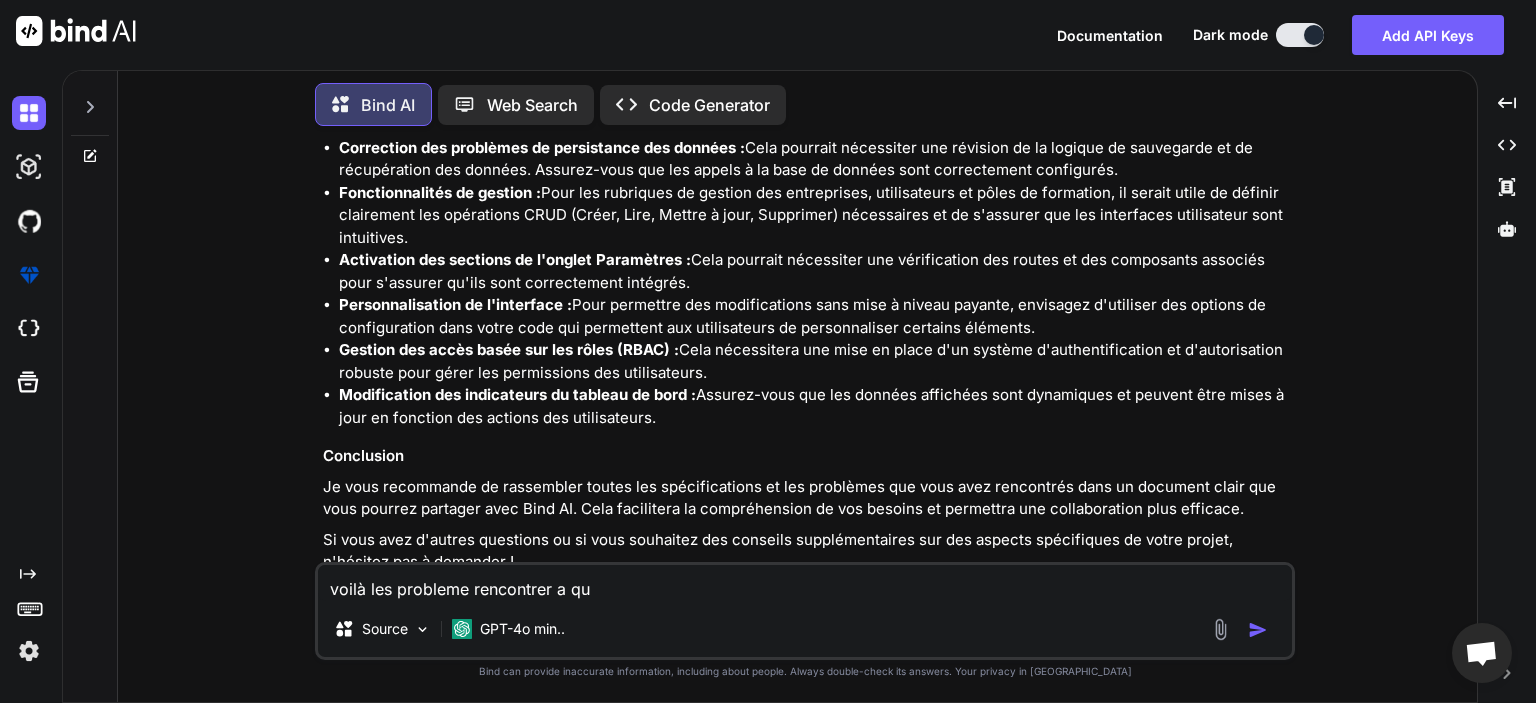 type on "x" 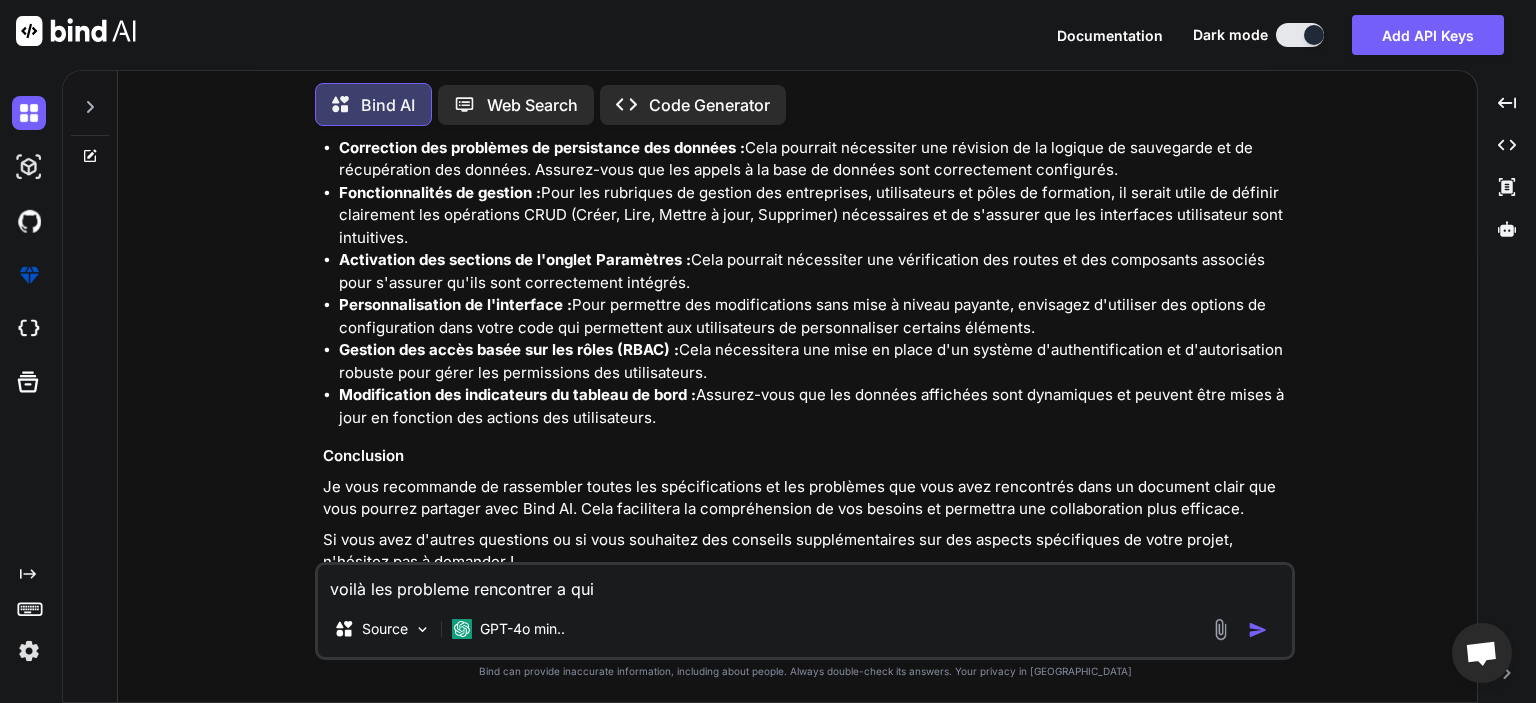 type on "x" 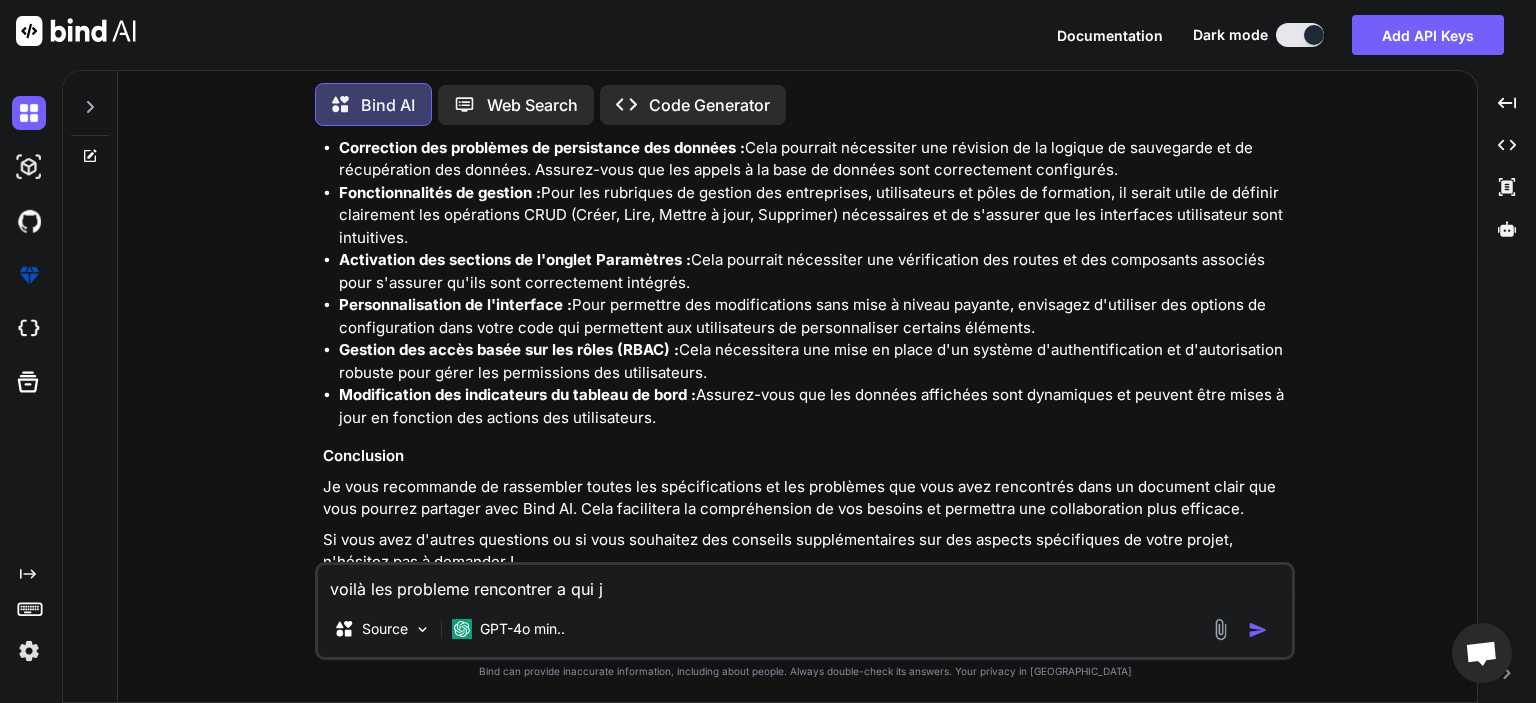 type on "x" 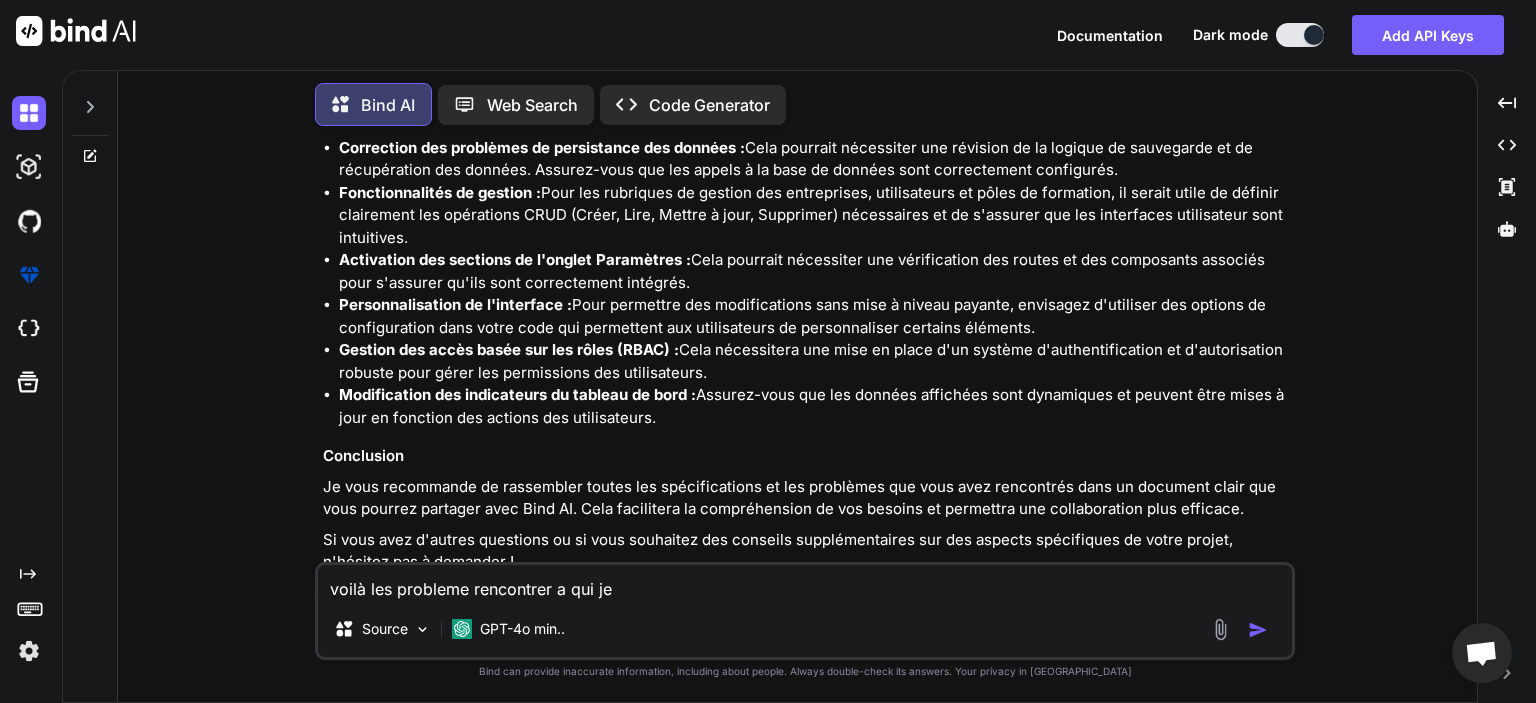 type on "x" 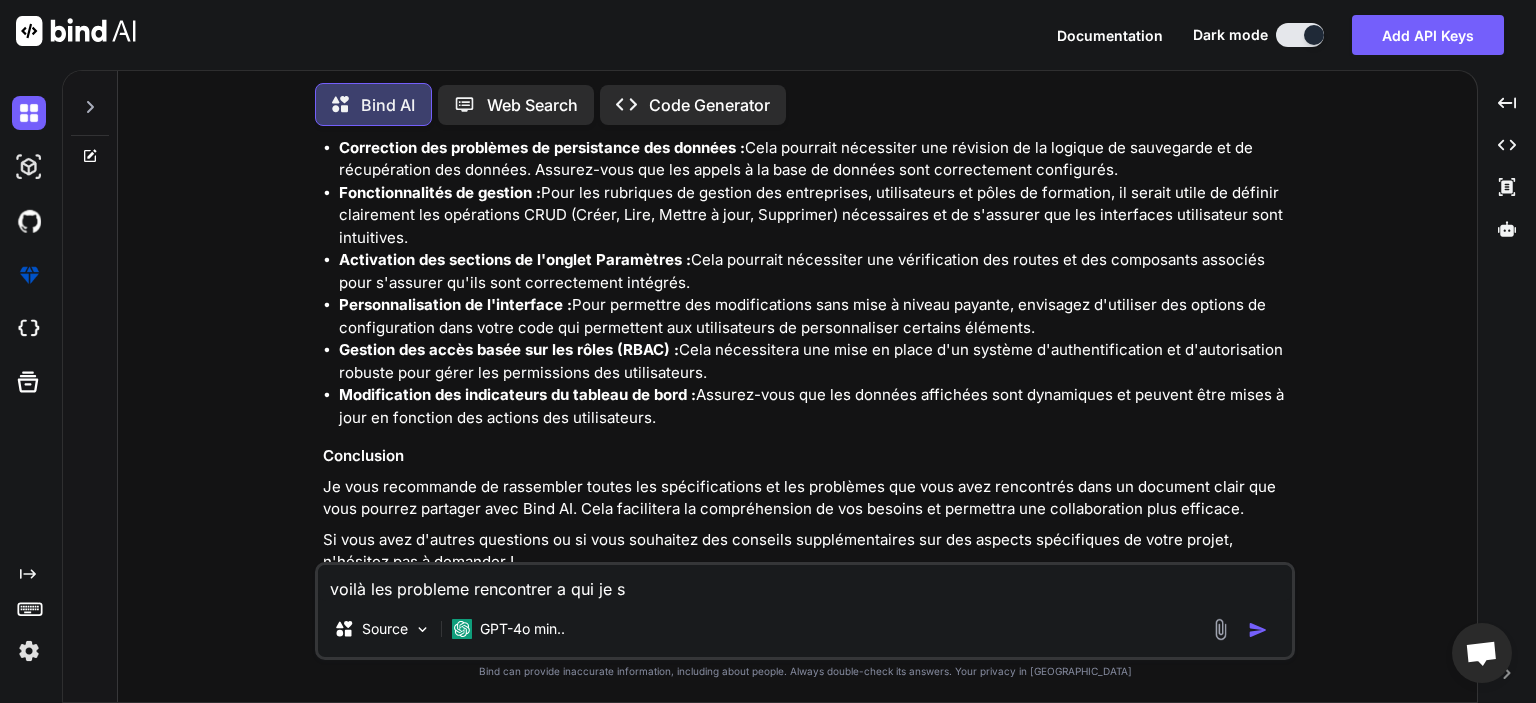 type on "x" 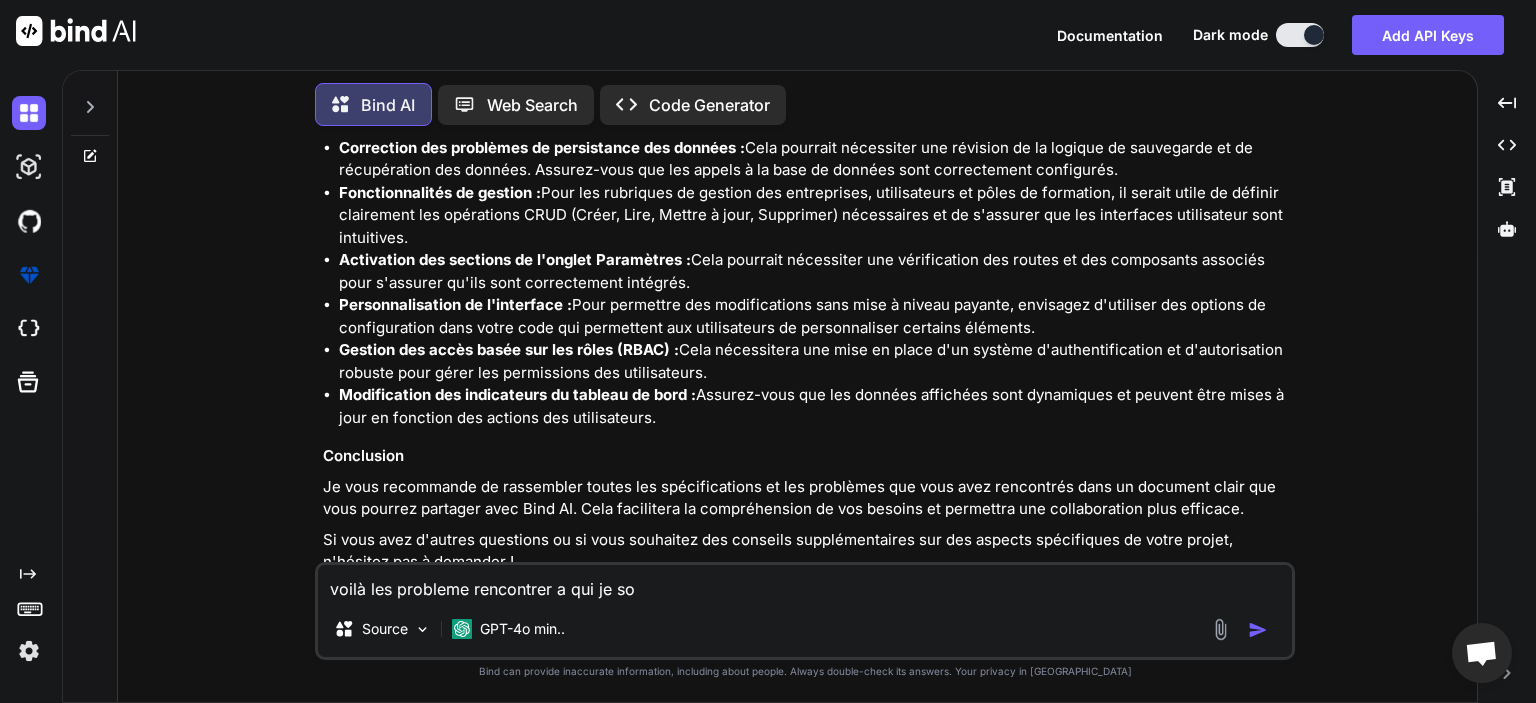 type on "x" 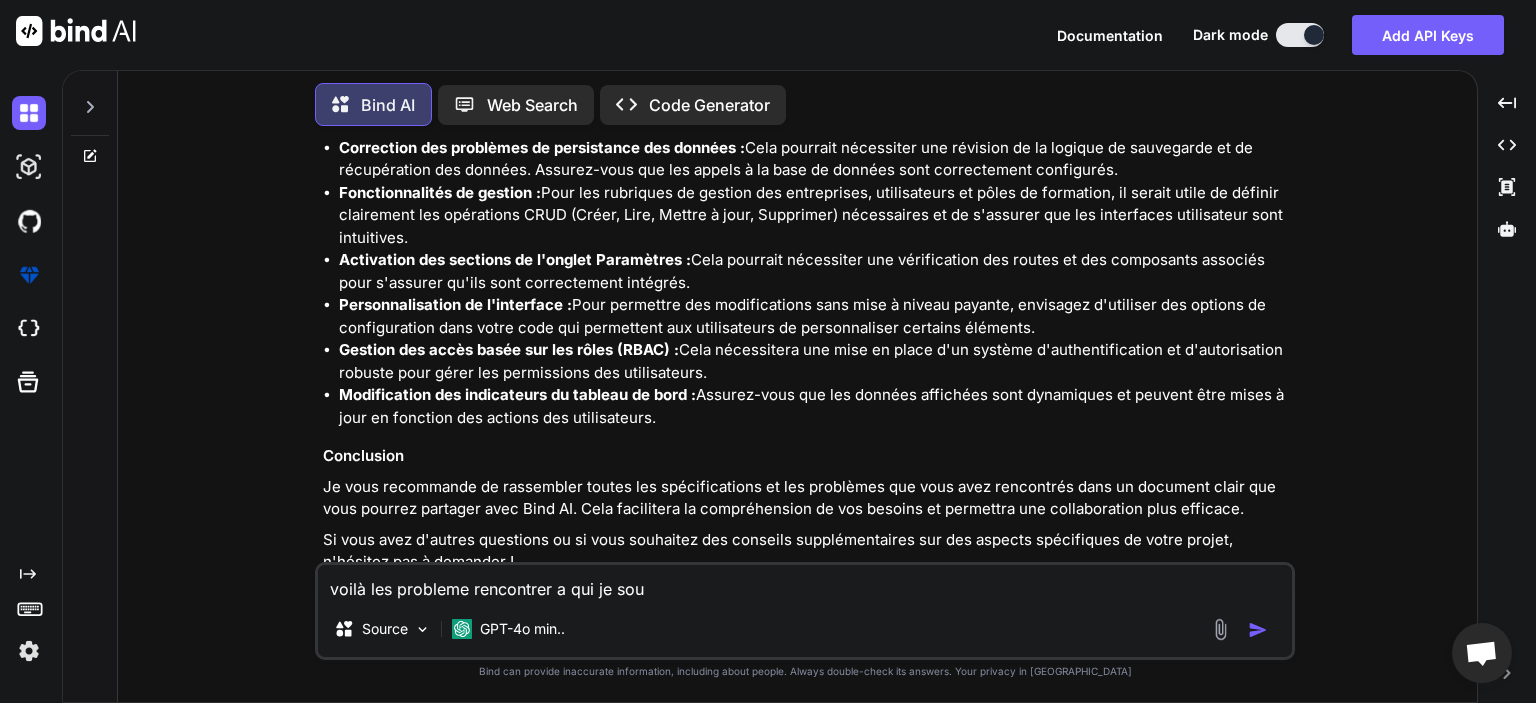 type on "x" 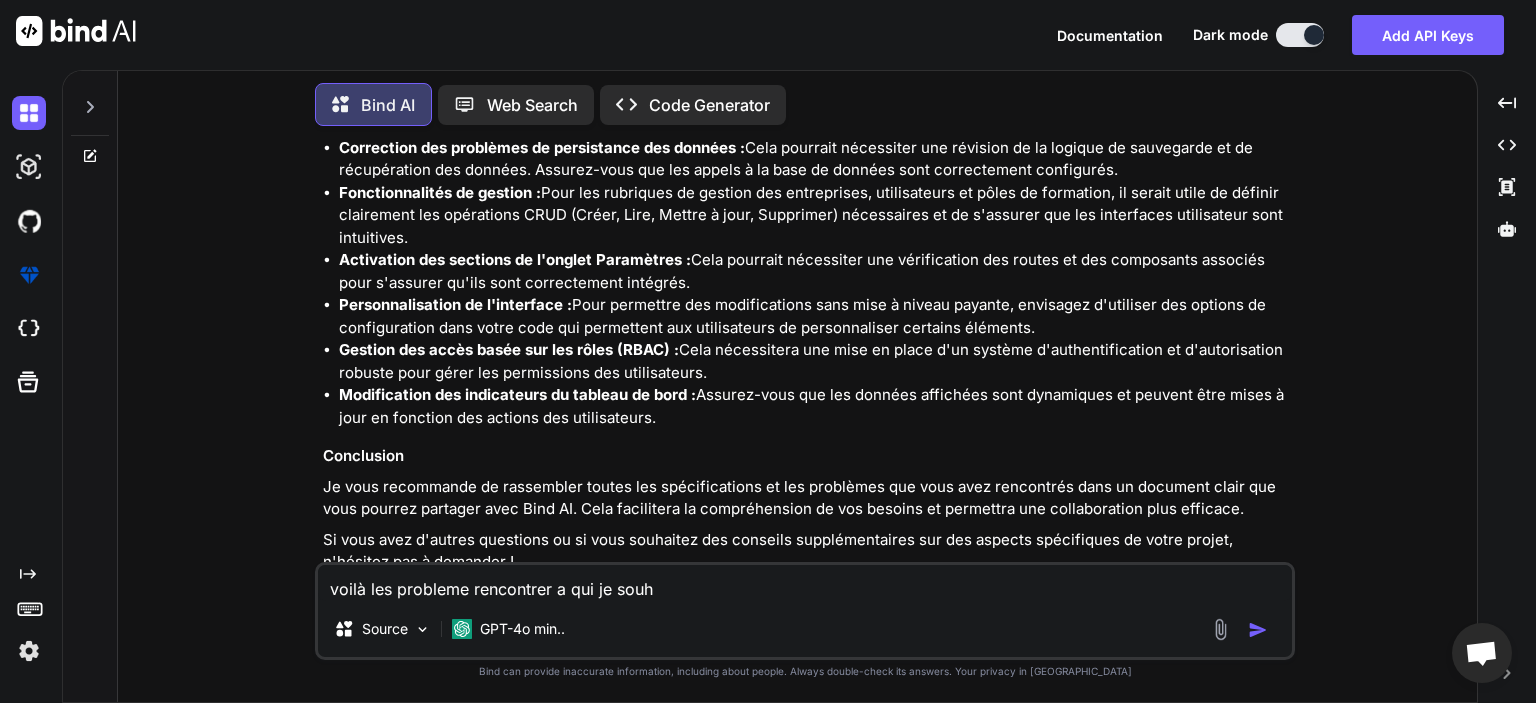 type on "x" 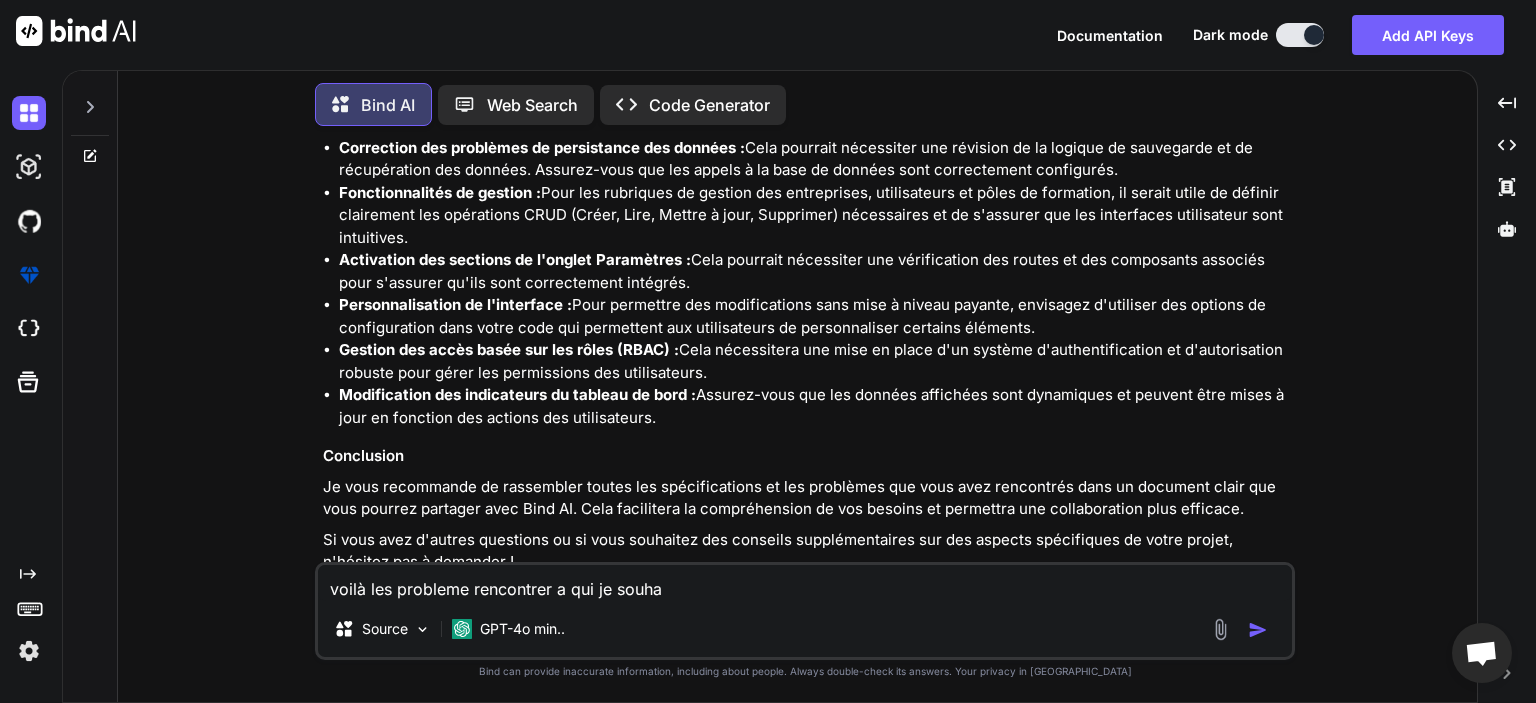 type on "x" 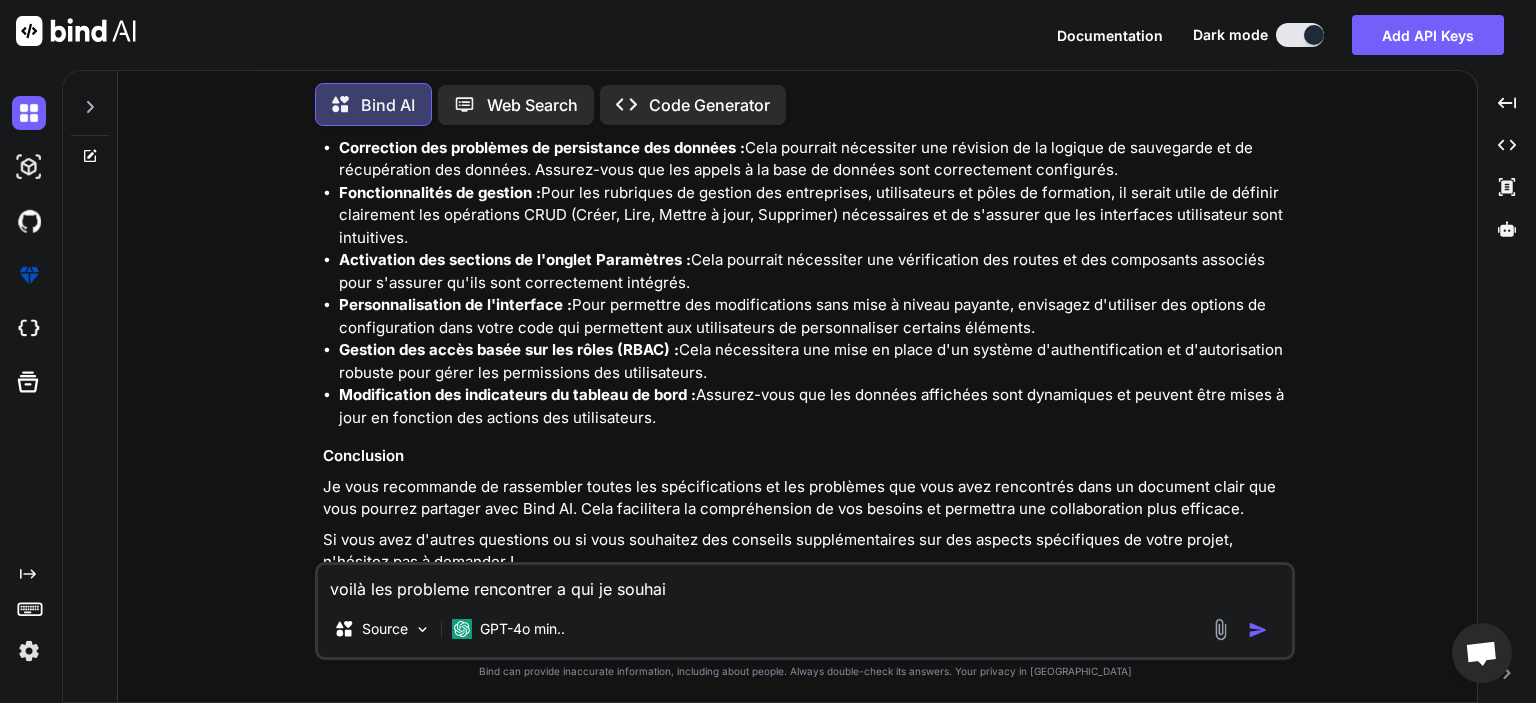type on "x" 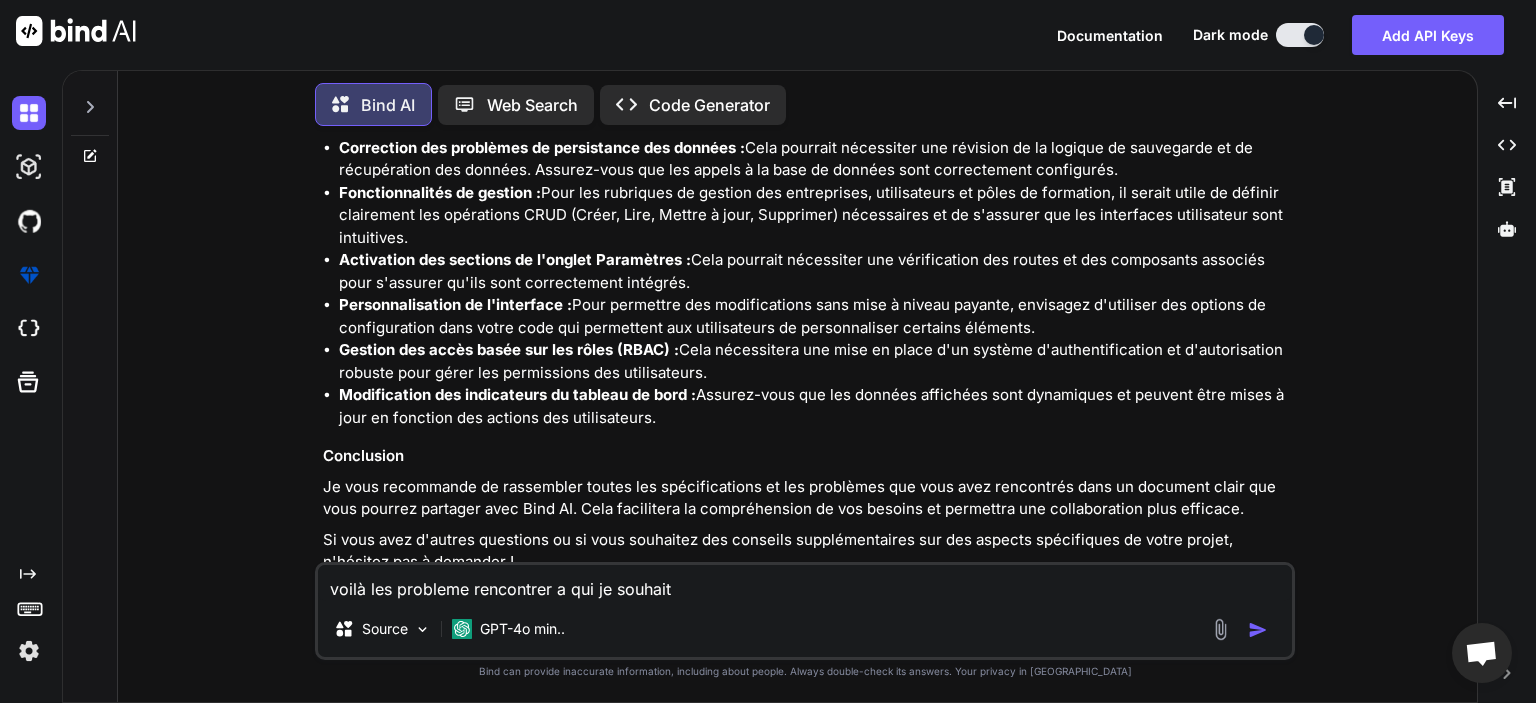 type on "voilà les probleme rencontrer a qui je souhaite" 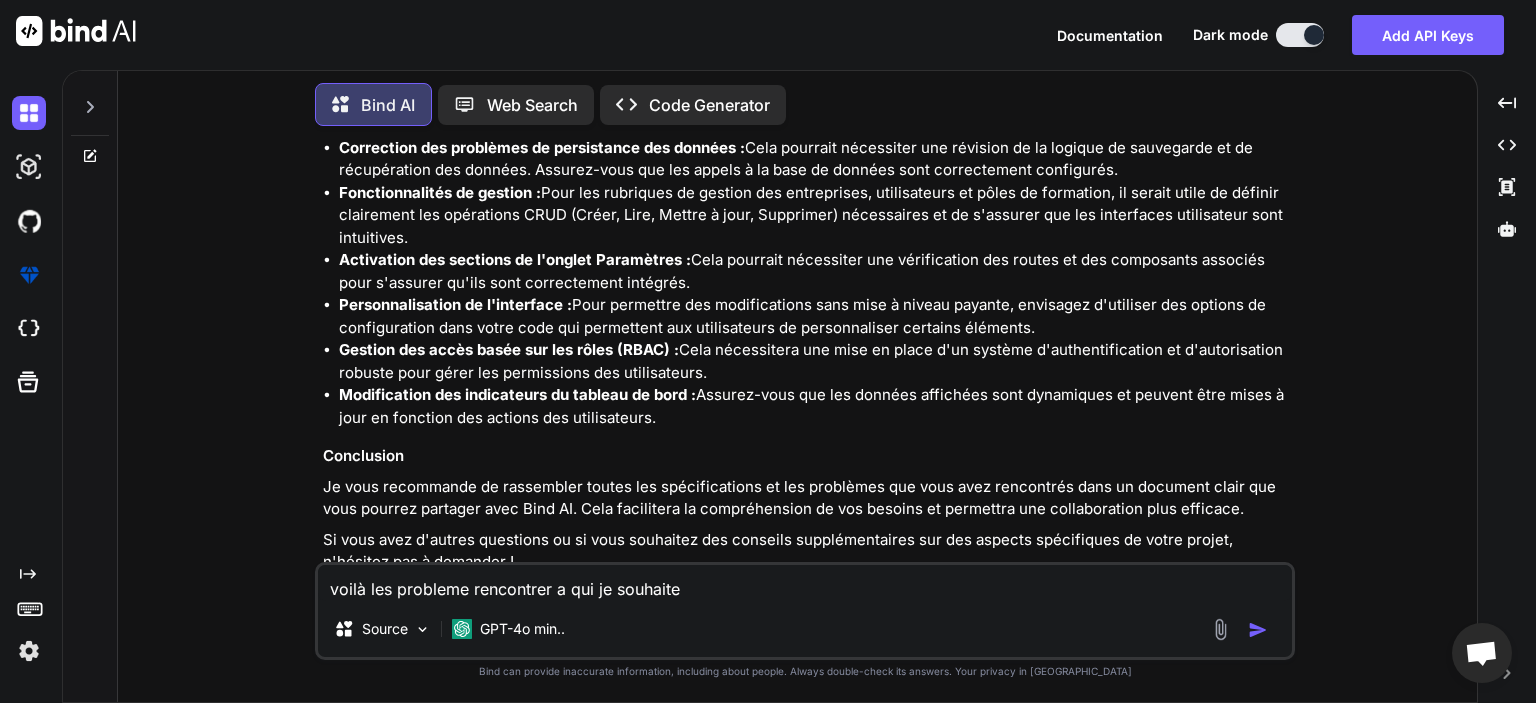 type on "x" 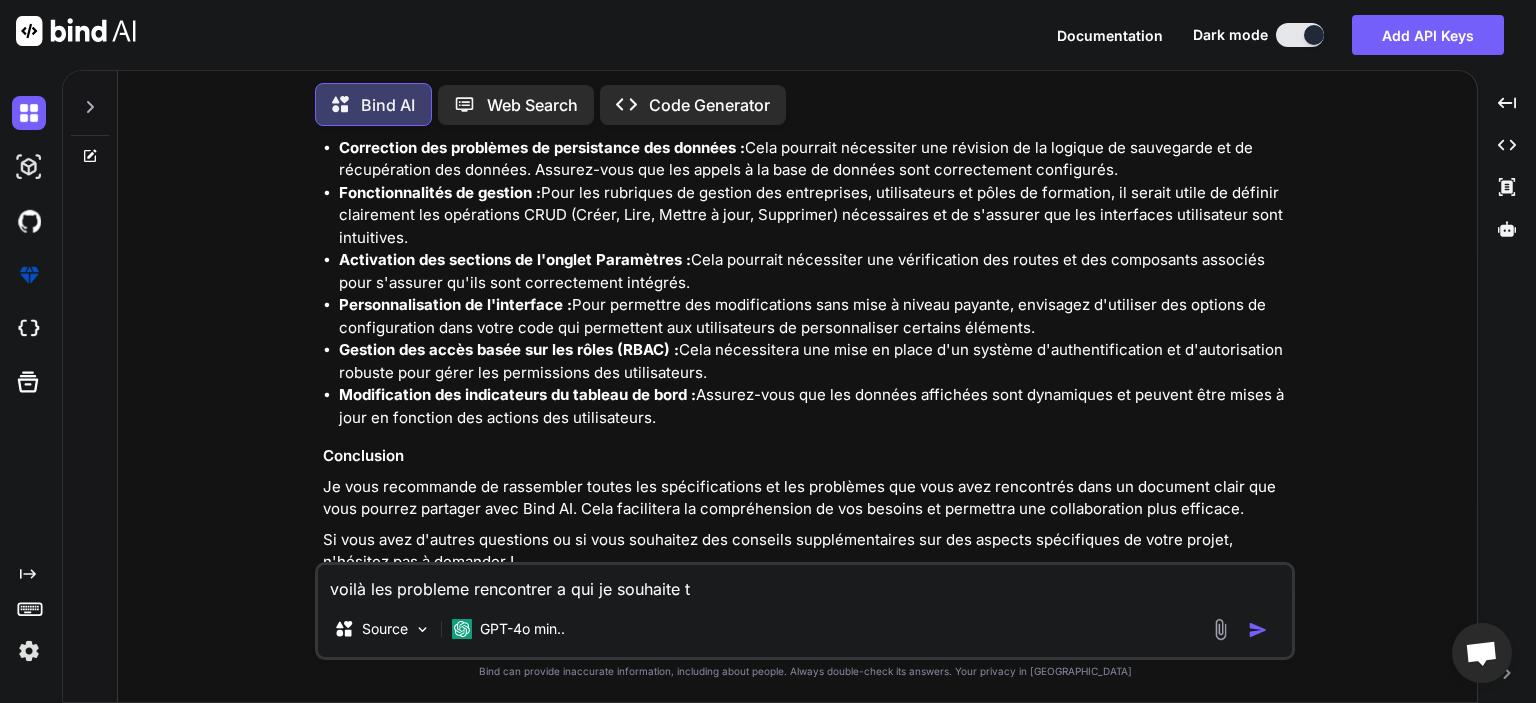 type on "x" 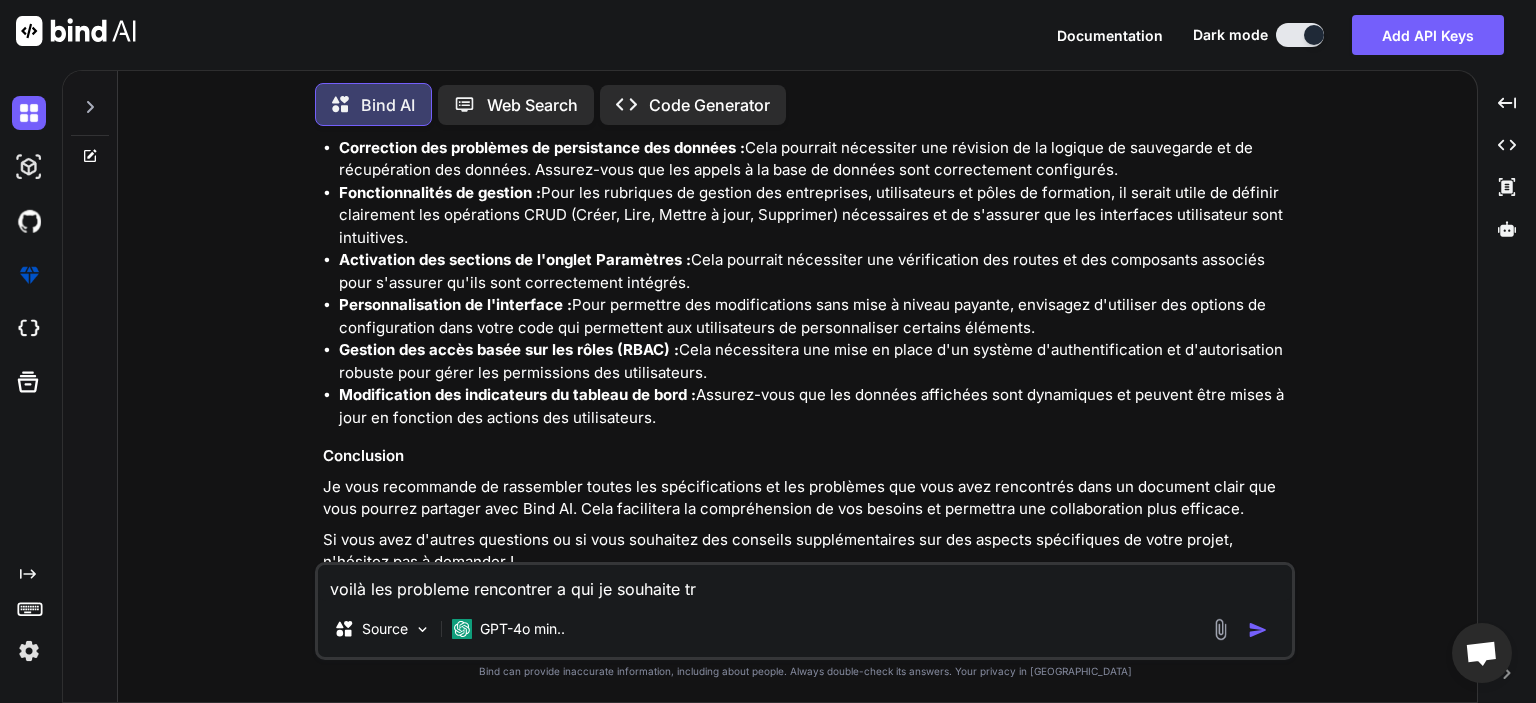 type on "x" 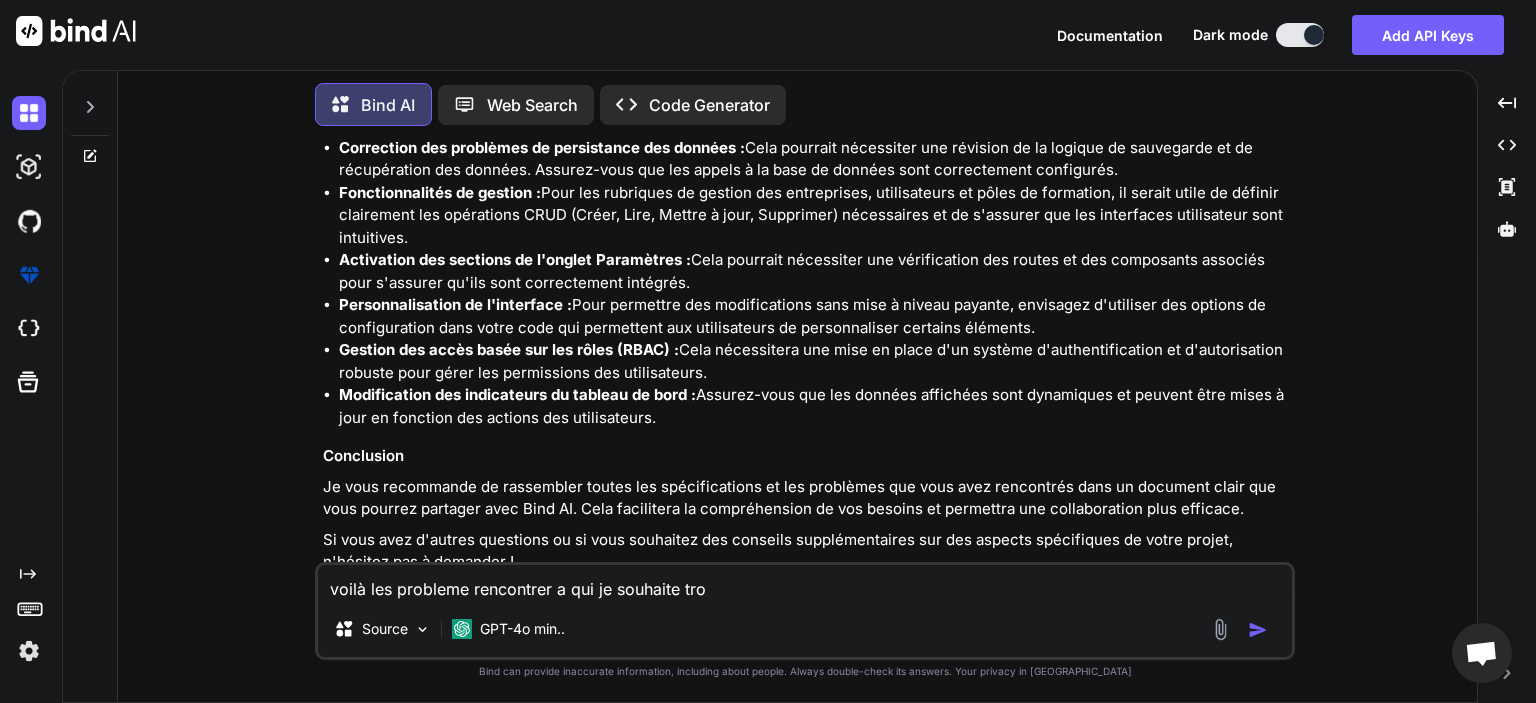 type on "x" 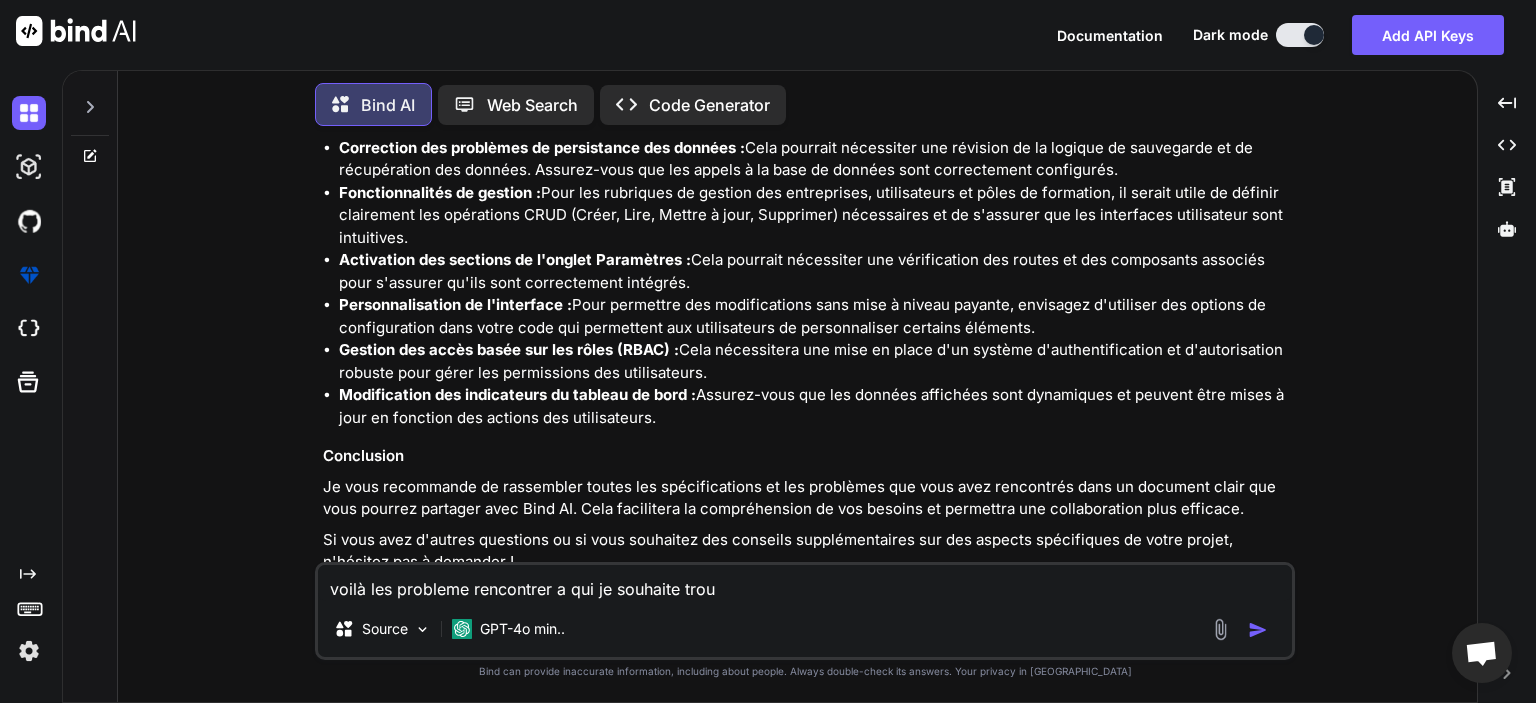 type on "x" 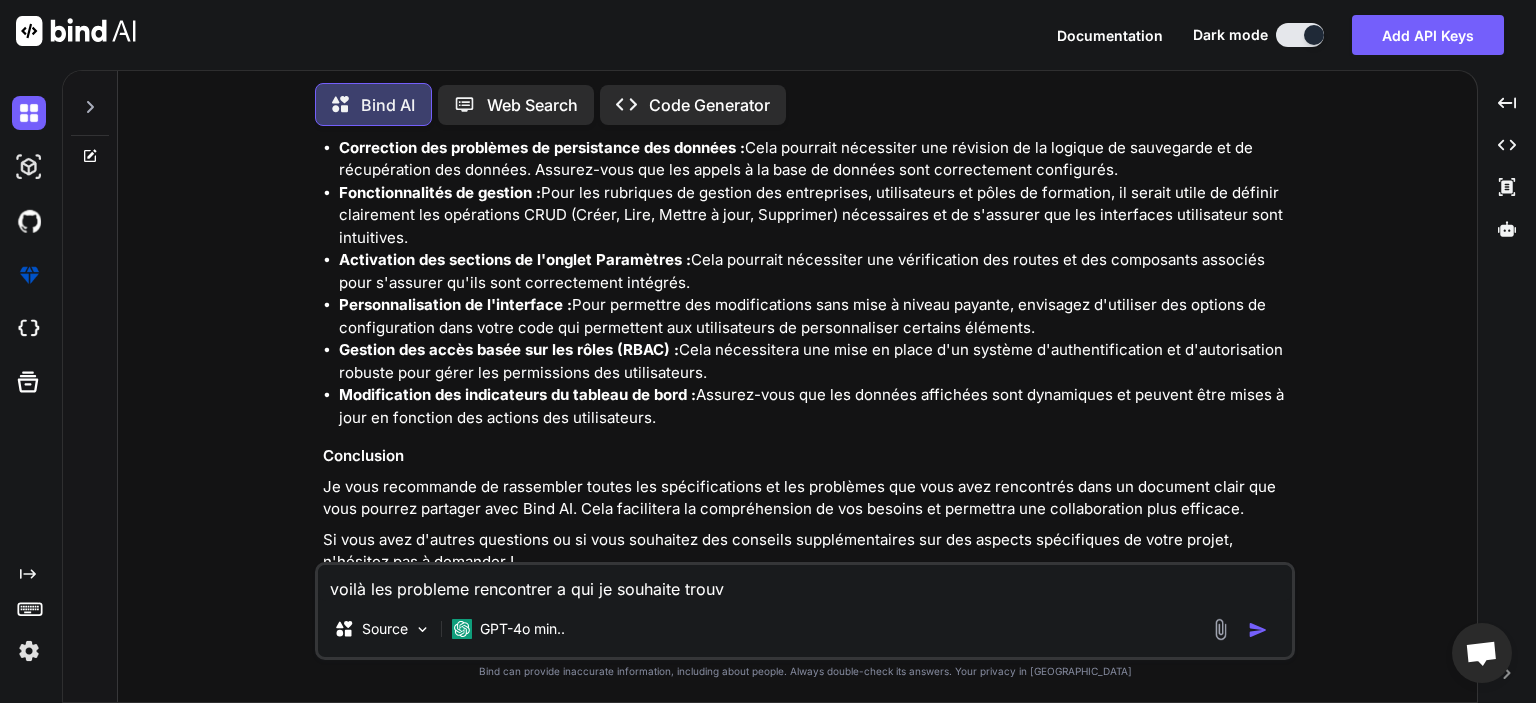 type on "x" 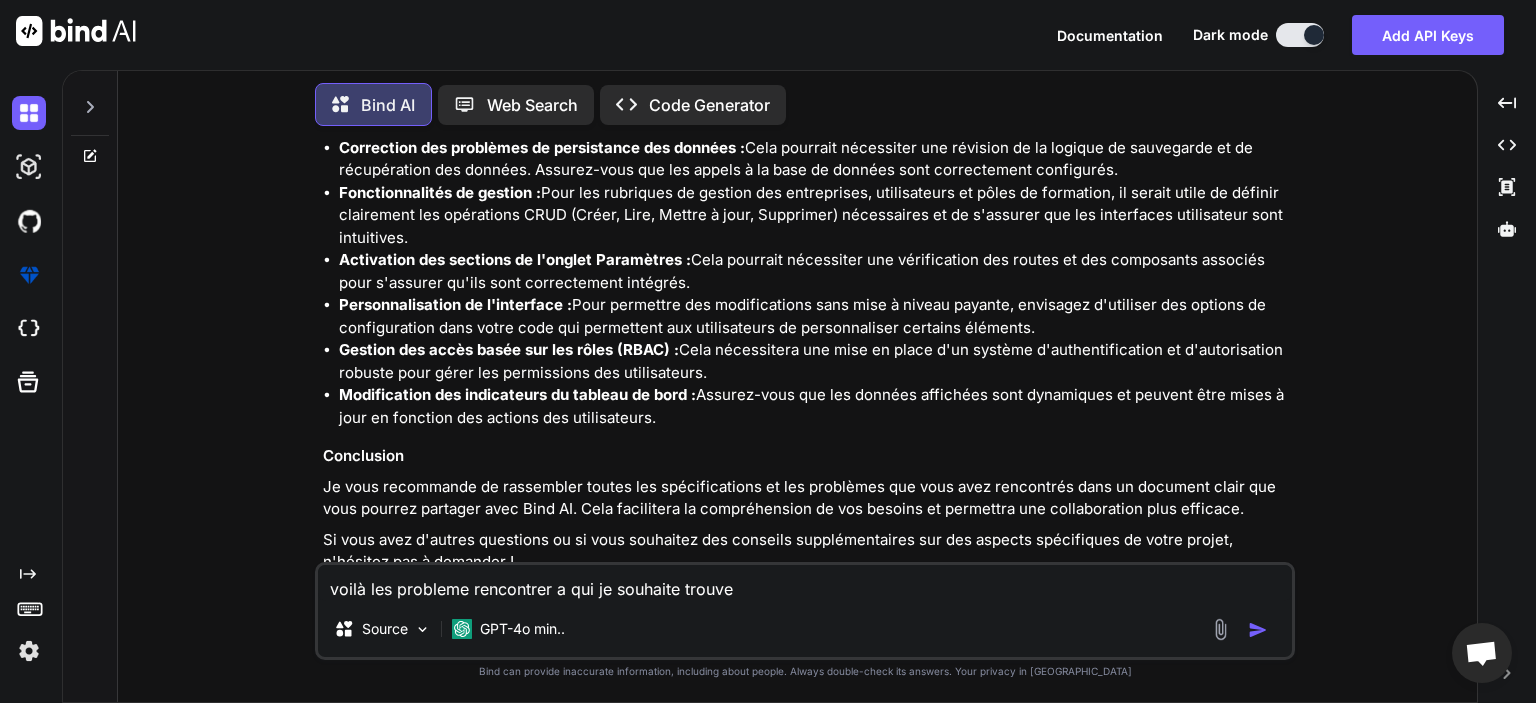 type on "x" 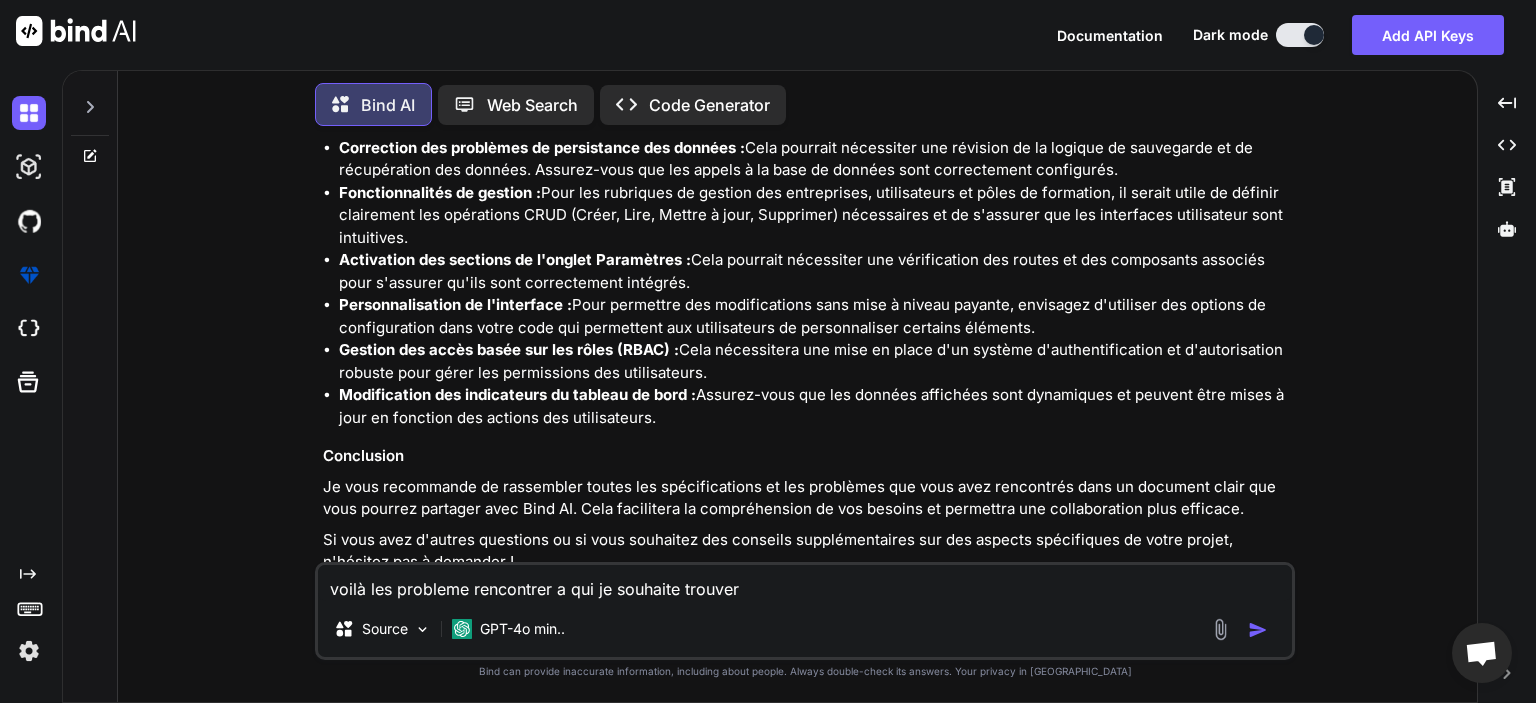 type on "x" 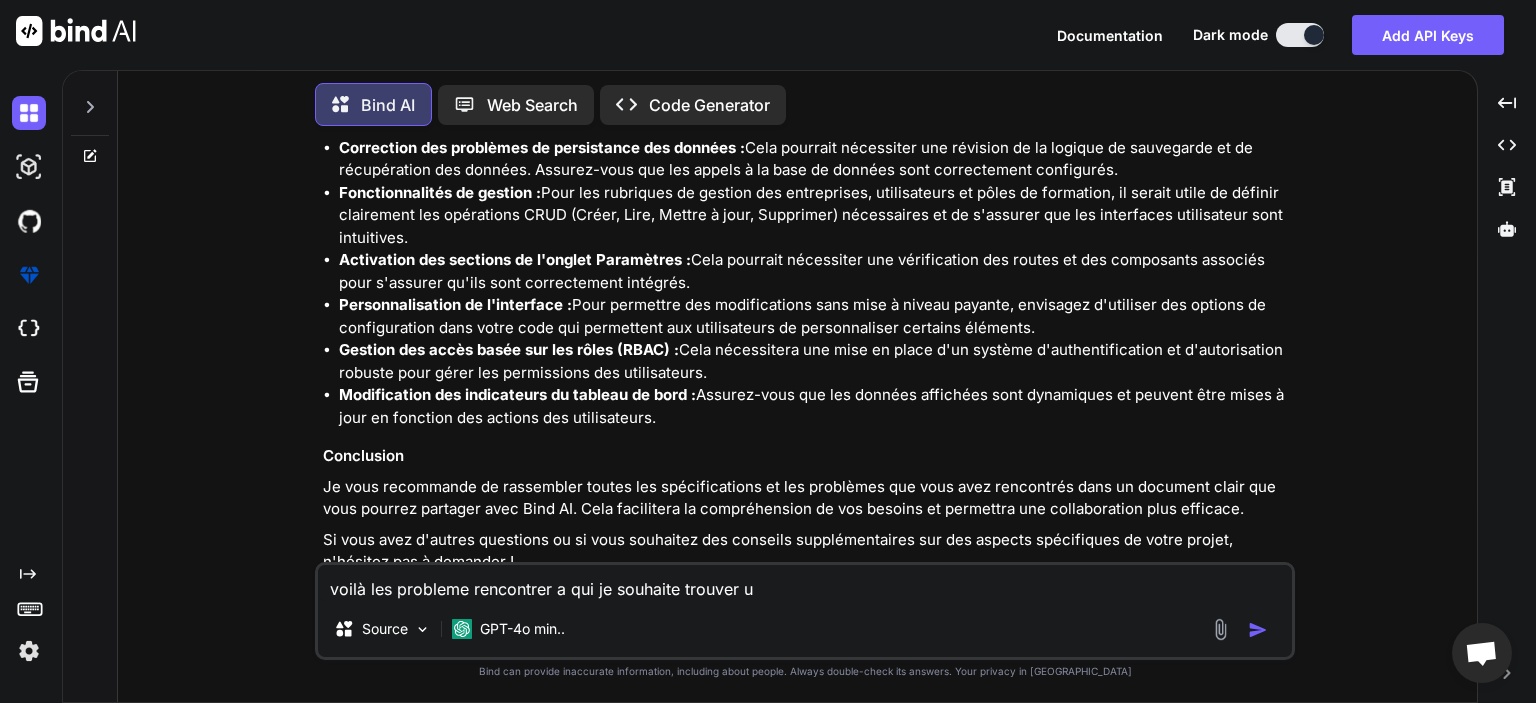 type on "x" 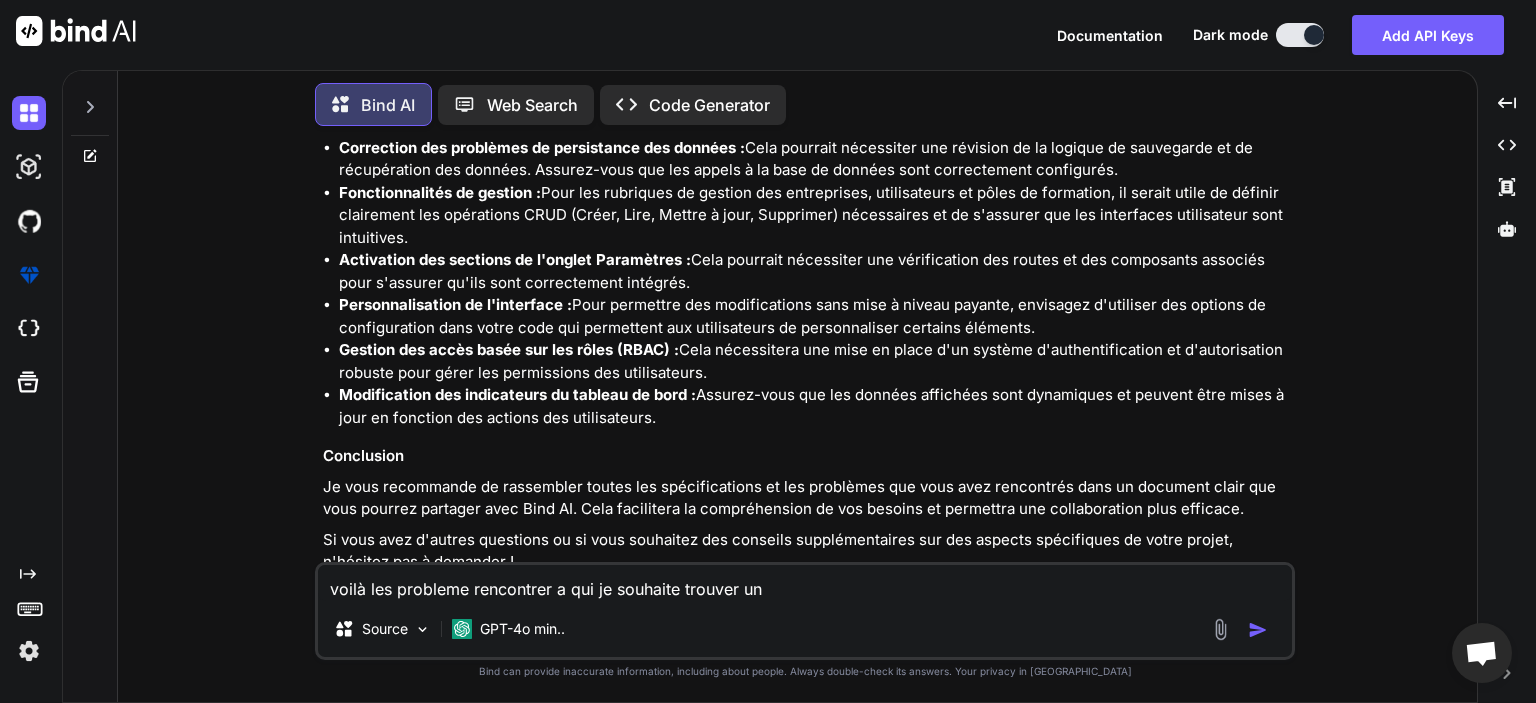 type on "x" 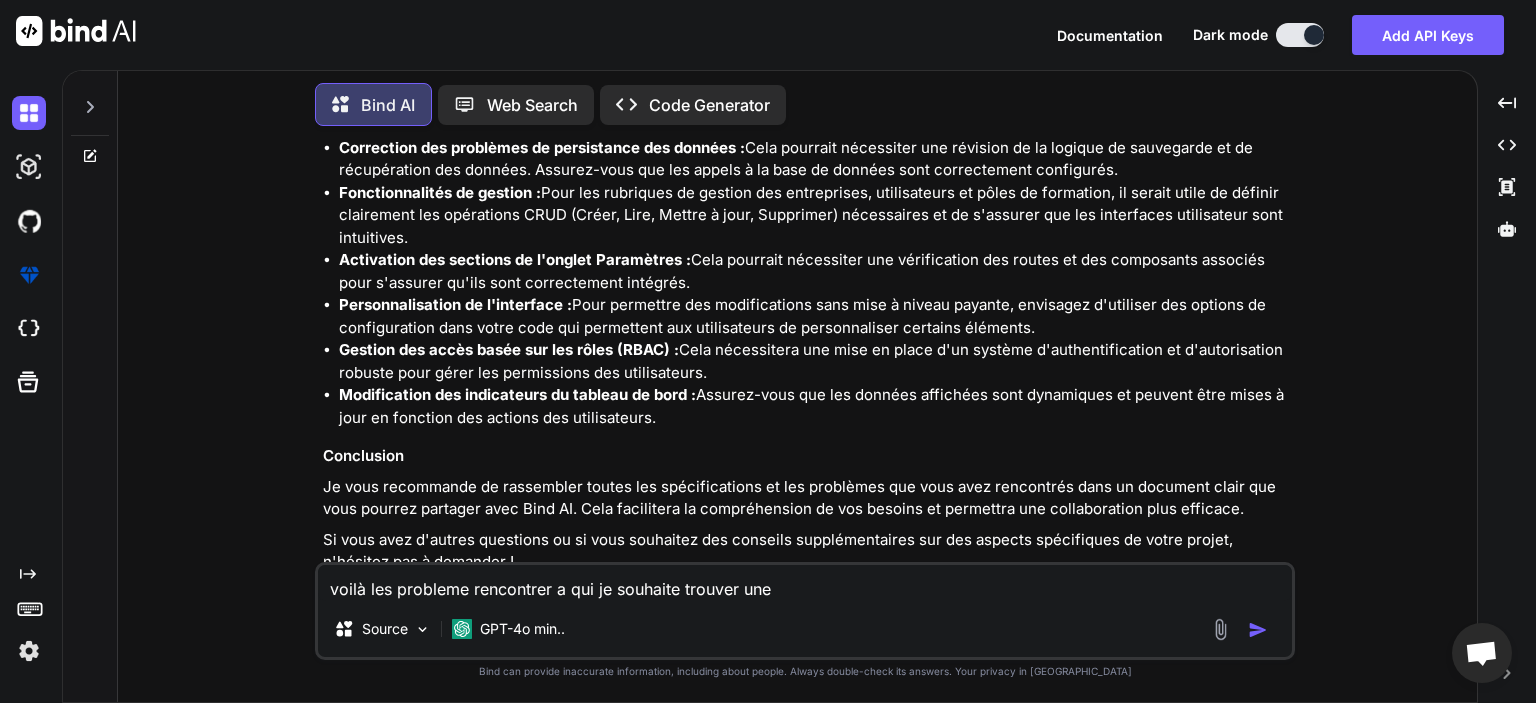 type on "x" 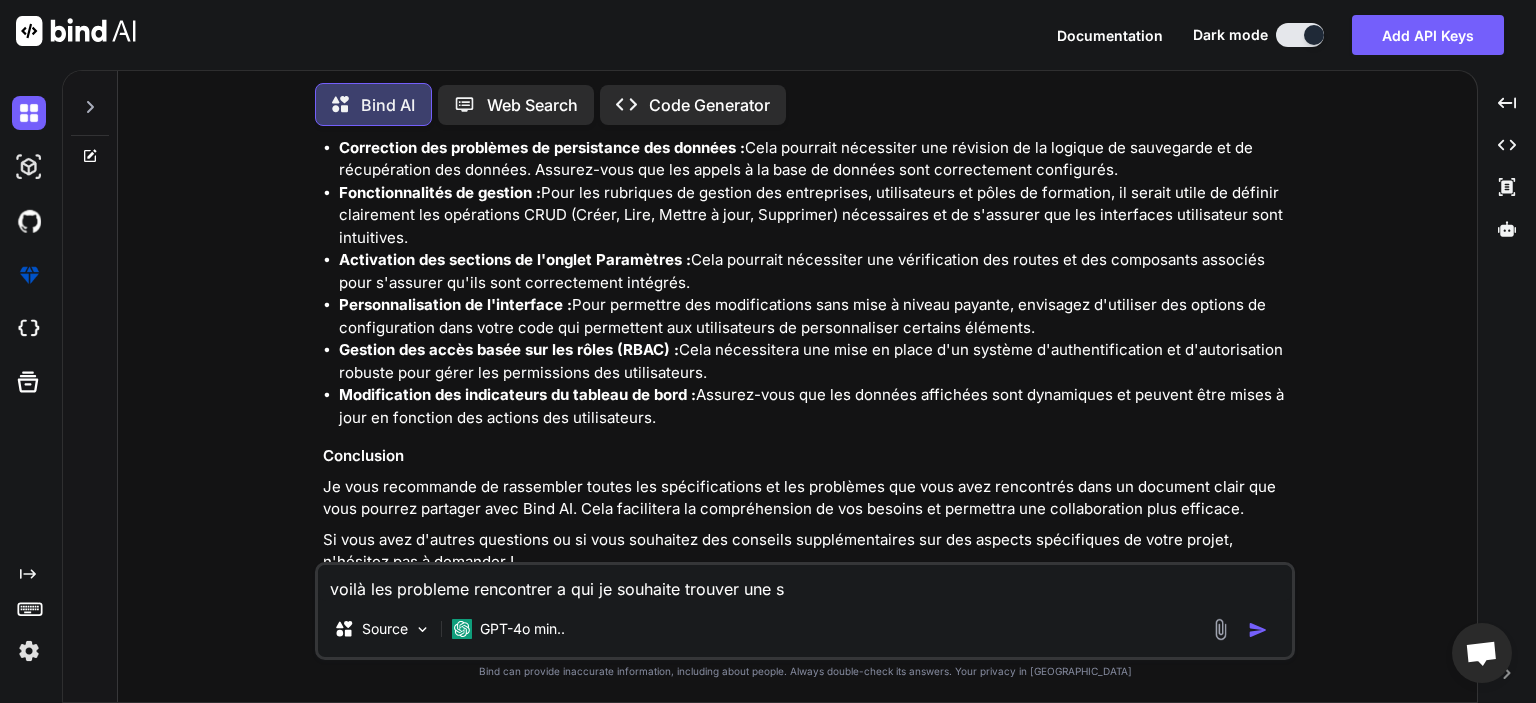 type on "x" 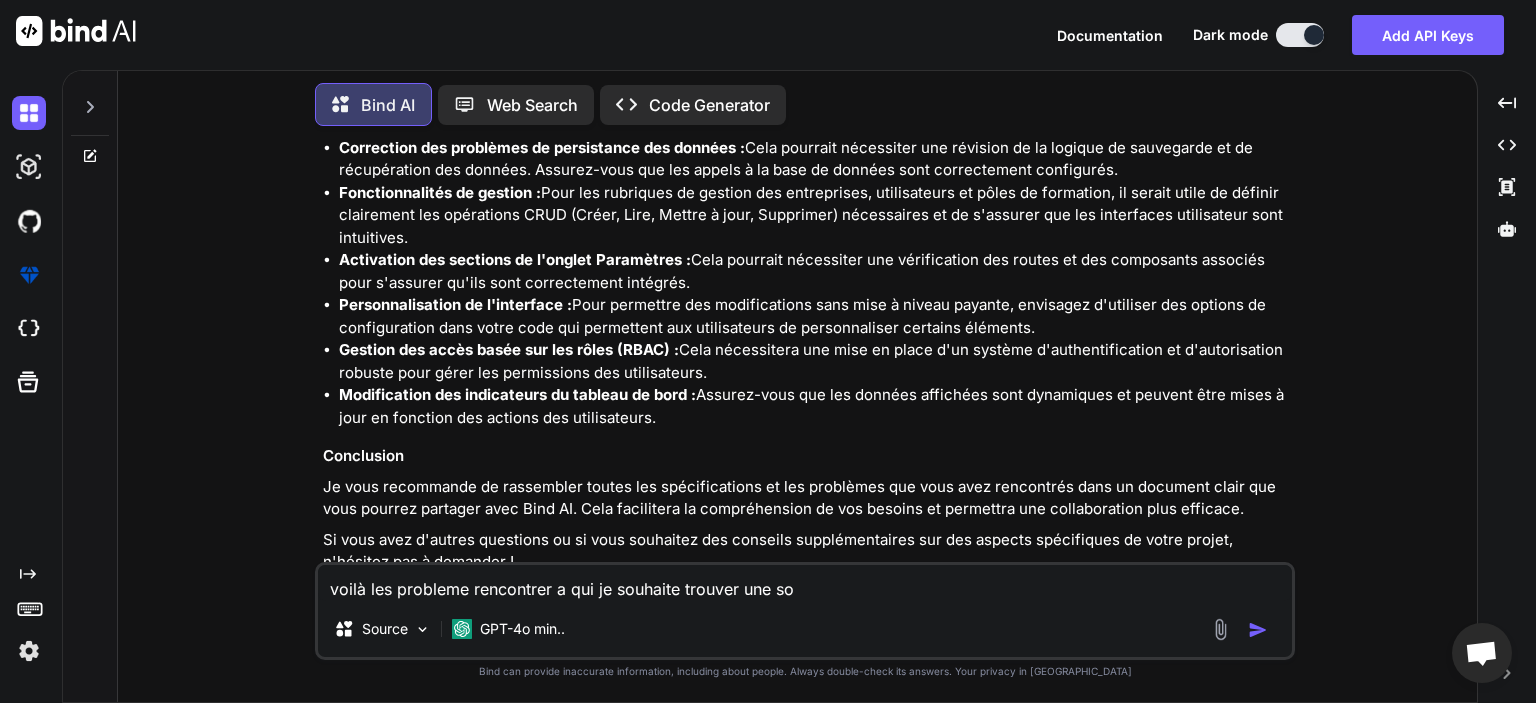 type on "x" 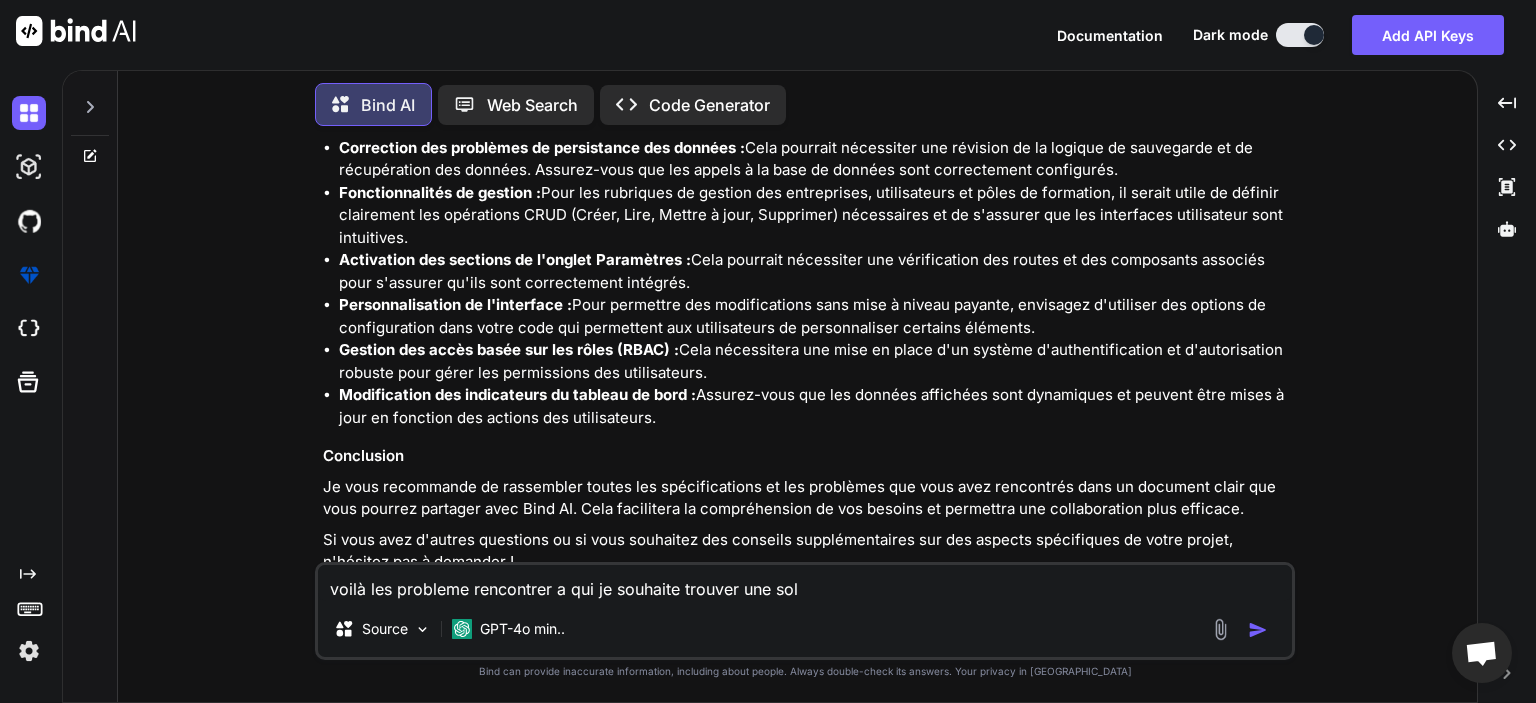 type on "x" 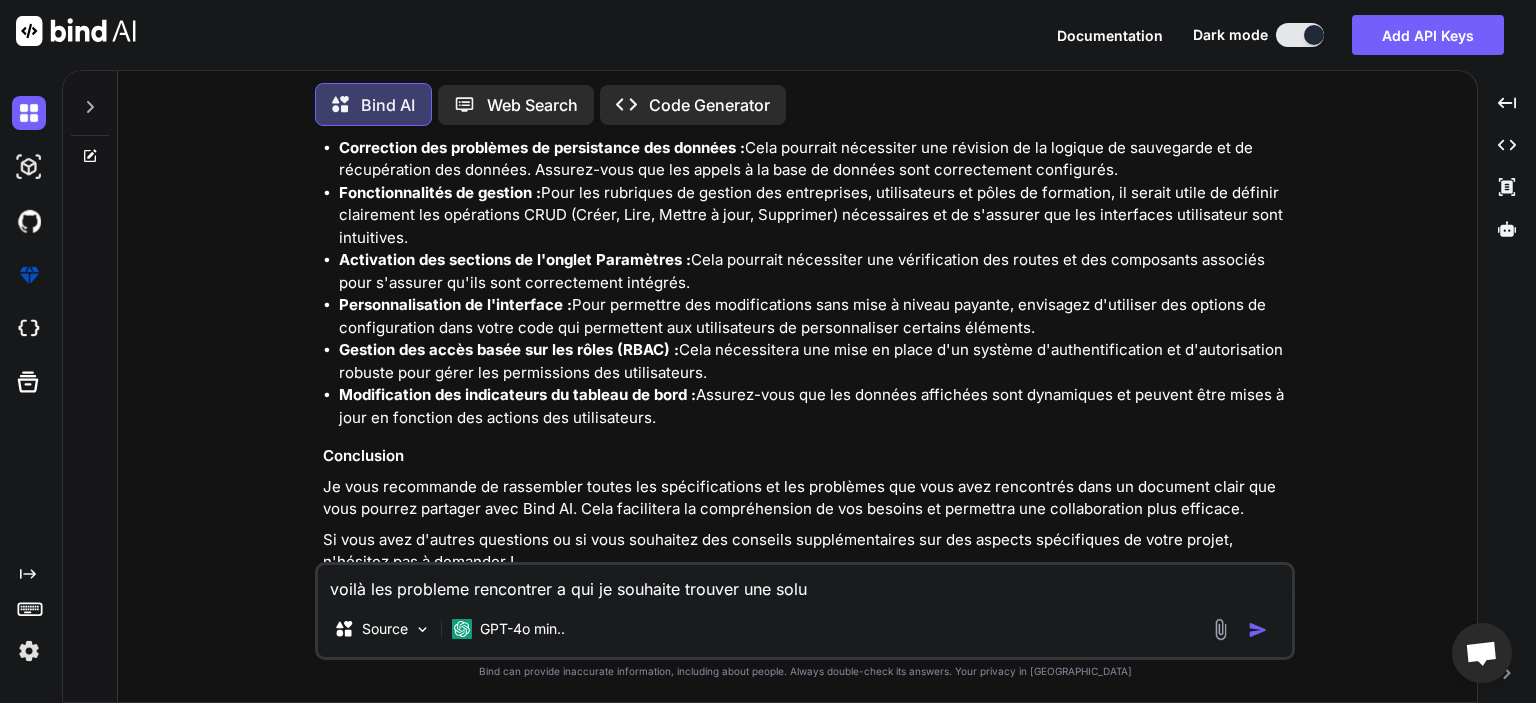 type on "x" 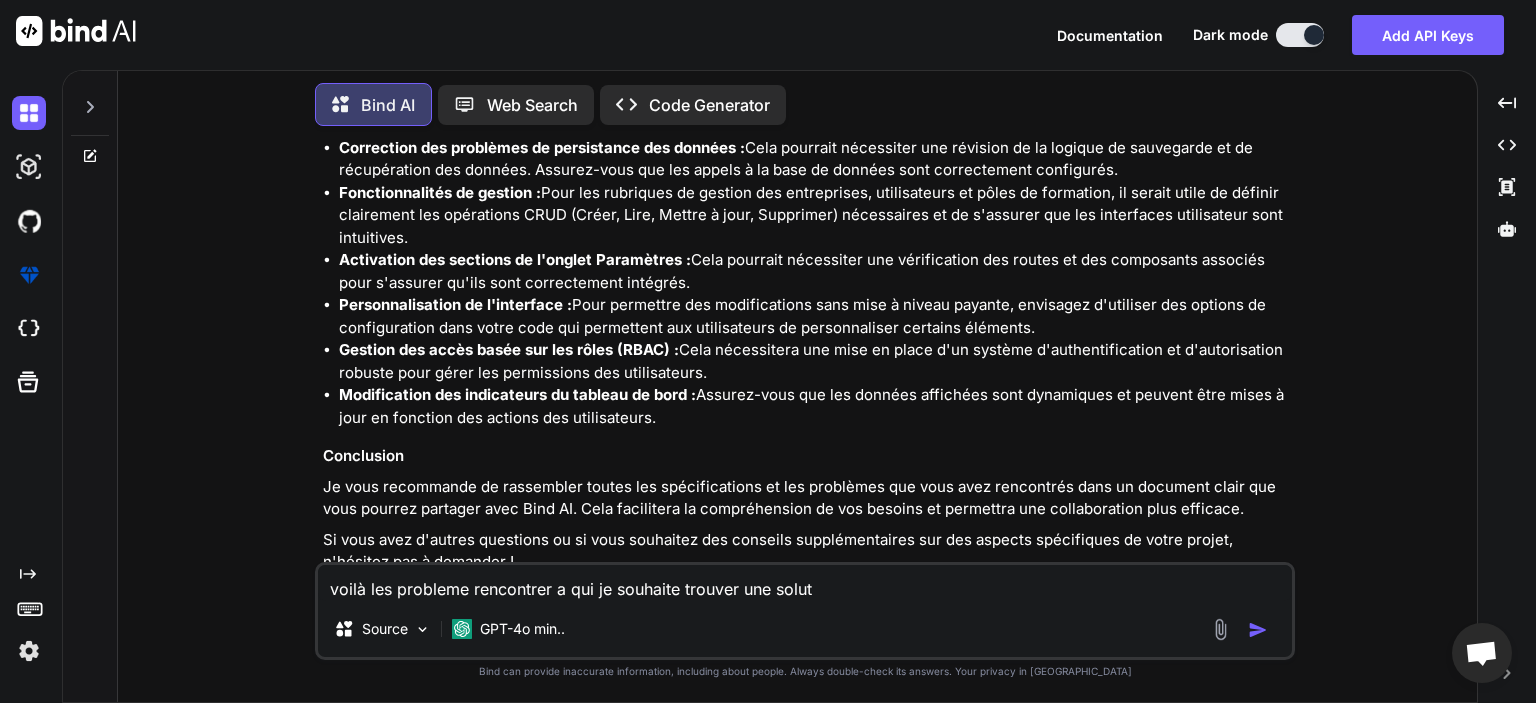 type on "x" 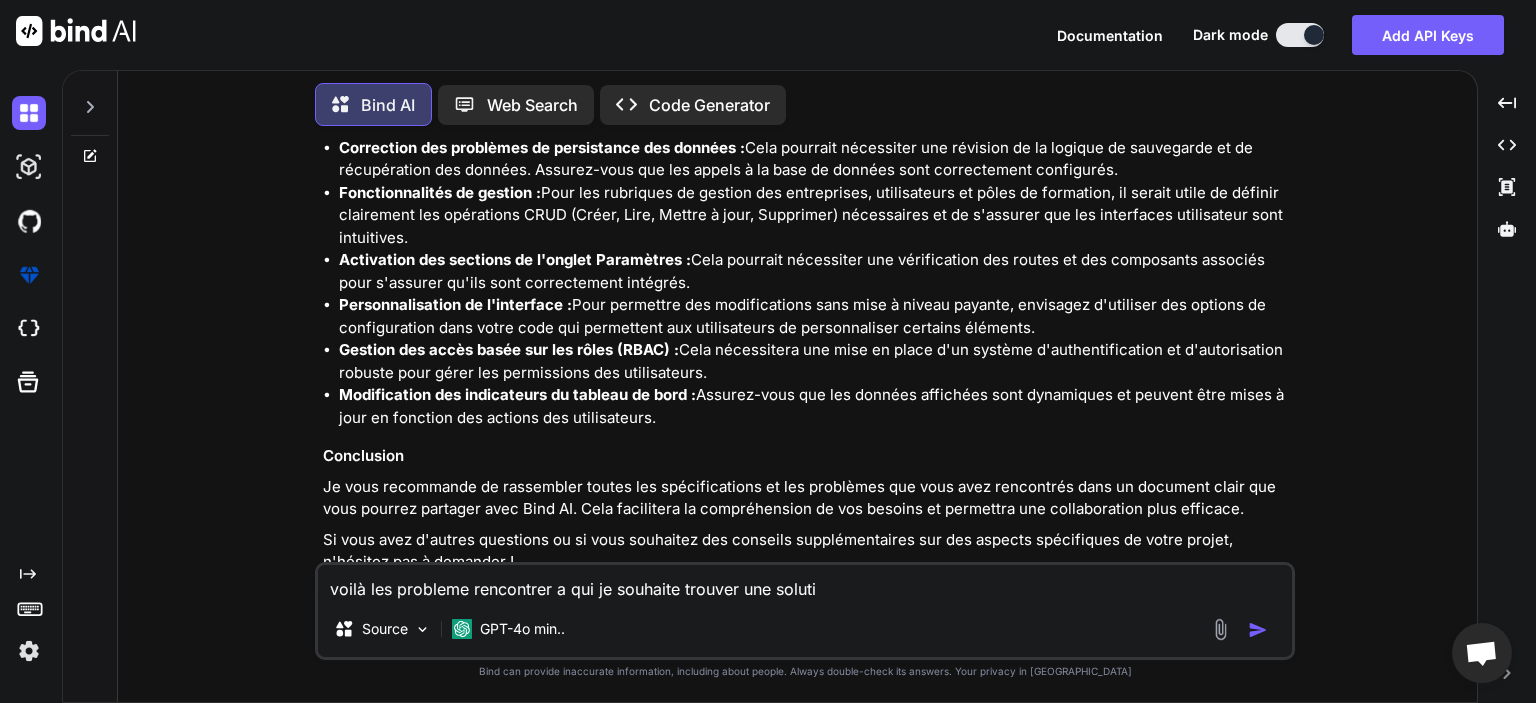 type on "x" 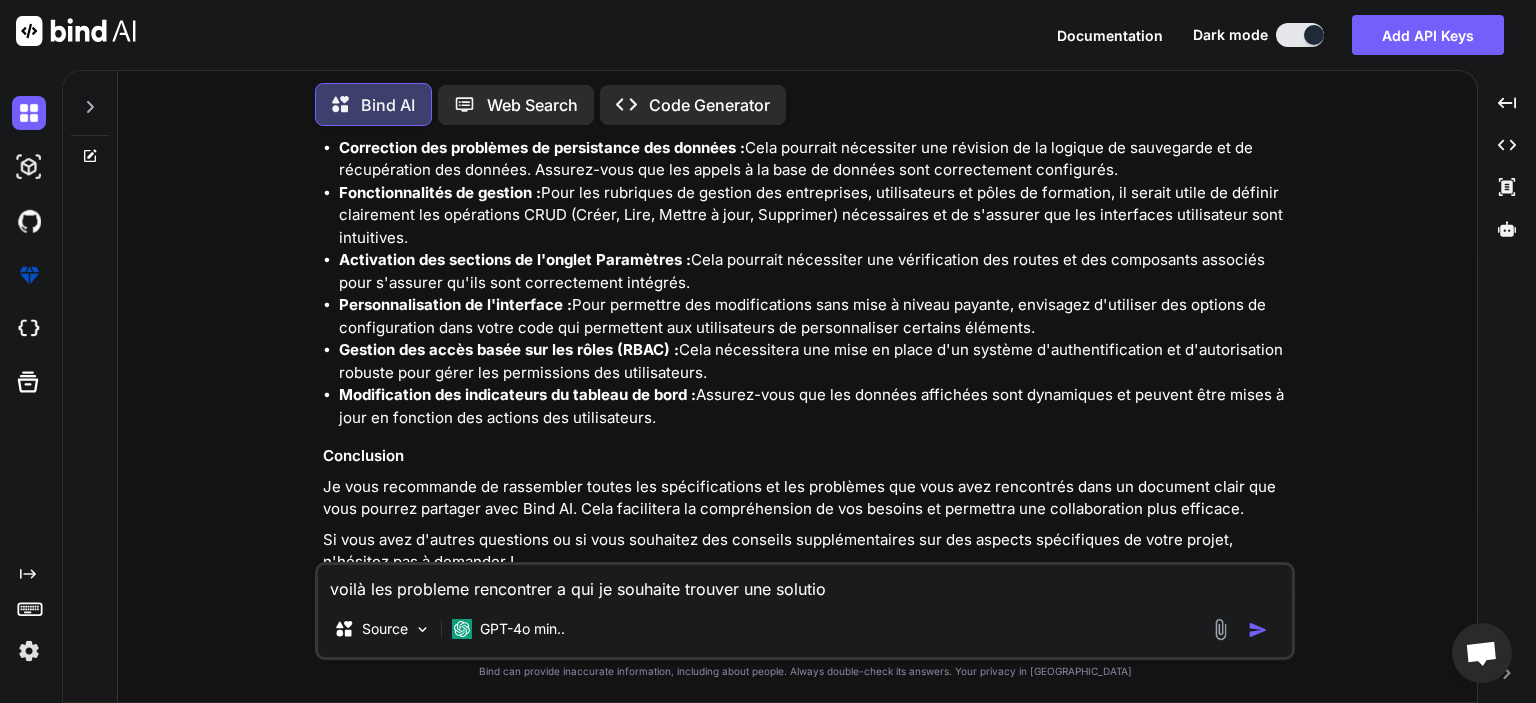 type on "x" 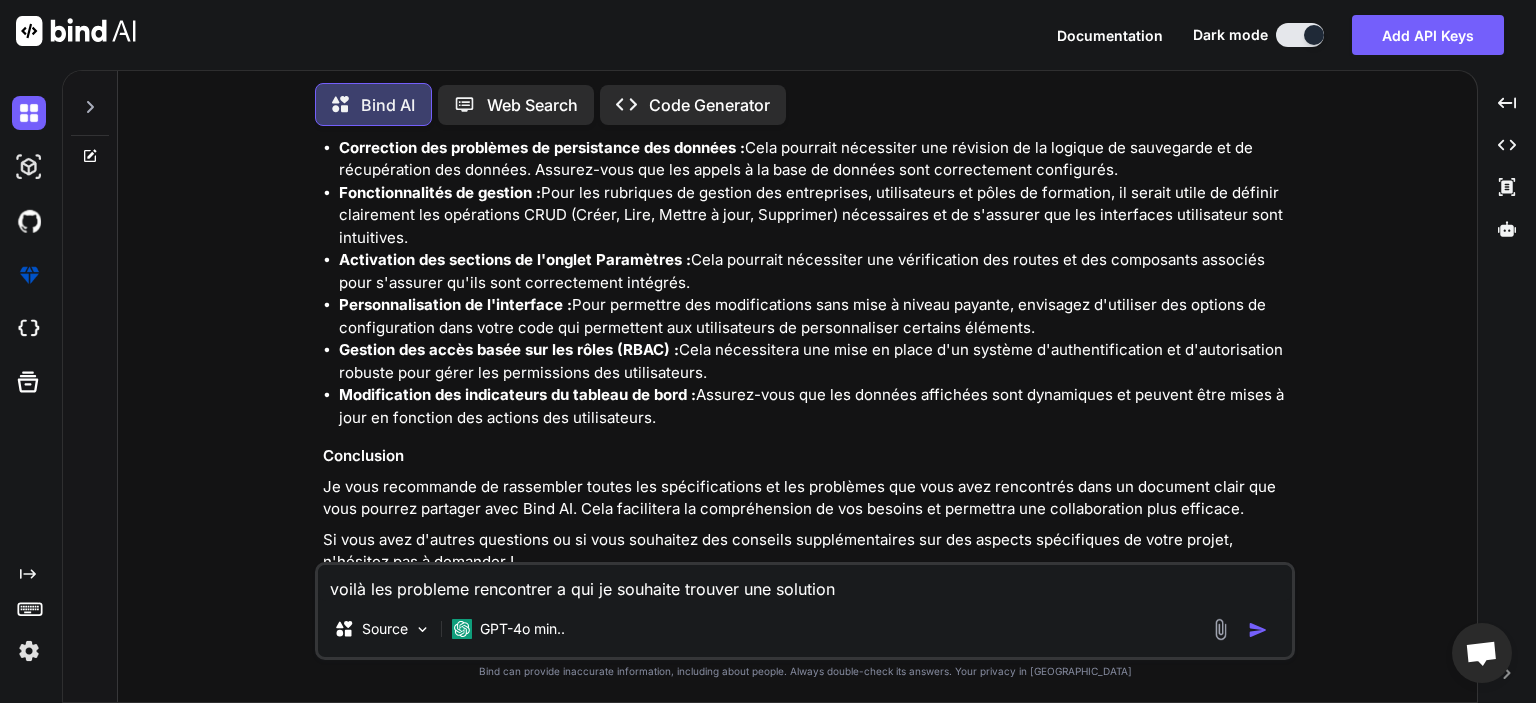 type on "x" 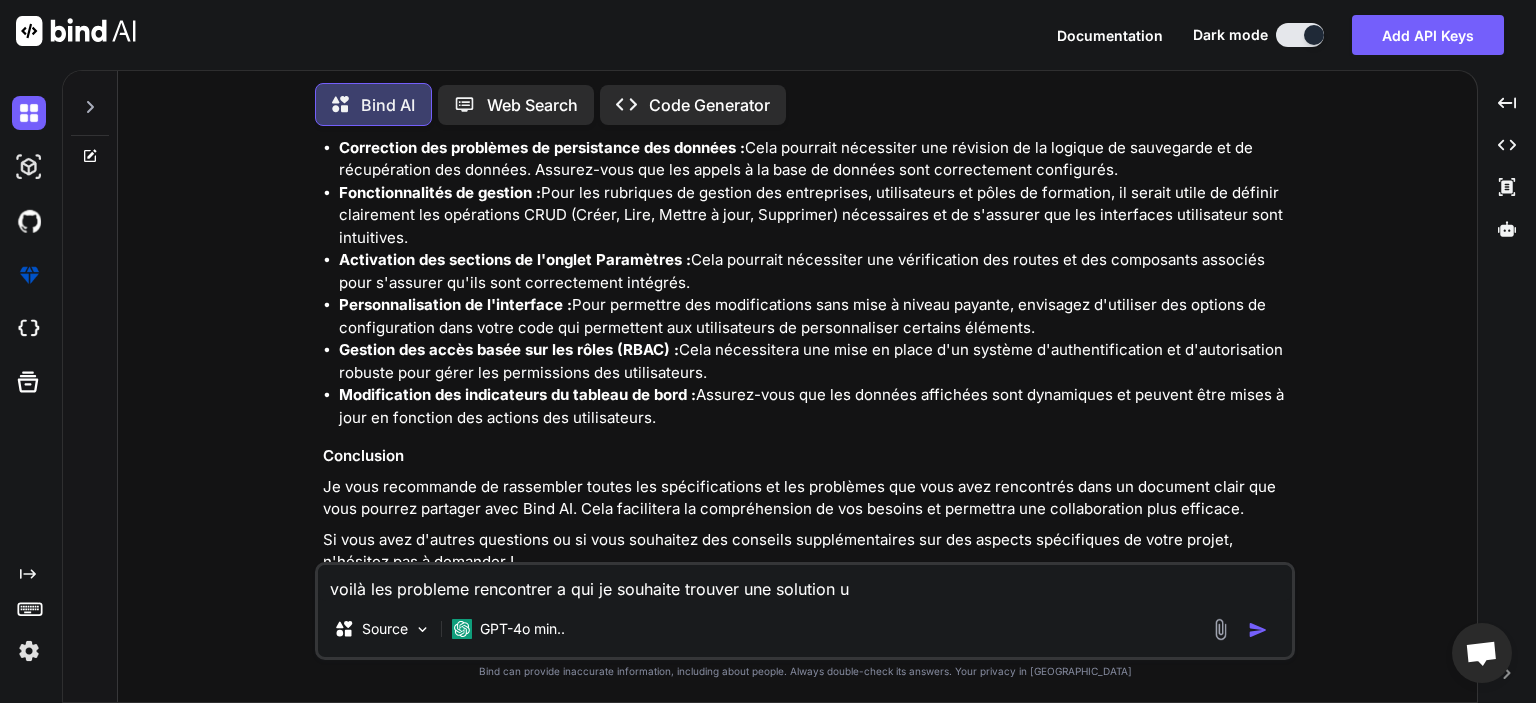type on "x" 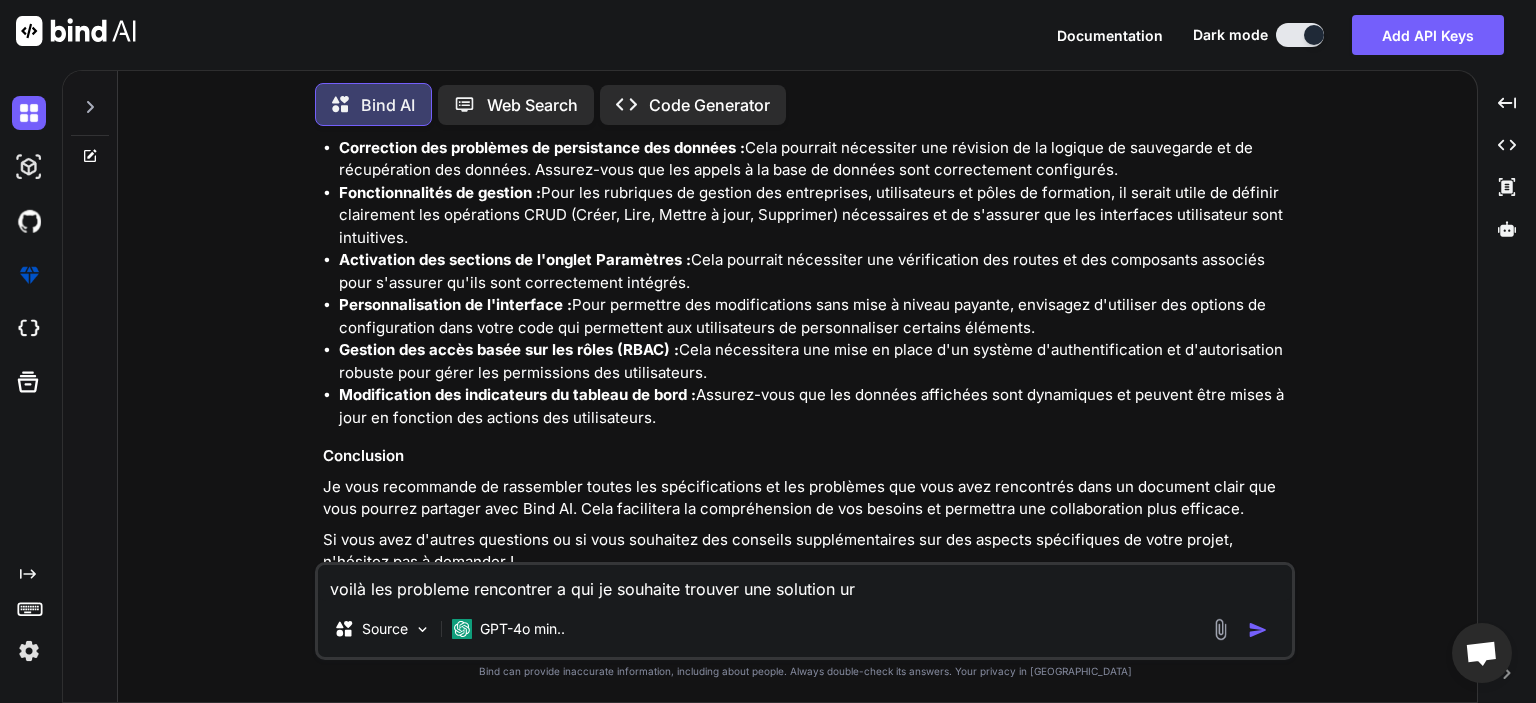 type on "x" 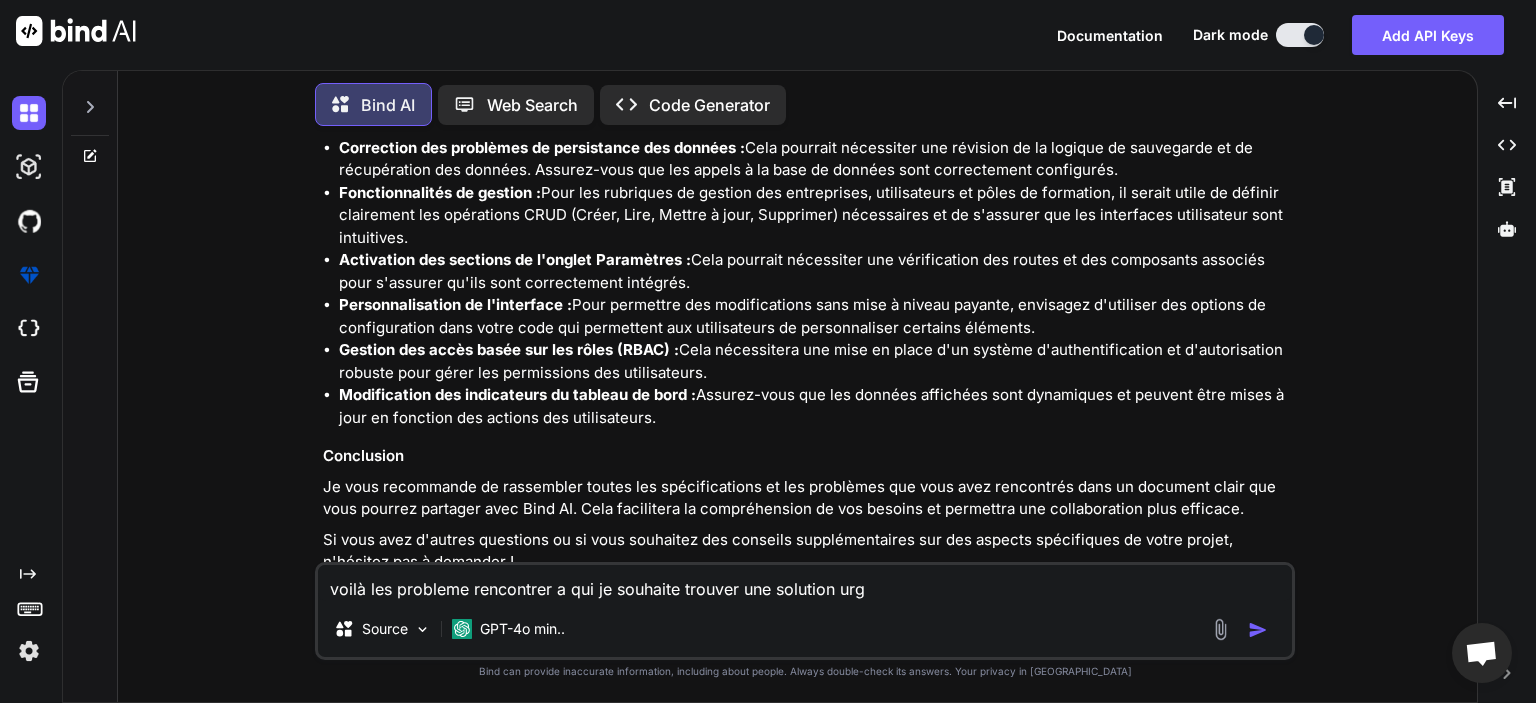 type on "x" 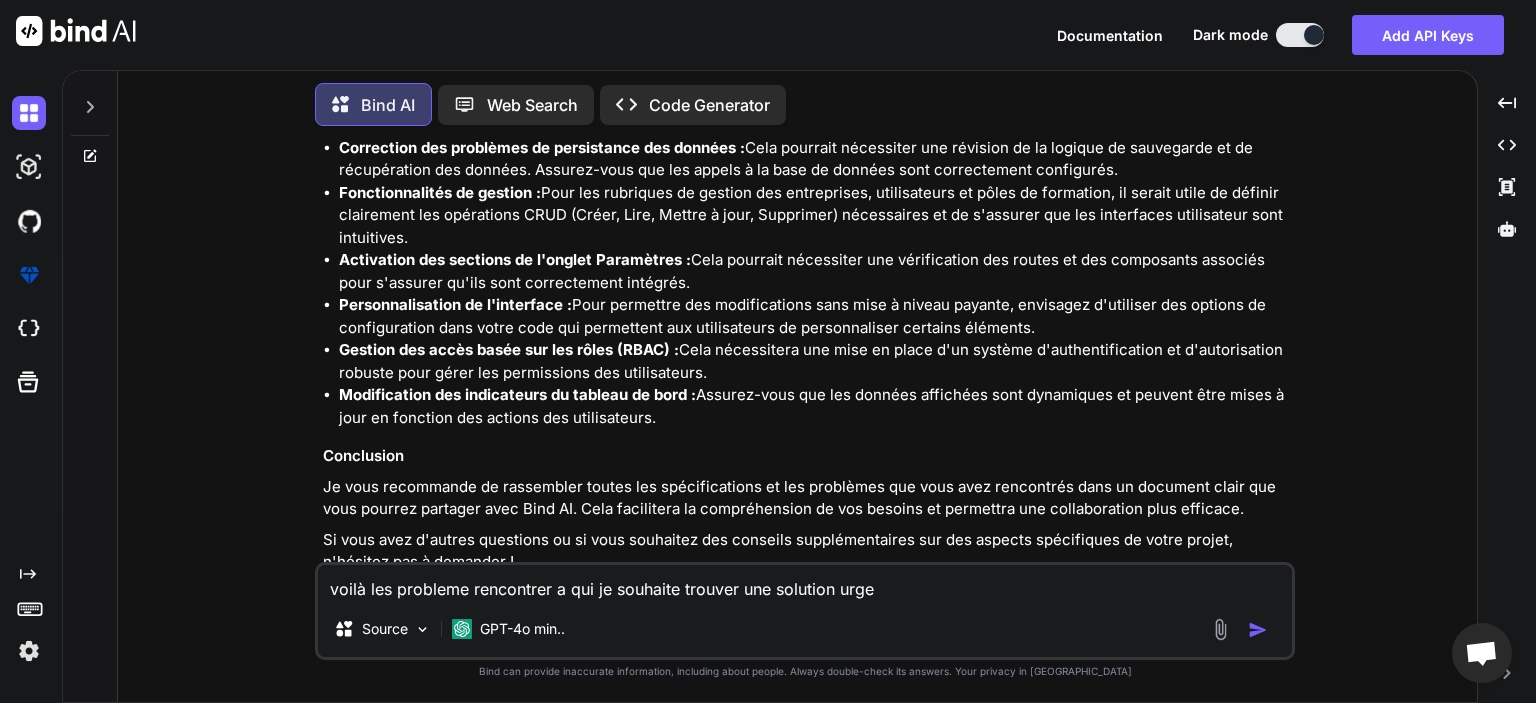 type on "x" 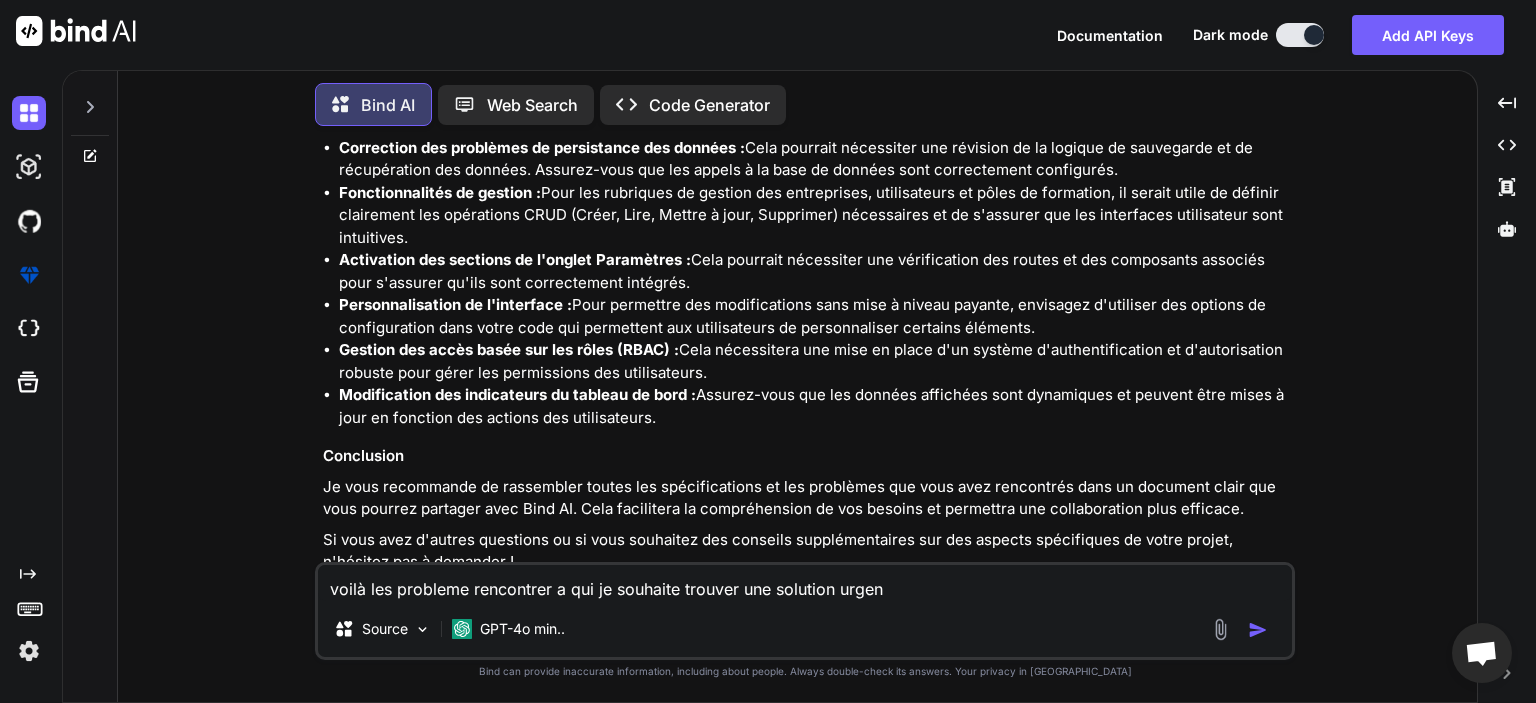 type on "x" 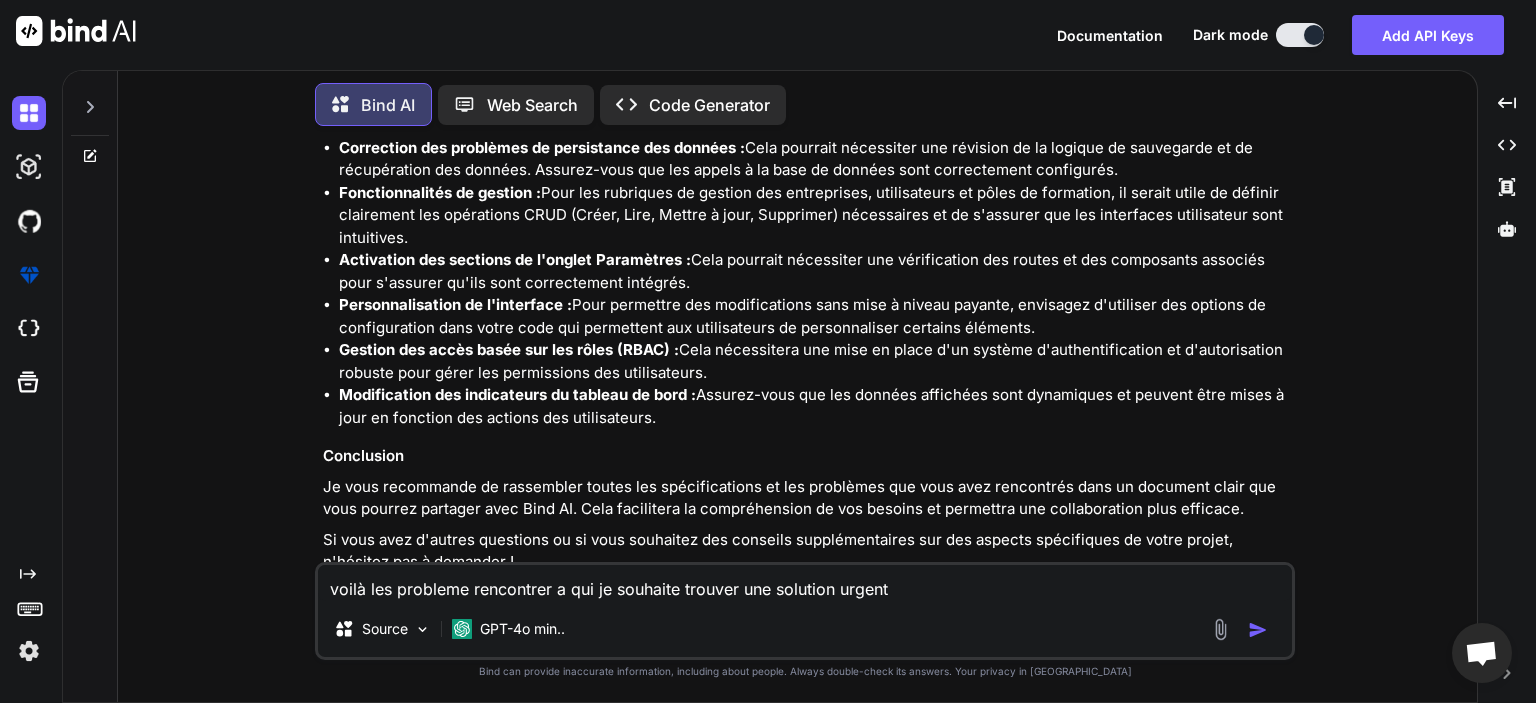 type on "x" 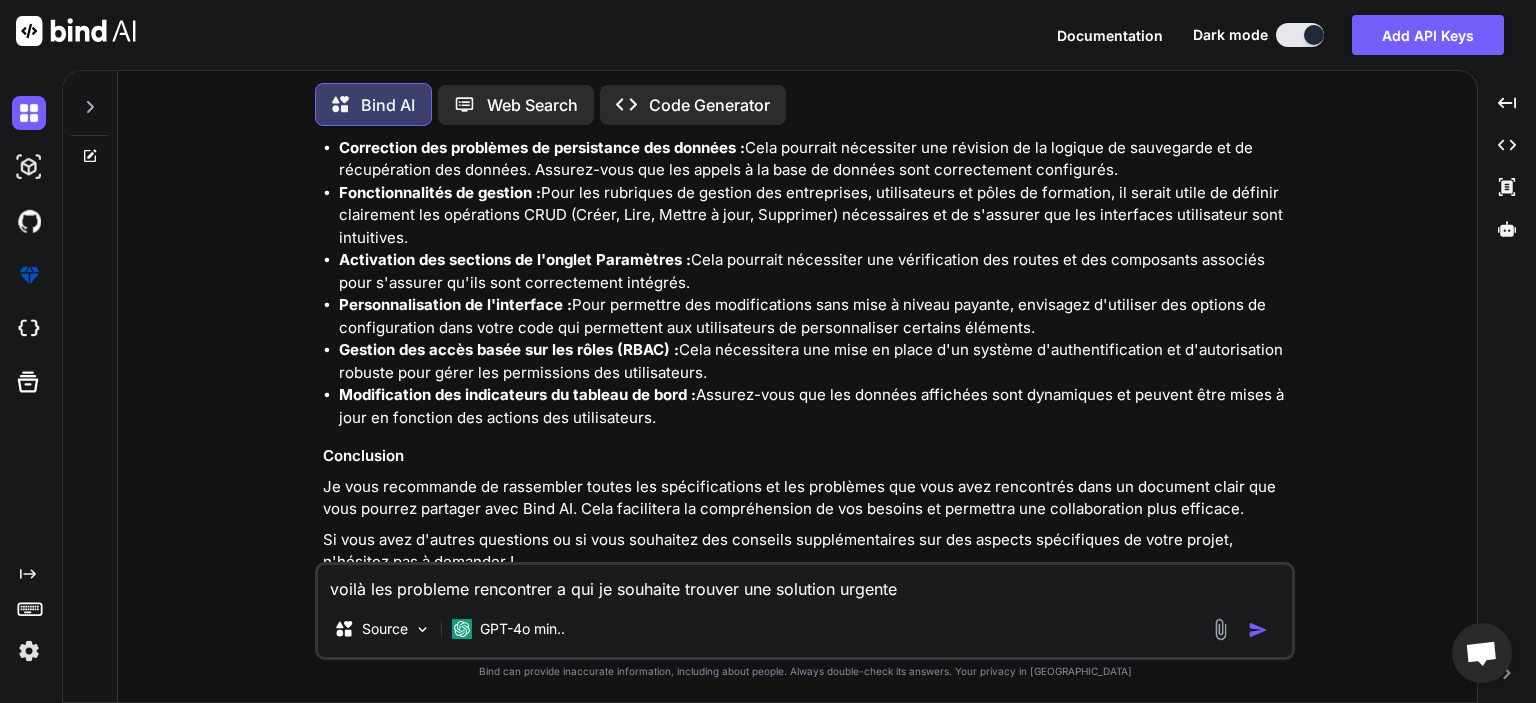 type on "x" 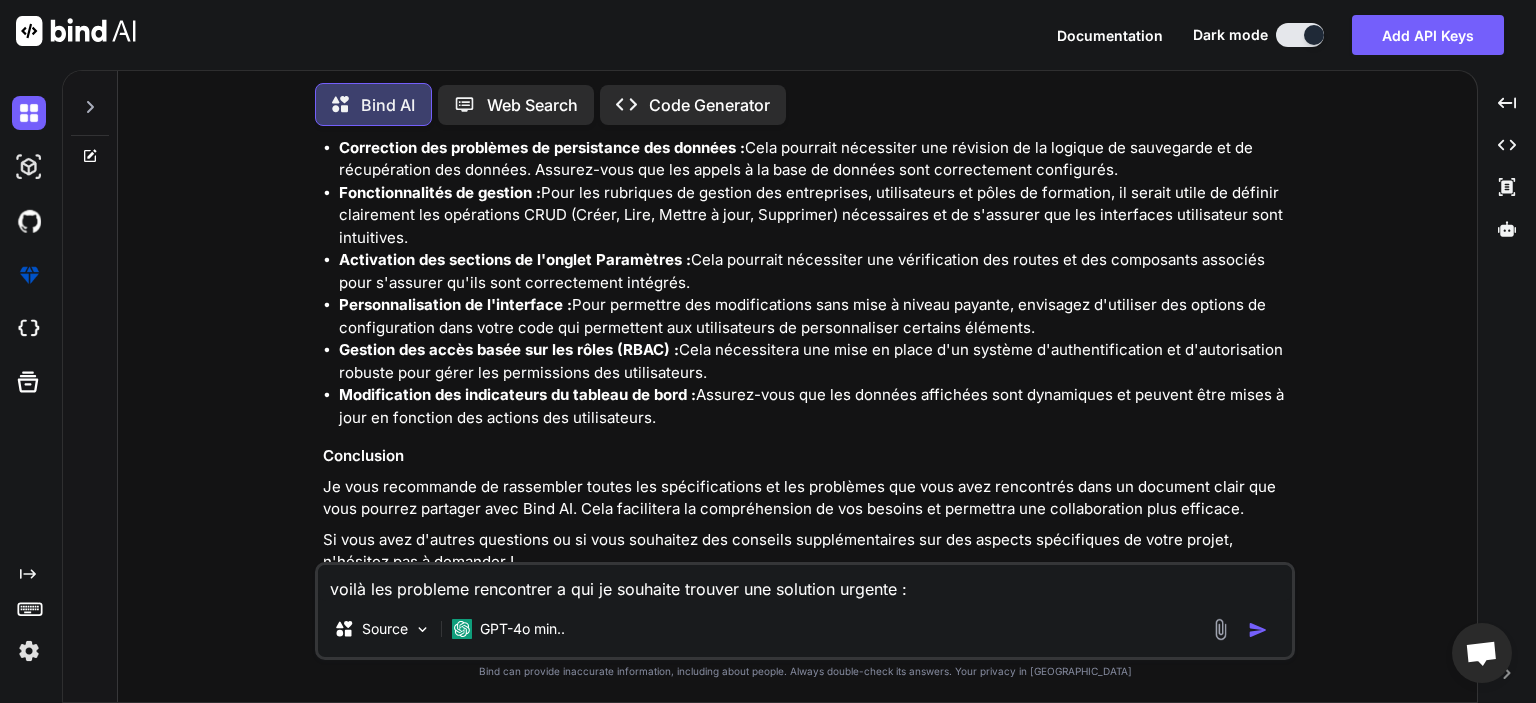 type on "x" 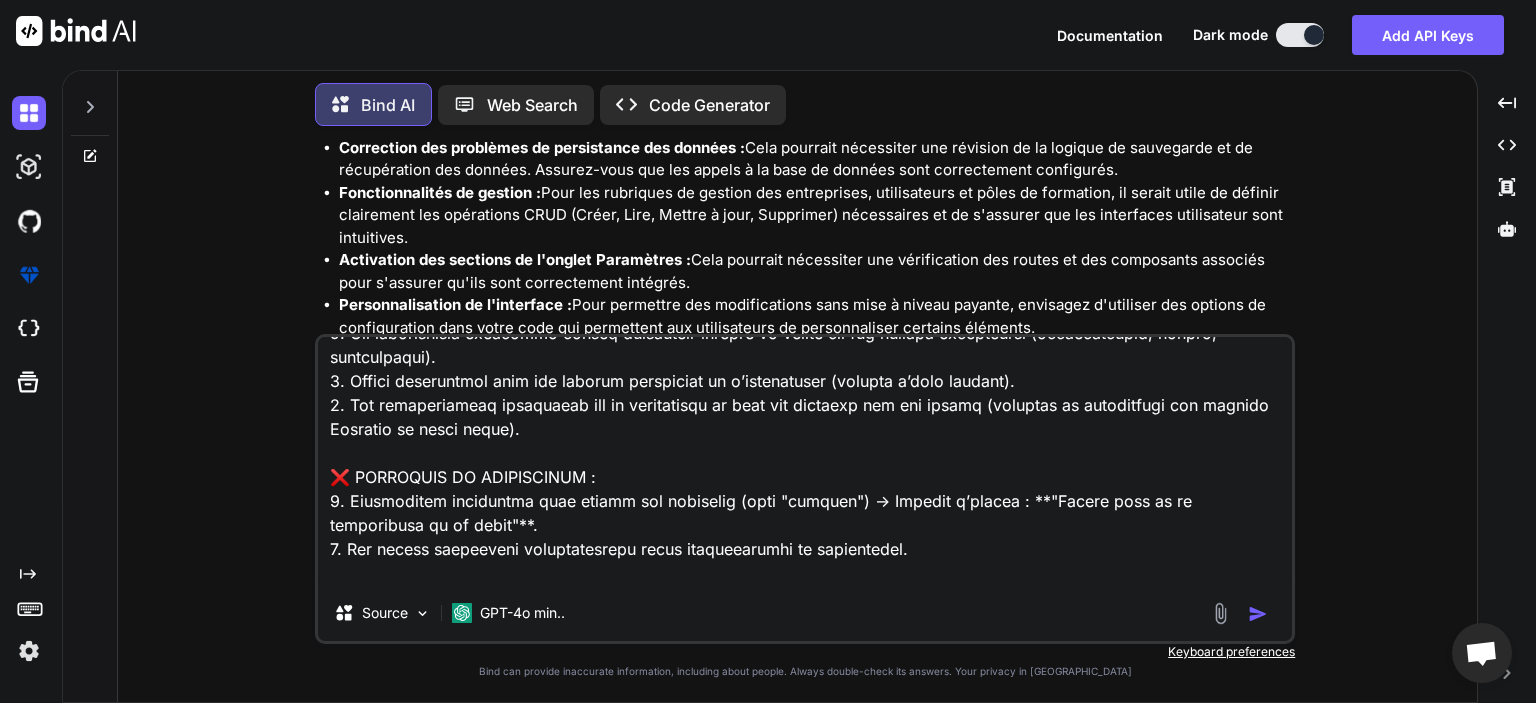 scroll, scrollTop: 0, scrollLeft: 0, axis: both 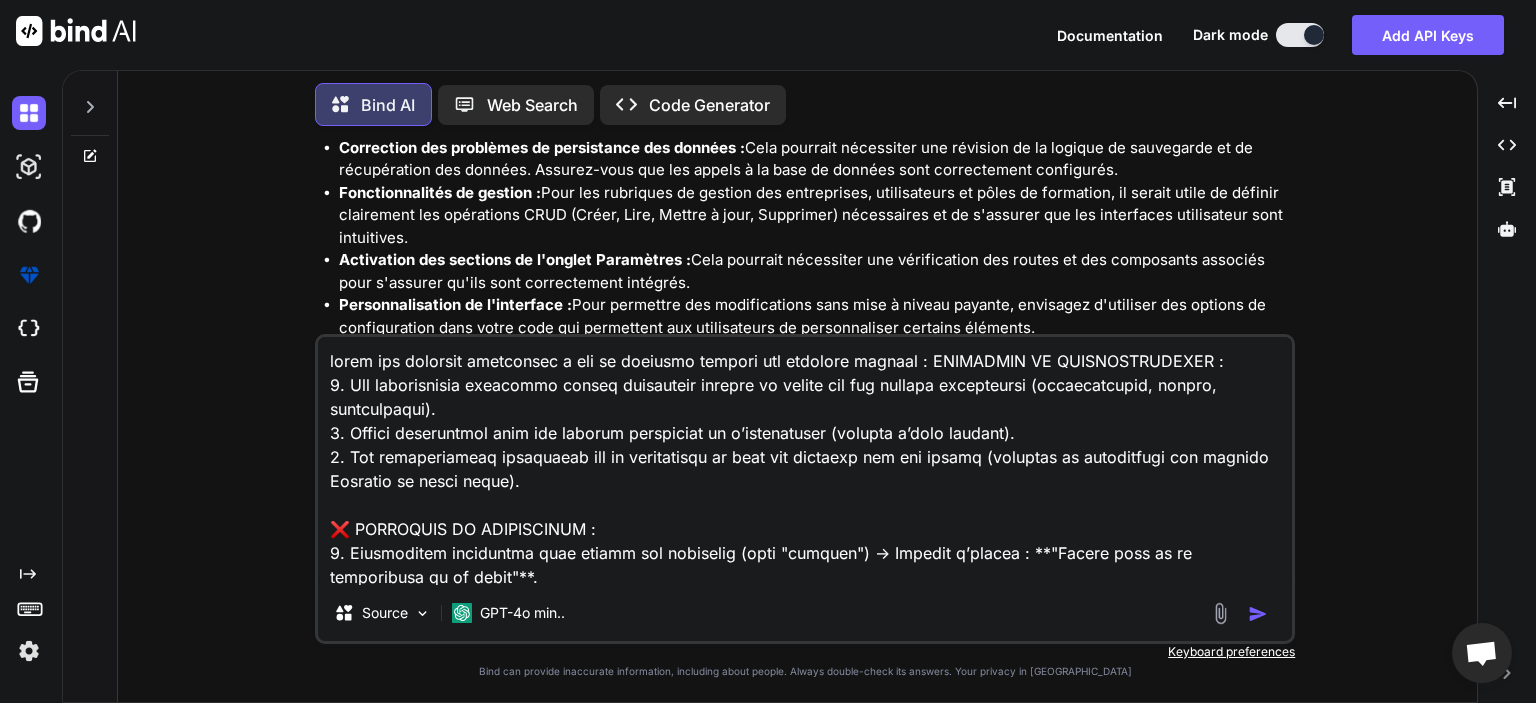 click at bounding box center [805, 461] 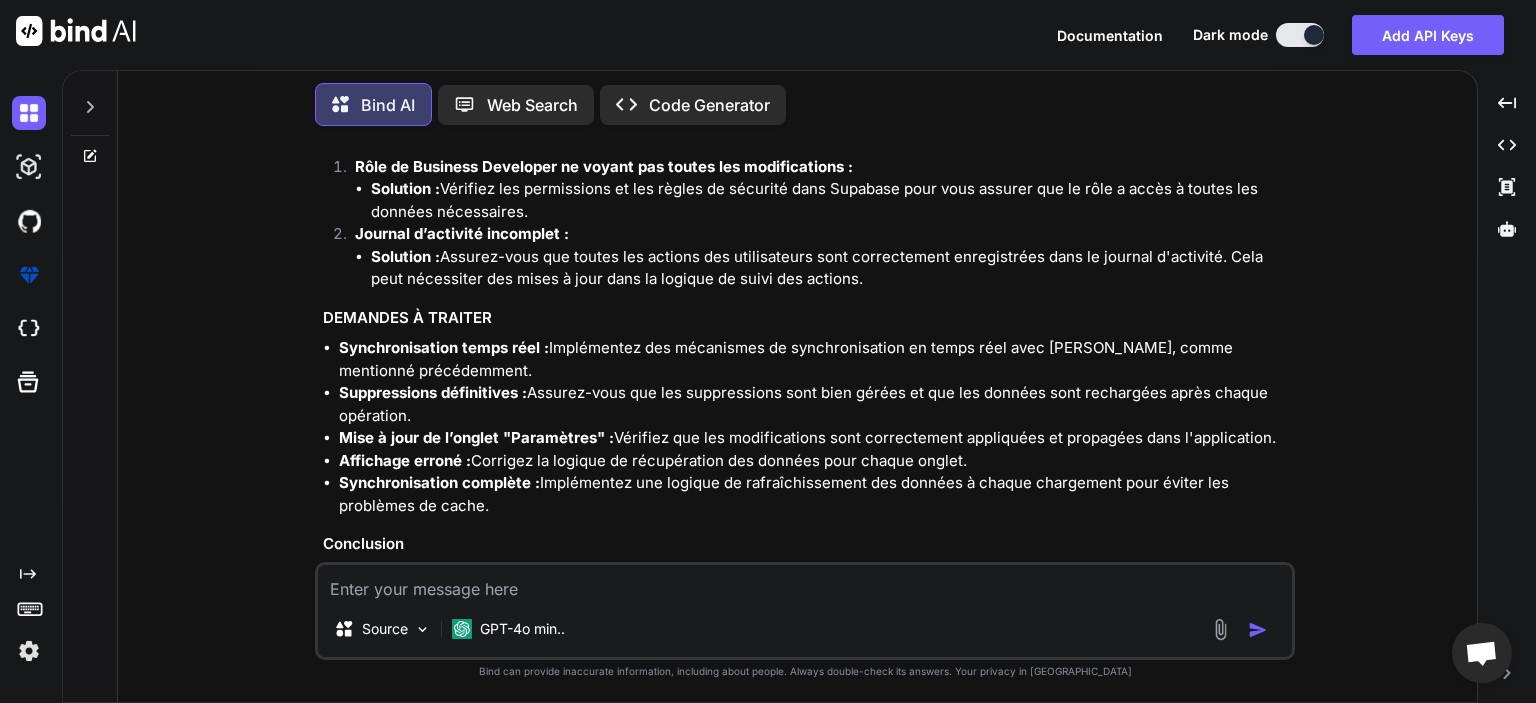 scroll, scrollTop: 3050, scrollLeft: 0, axis: vertical 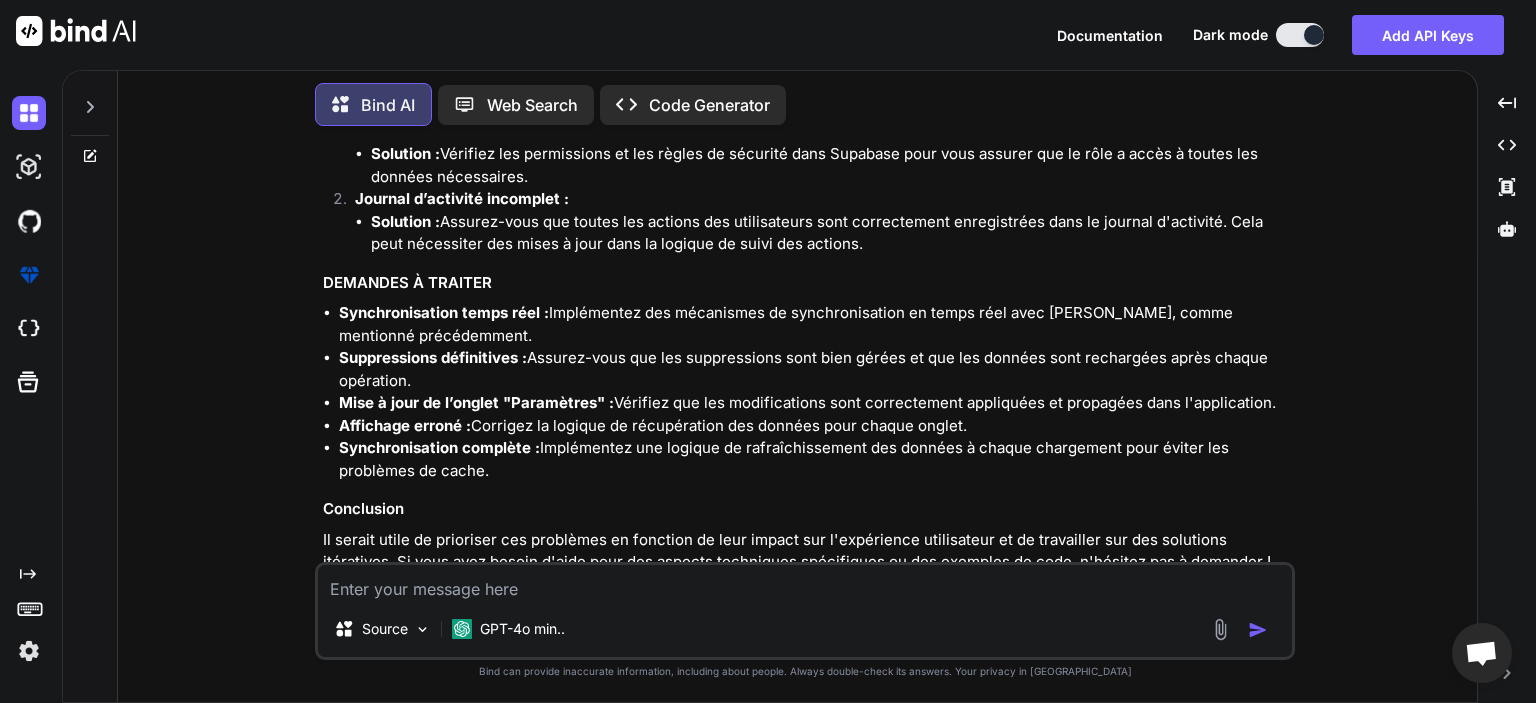 click at bounding box center (805, 583) 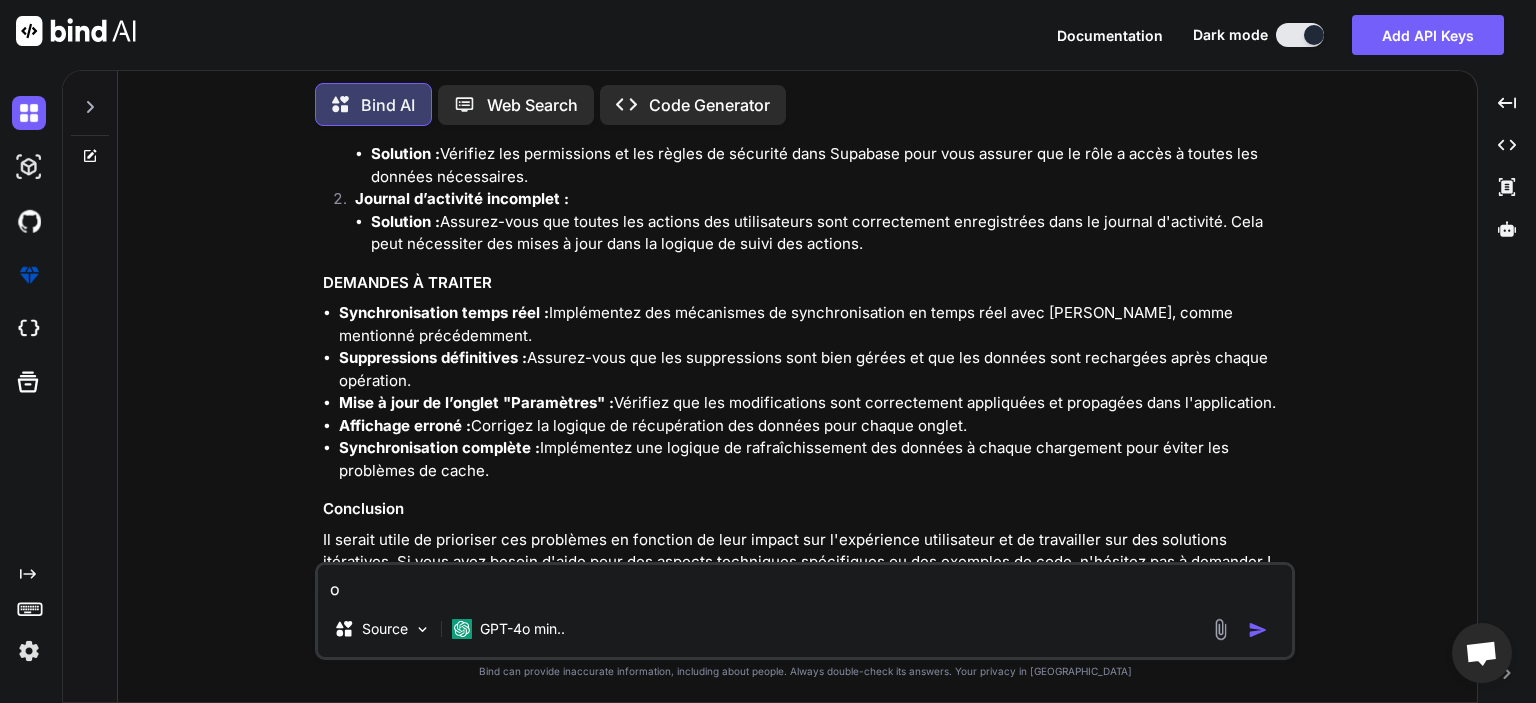 type on "x" 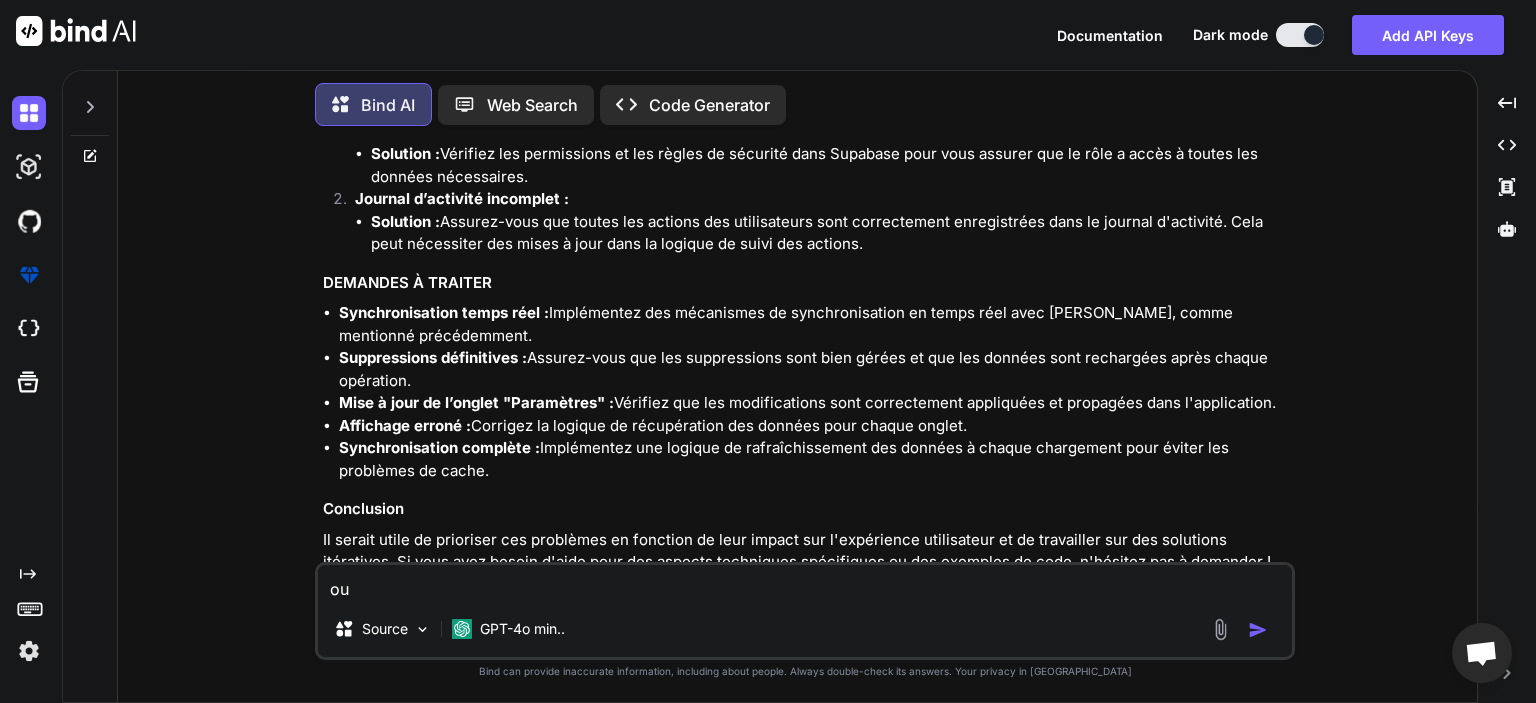 type on "x" 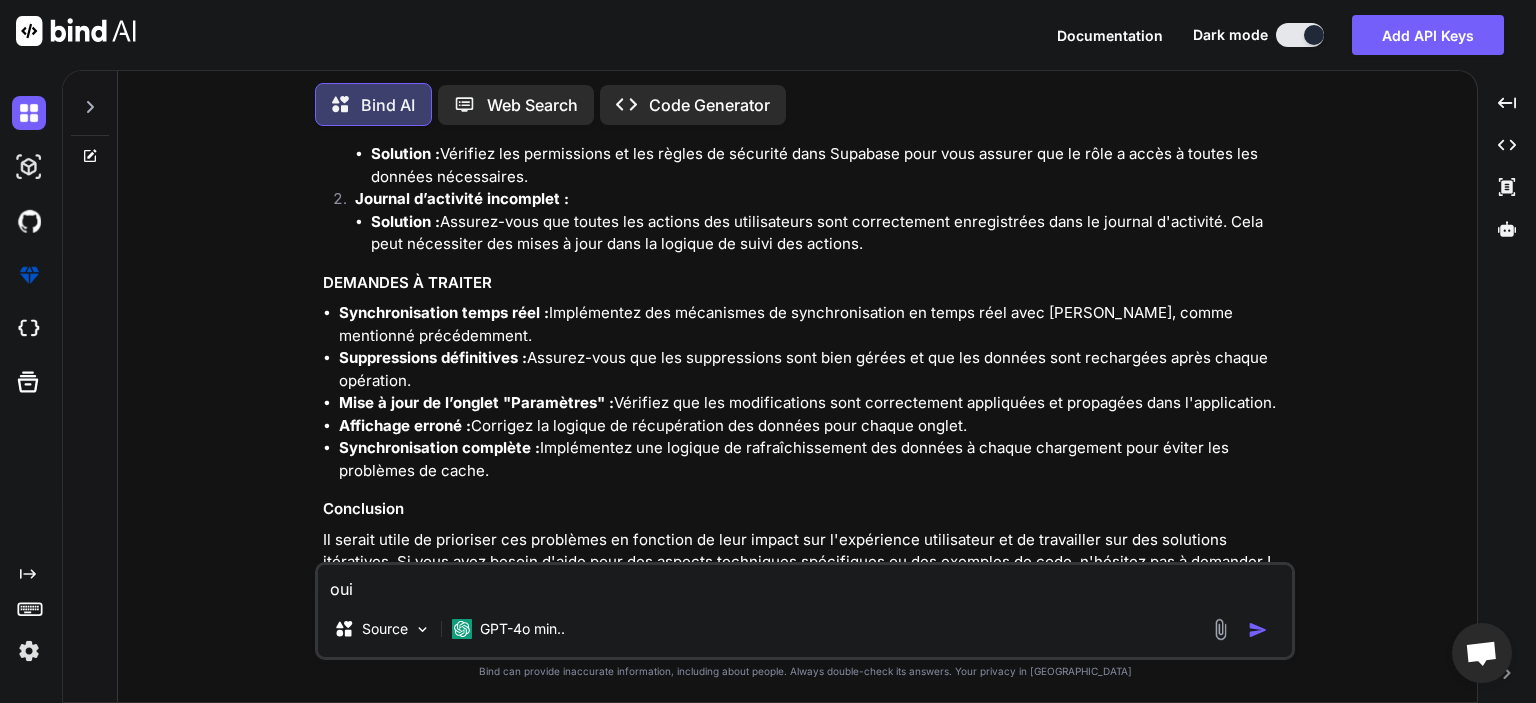 type on "x" 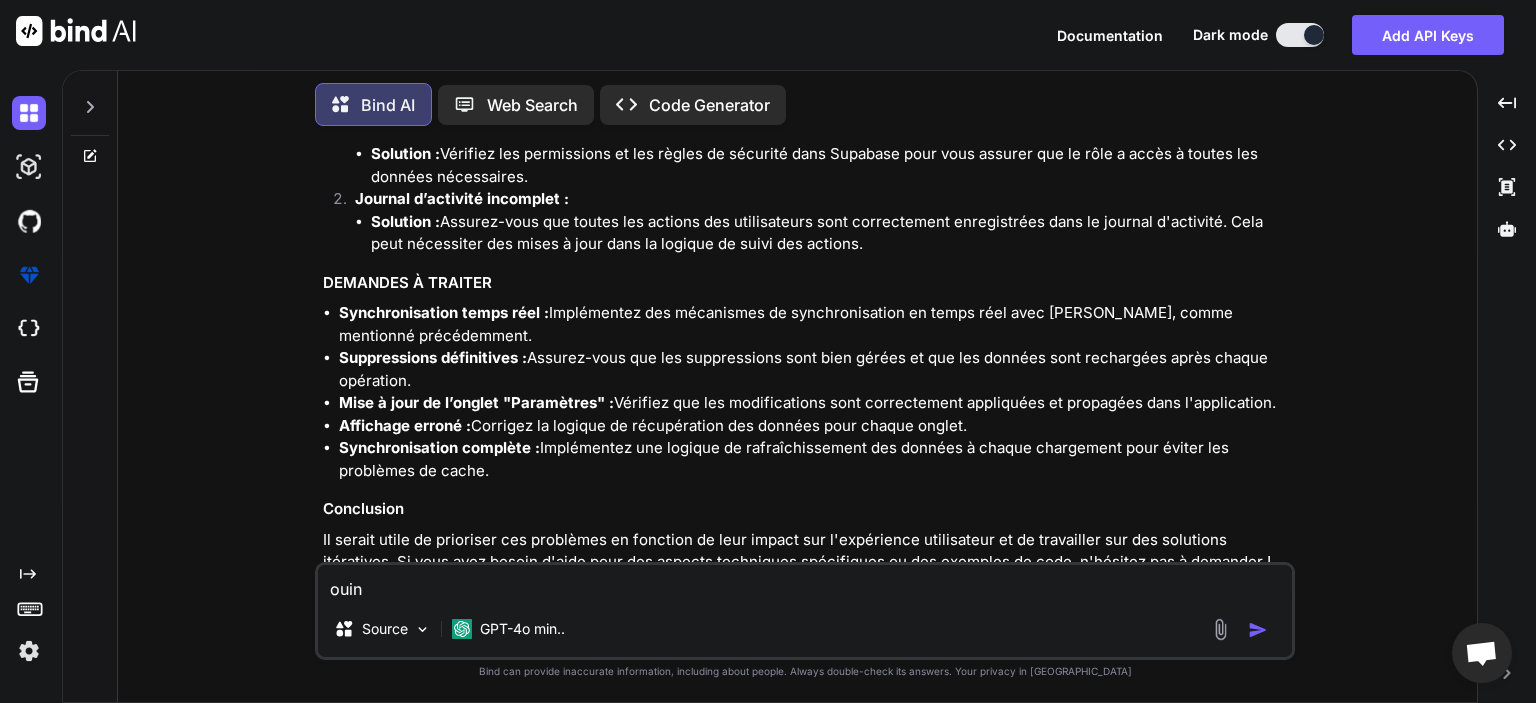 type on "x" 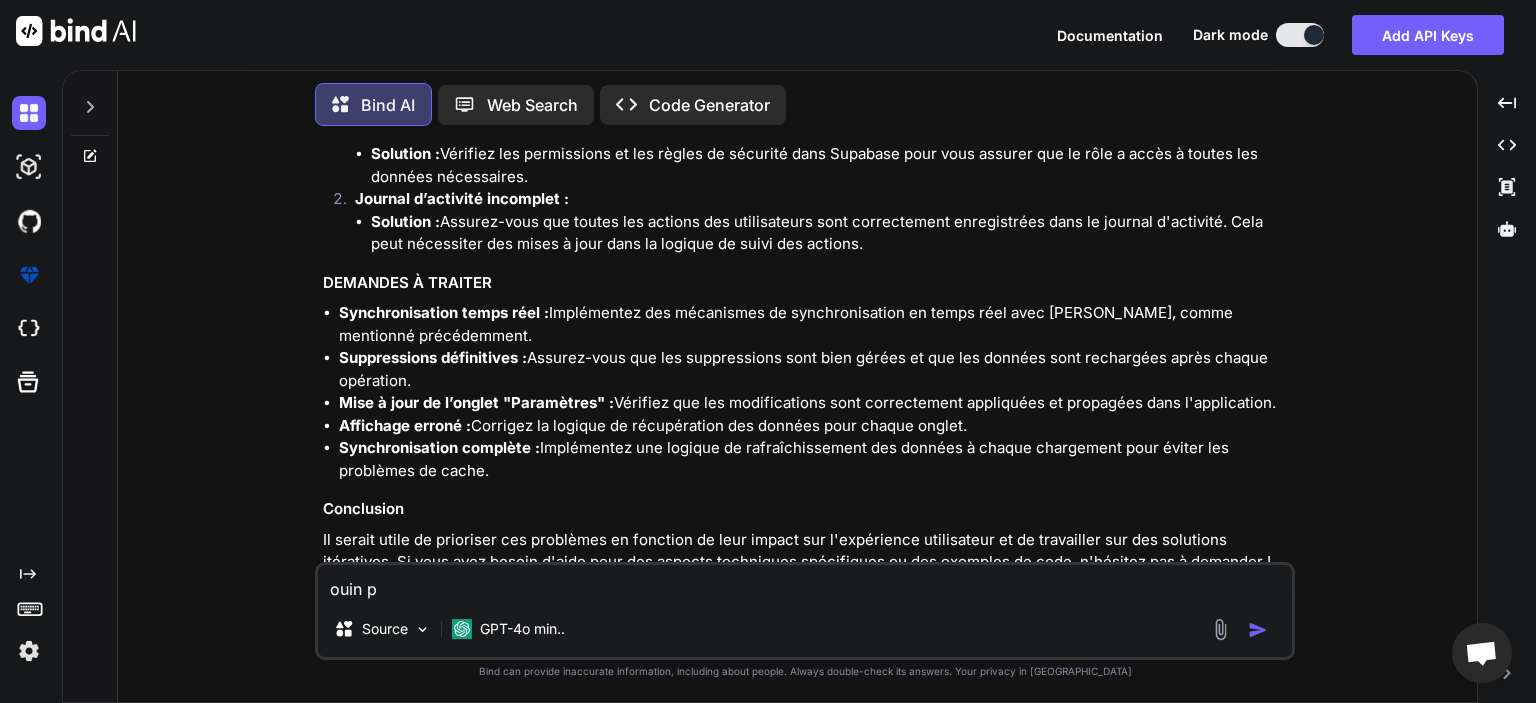 type on "x" 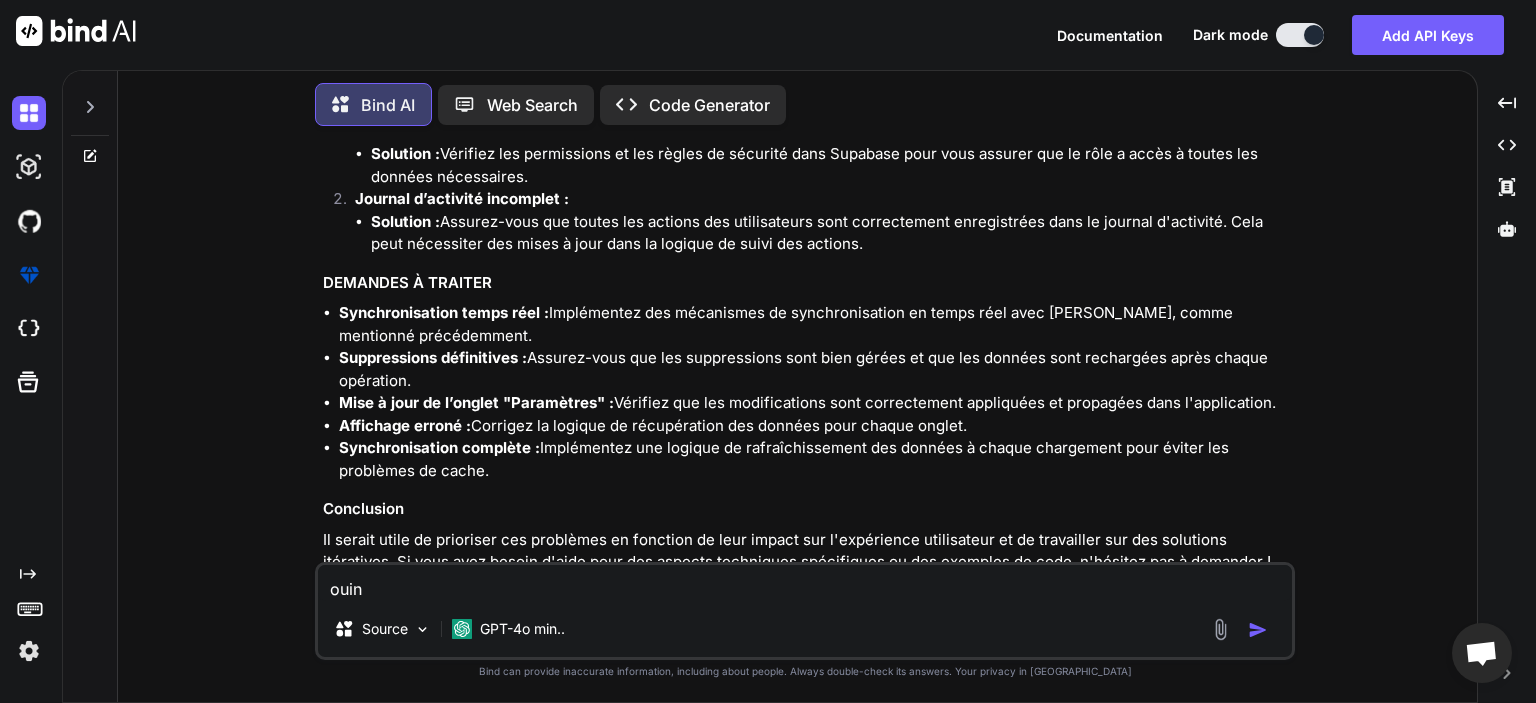type on "x" 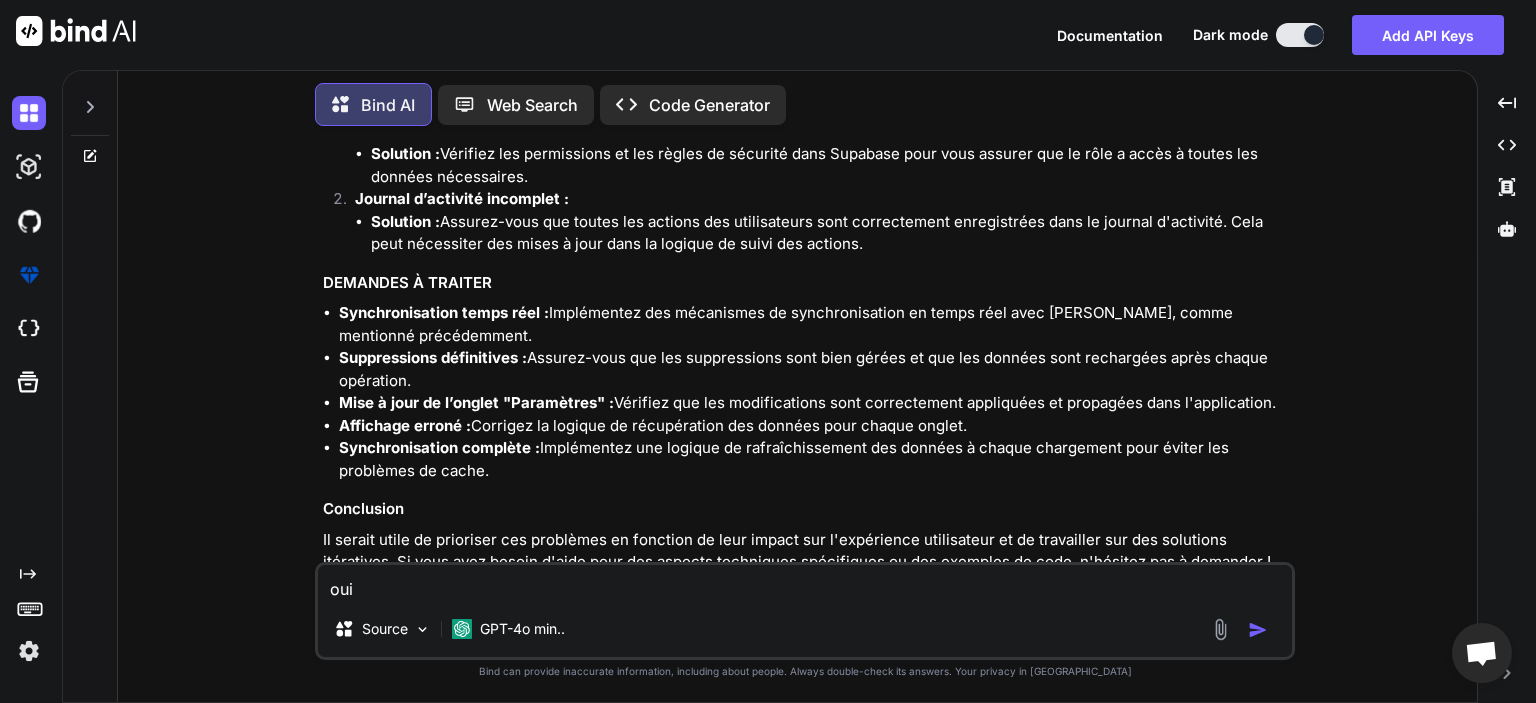 type on "x" 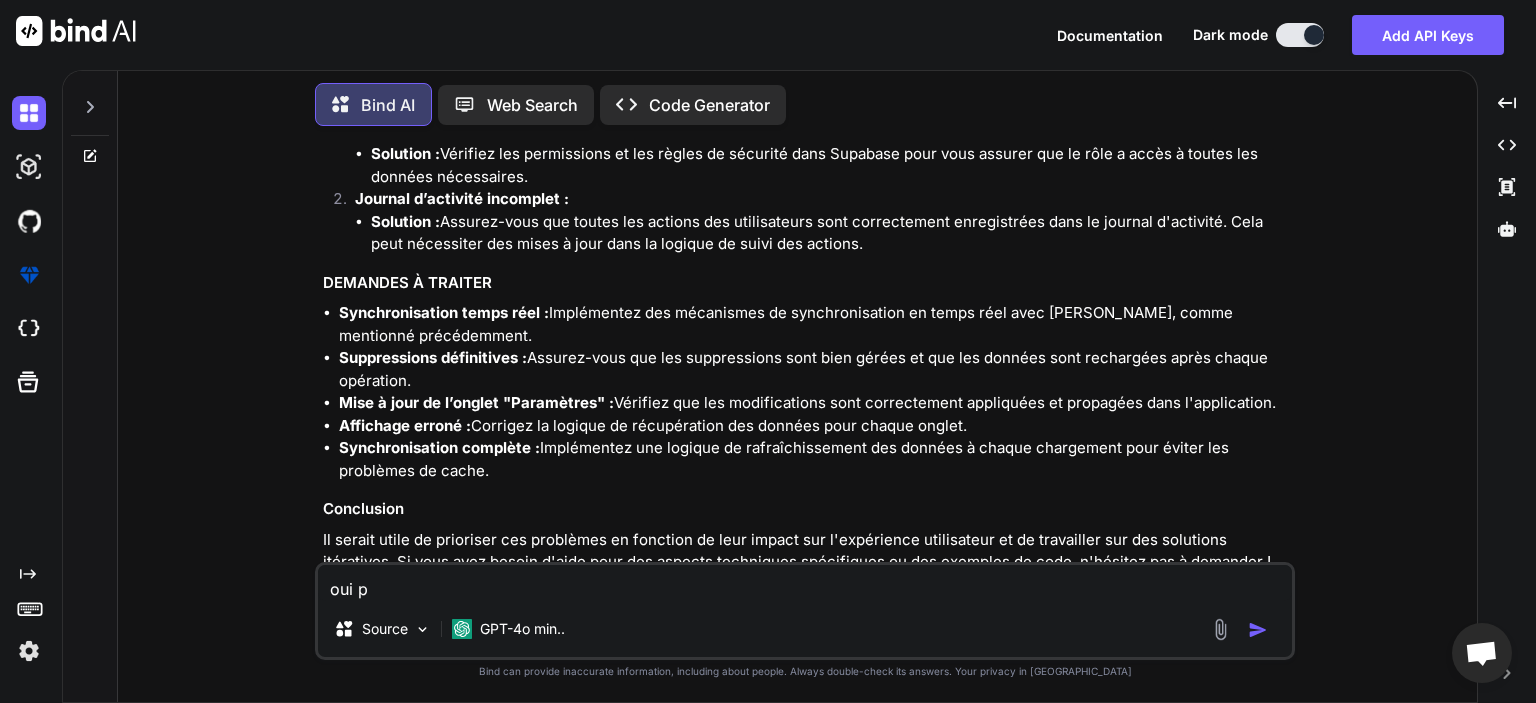 type on "x" 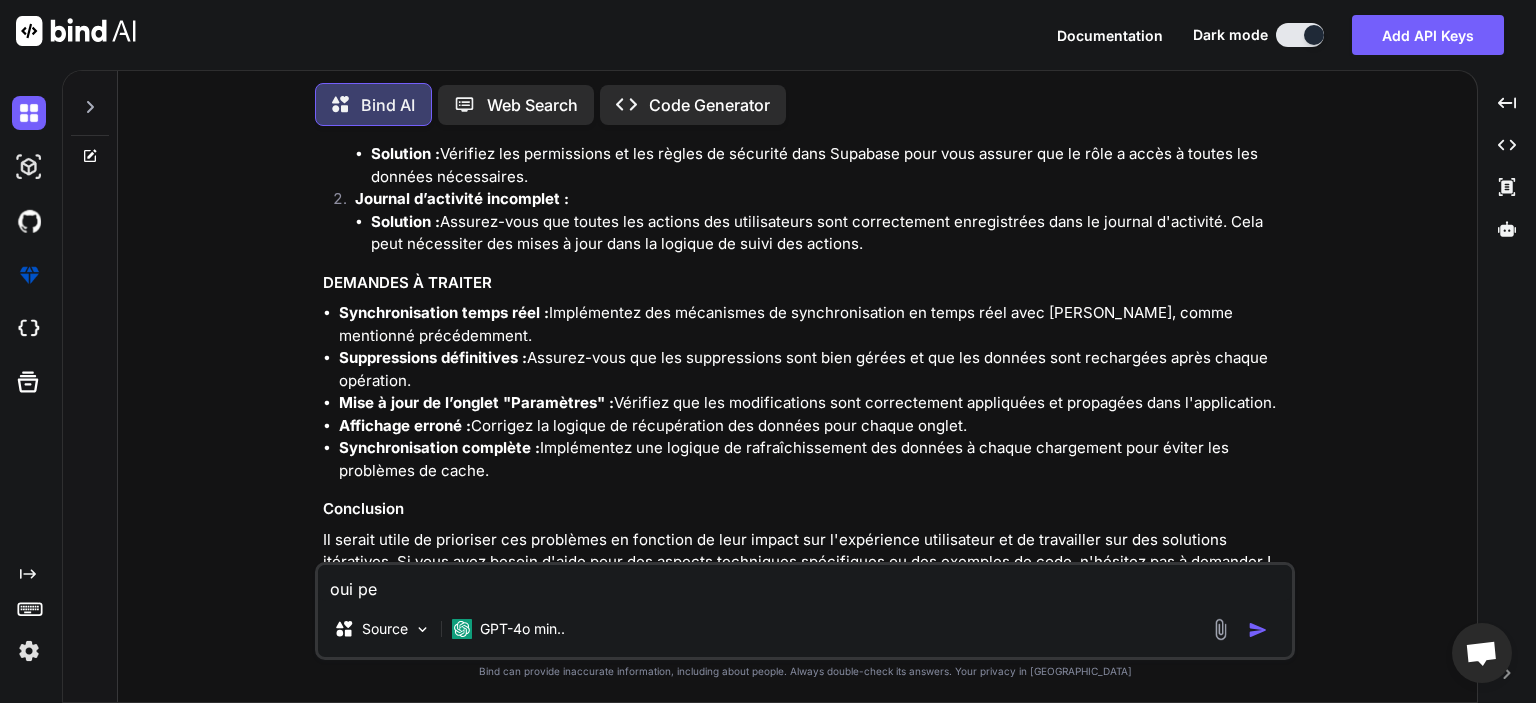 type on "x" 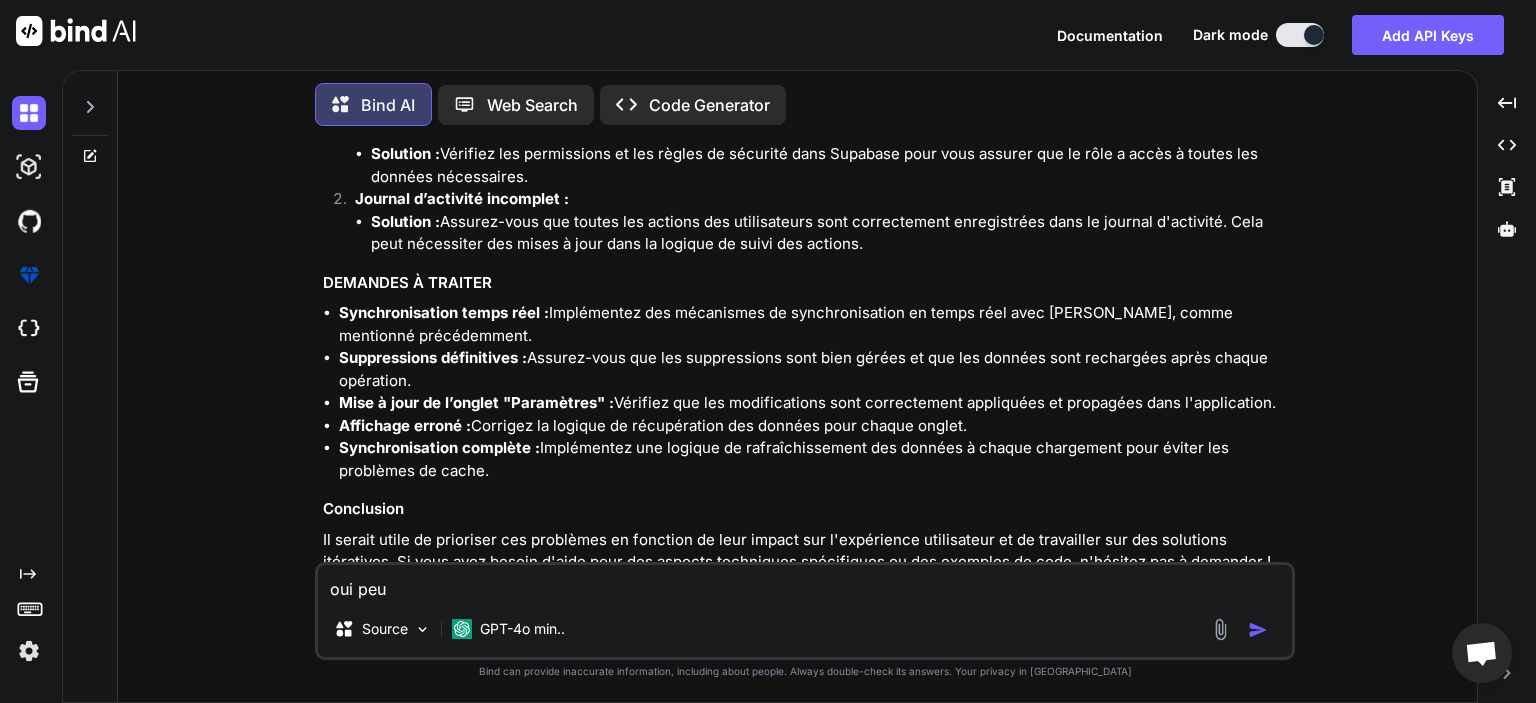 type on "x" 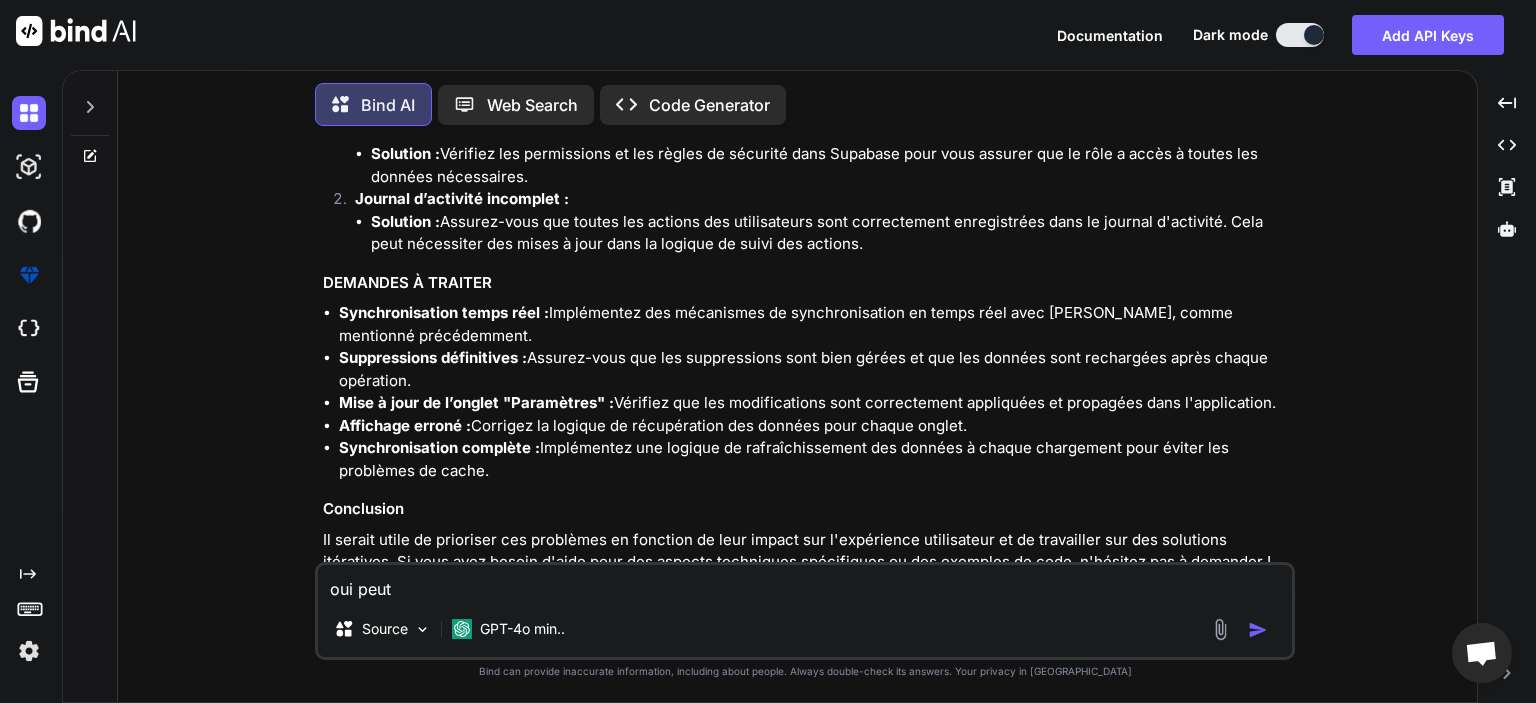 type on "x" 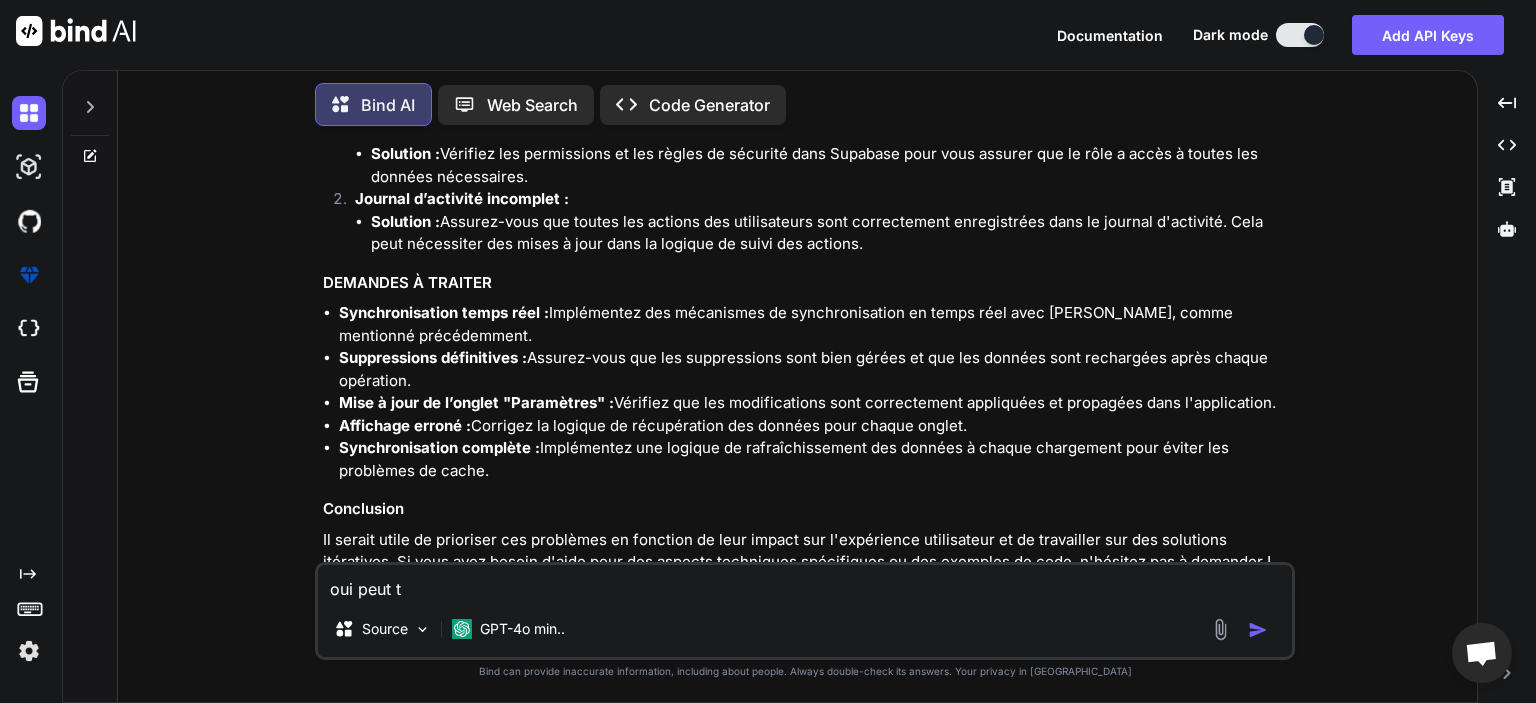 type on "x" 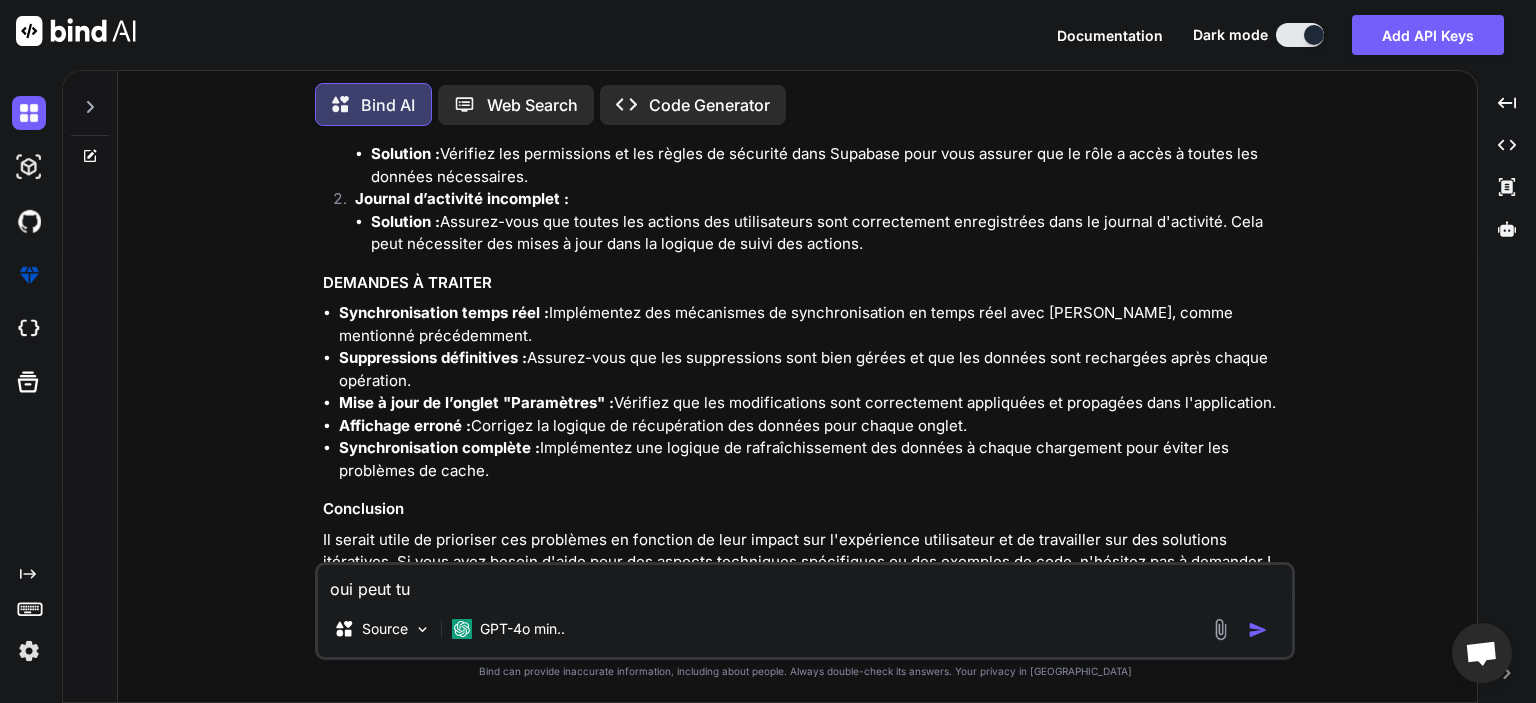 type on "x" 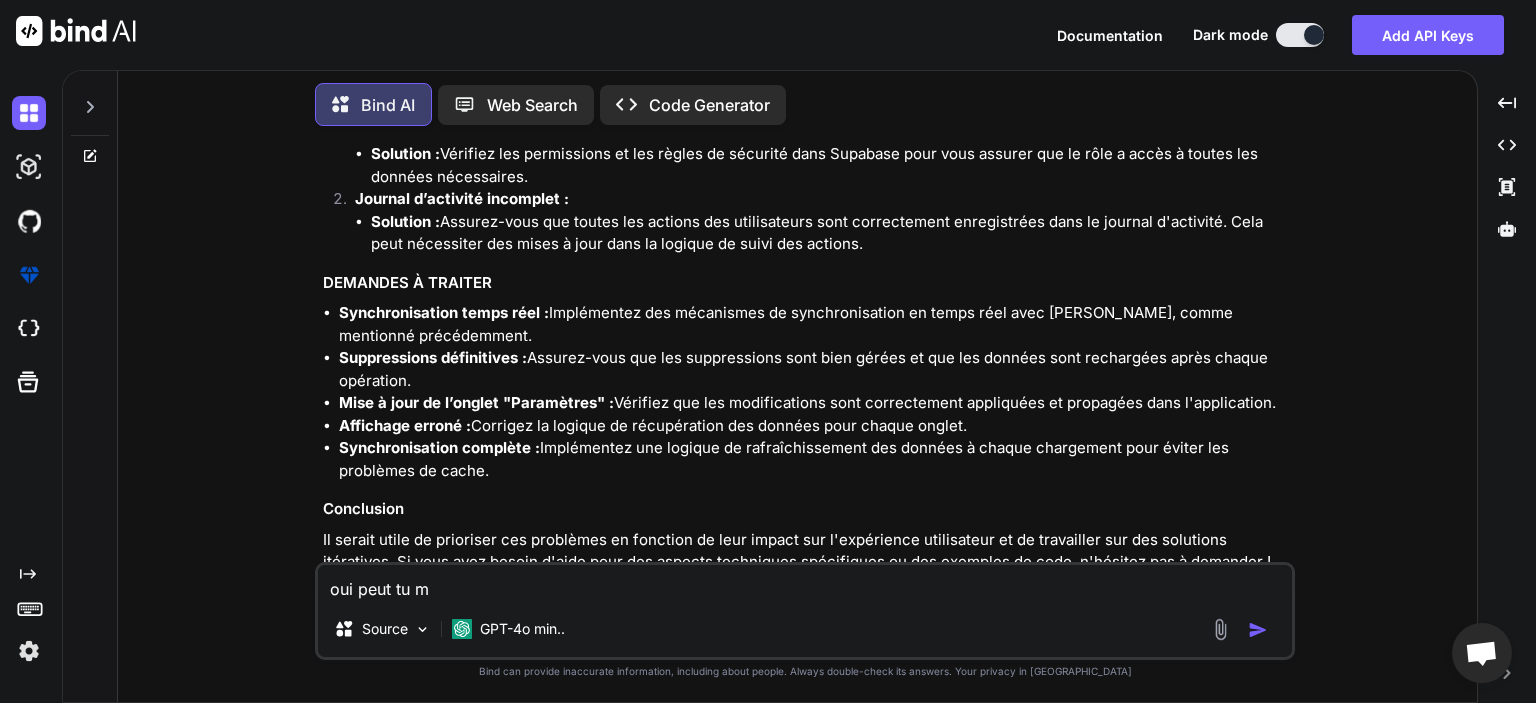 type on "x" 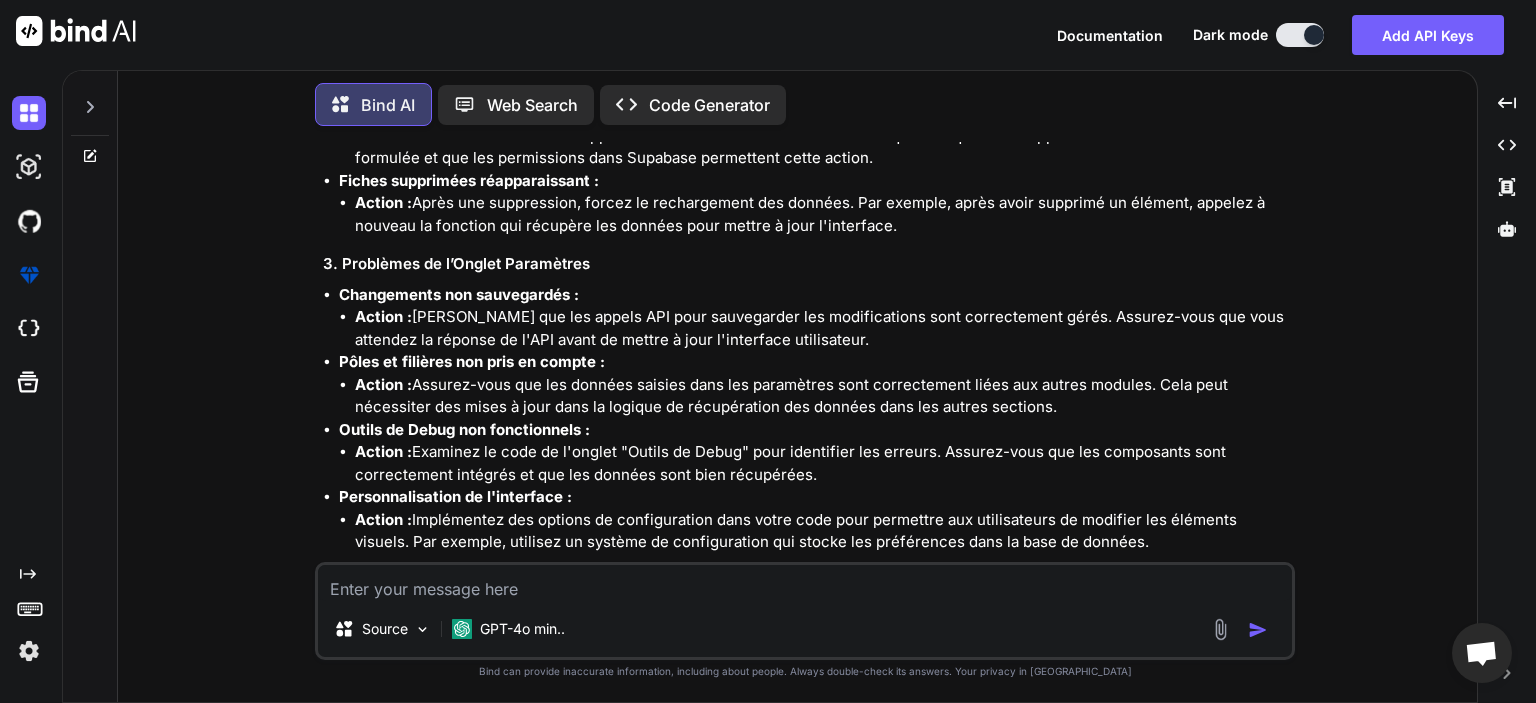 scroll, scrollTop: 4387, scrollLeft: 0, axis: vertical 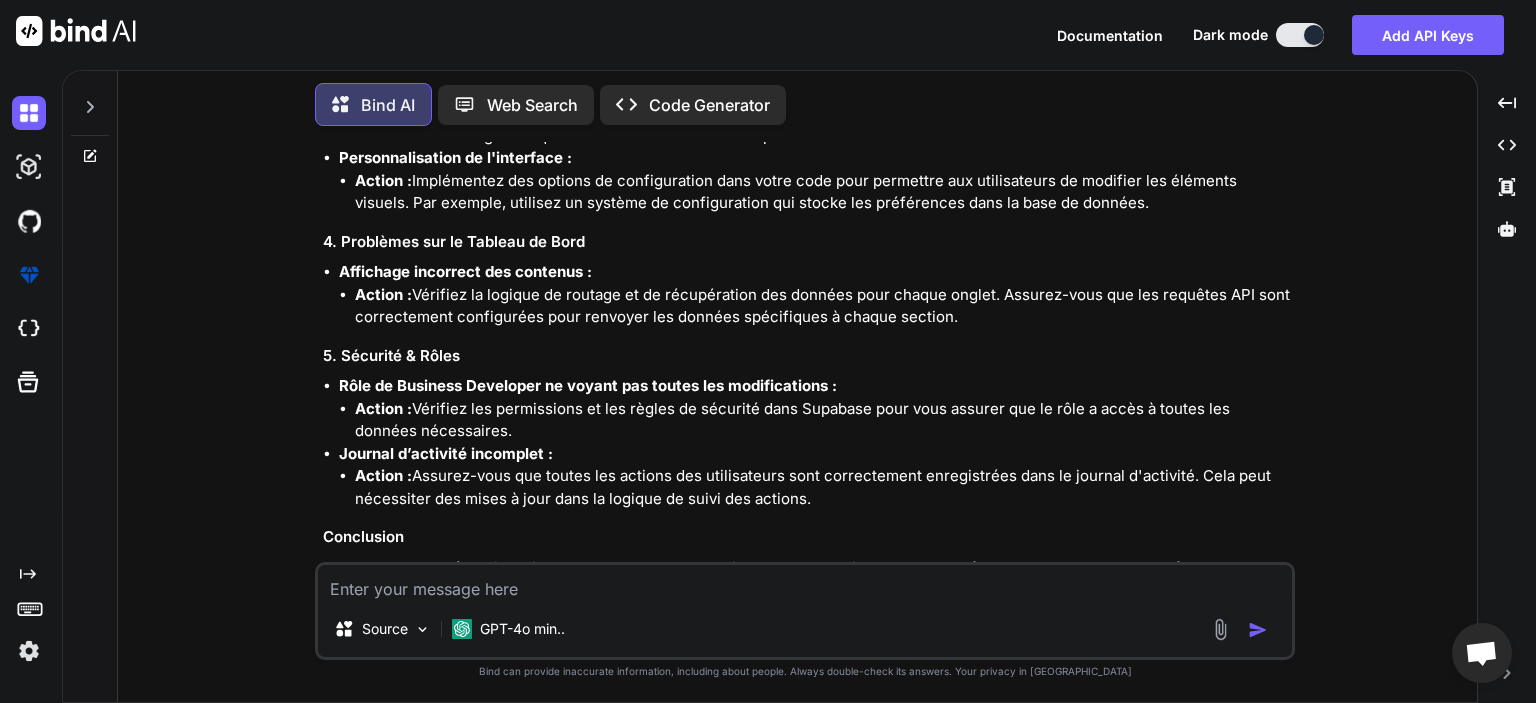 click on "Web Search" at bounding box center [532, 105] 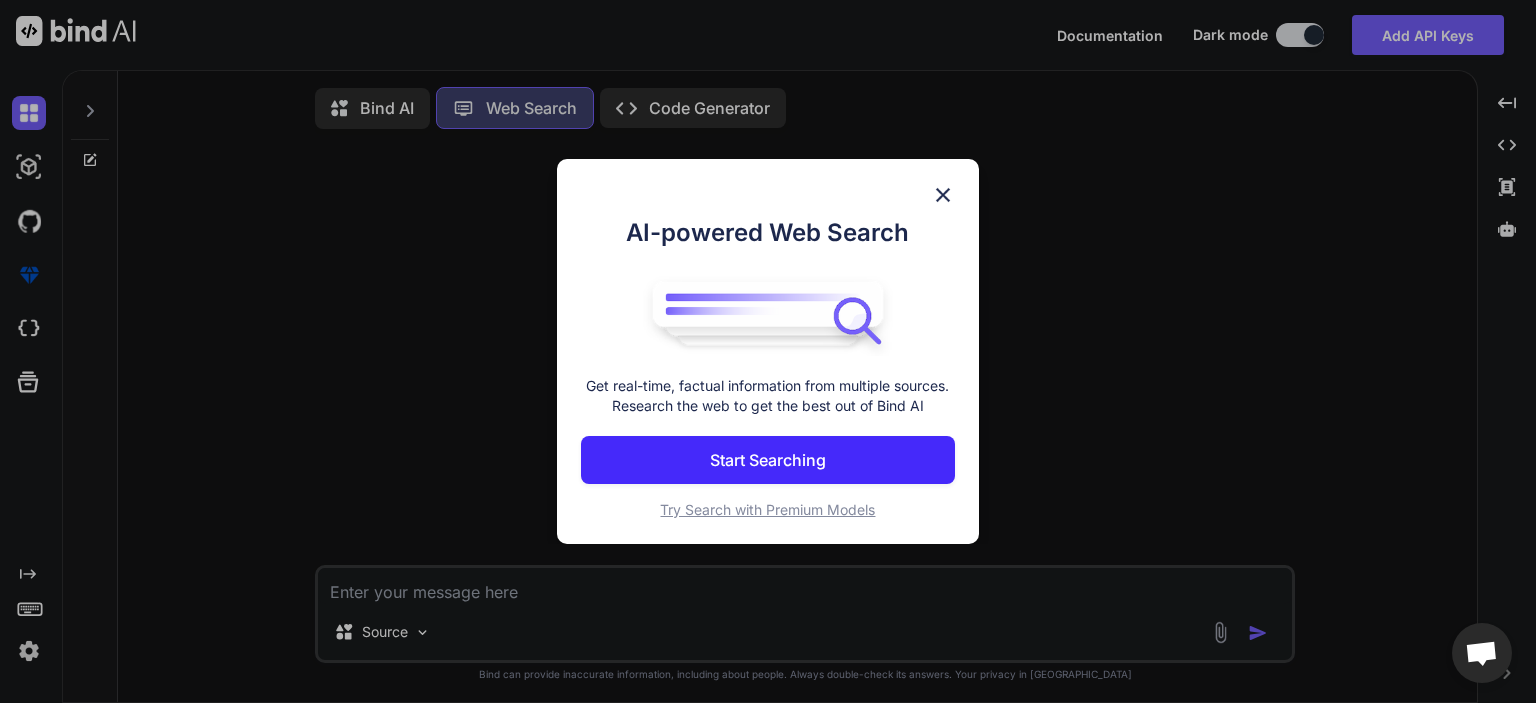 scroll, scrollTop: 3, scrollLeft: 0, axis: vertical 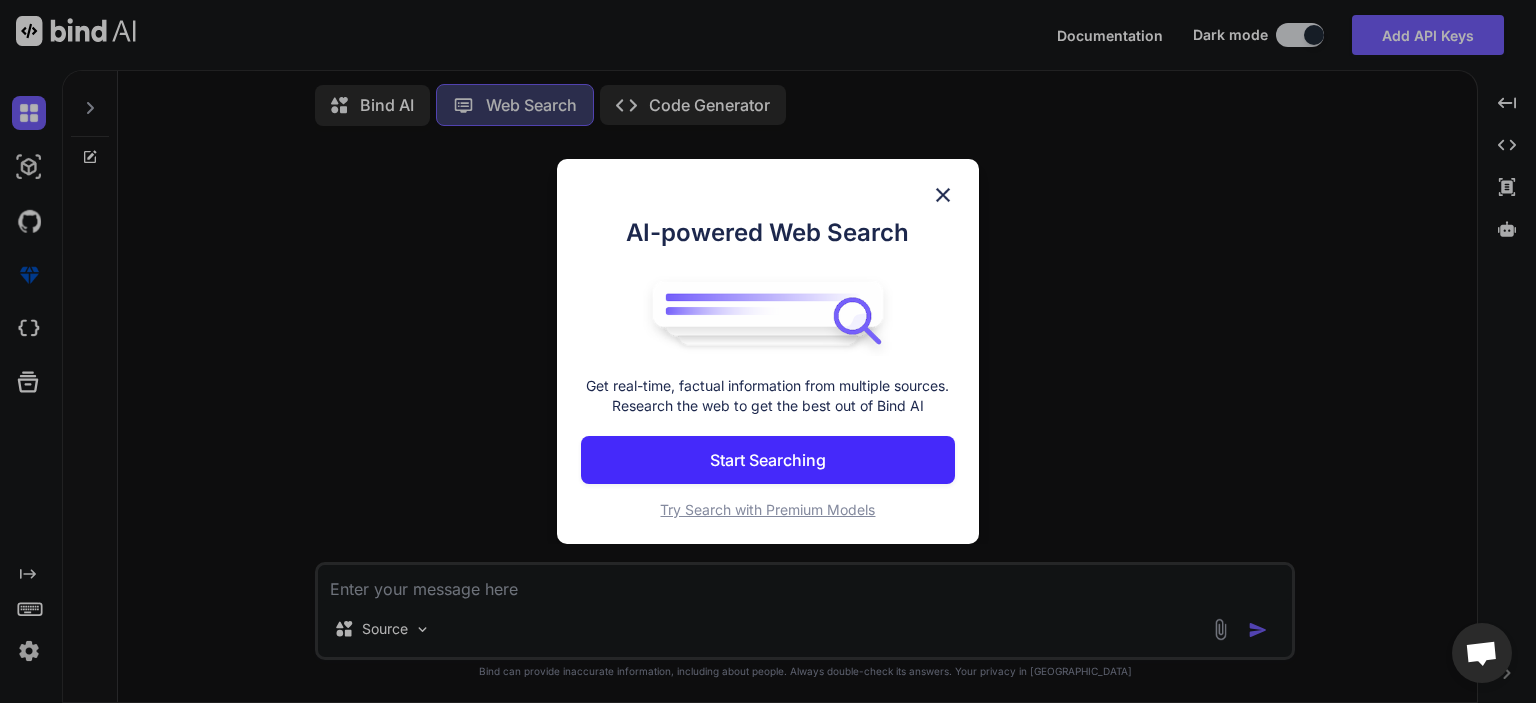 click on "AI-powered Web Search Get real-time, factual information from multiple sources. Research the web to get the best out of Bind AI   Start Searching Try Search with Premium Models" at bounding box center (768, 351) 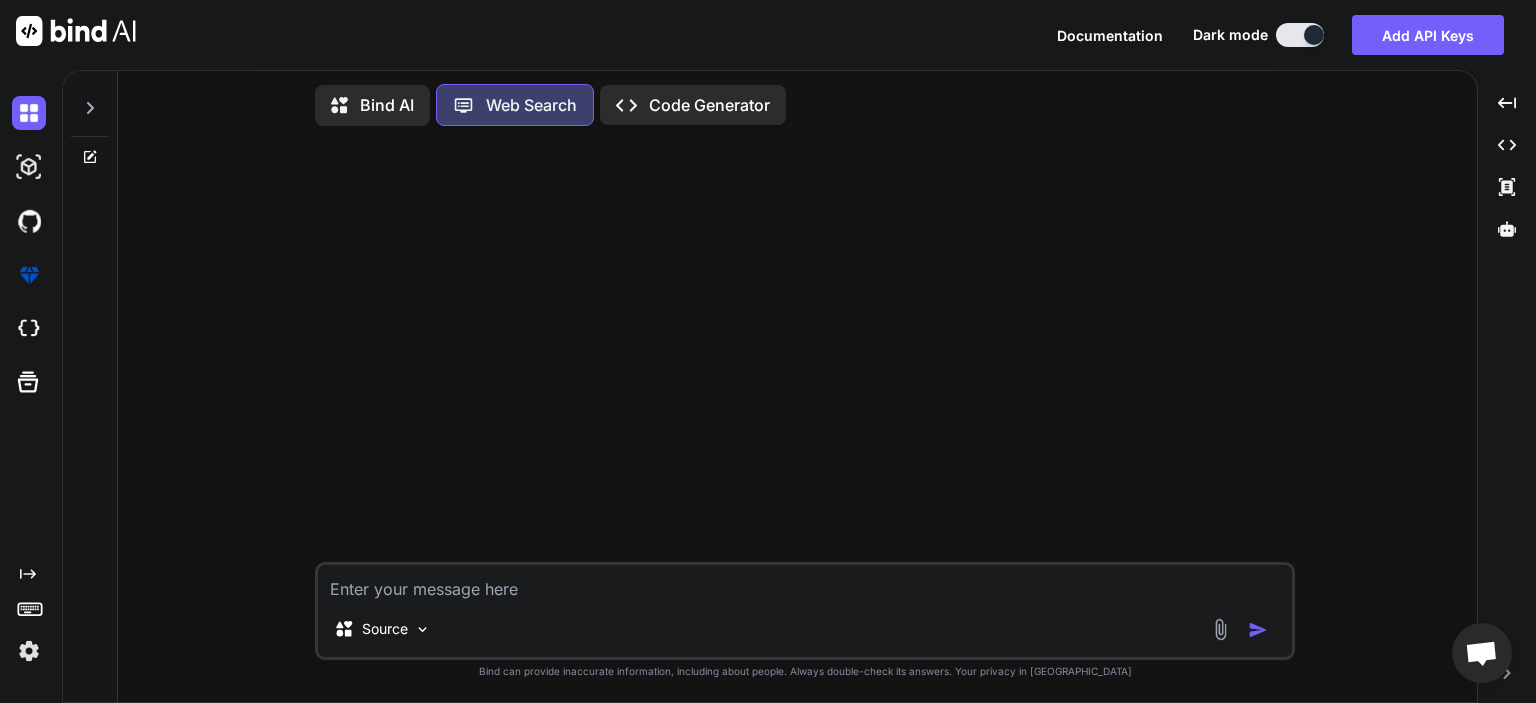 click on "Code Generator" at bounding box center [709, 105] 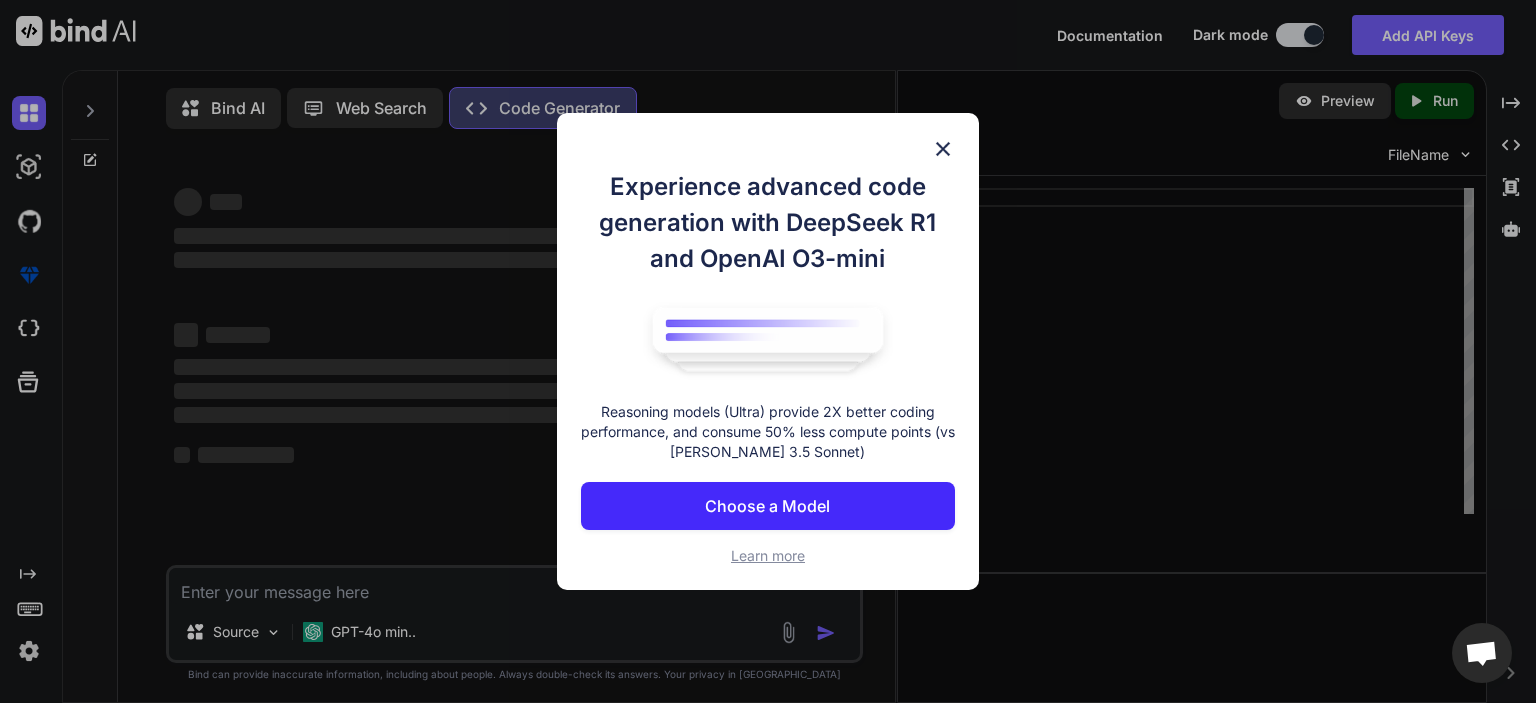 click at bounding box center (943, 149) 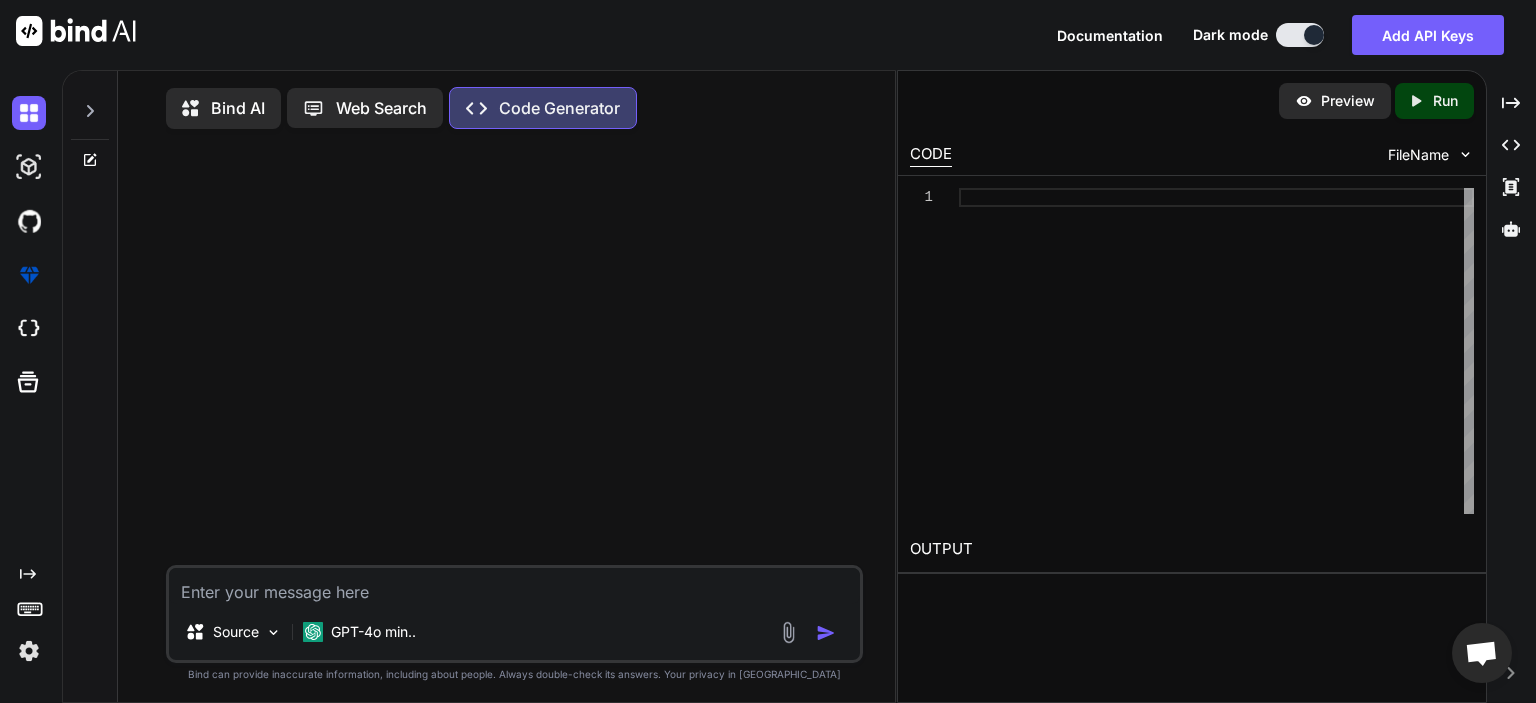 click at bounding box center (514, 586) 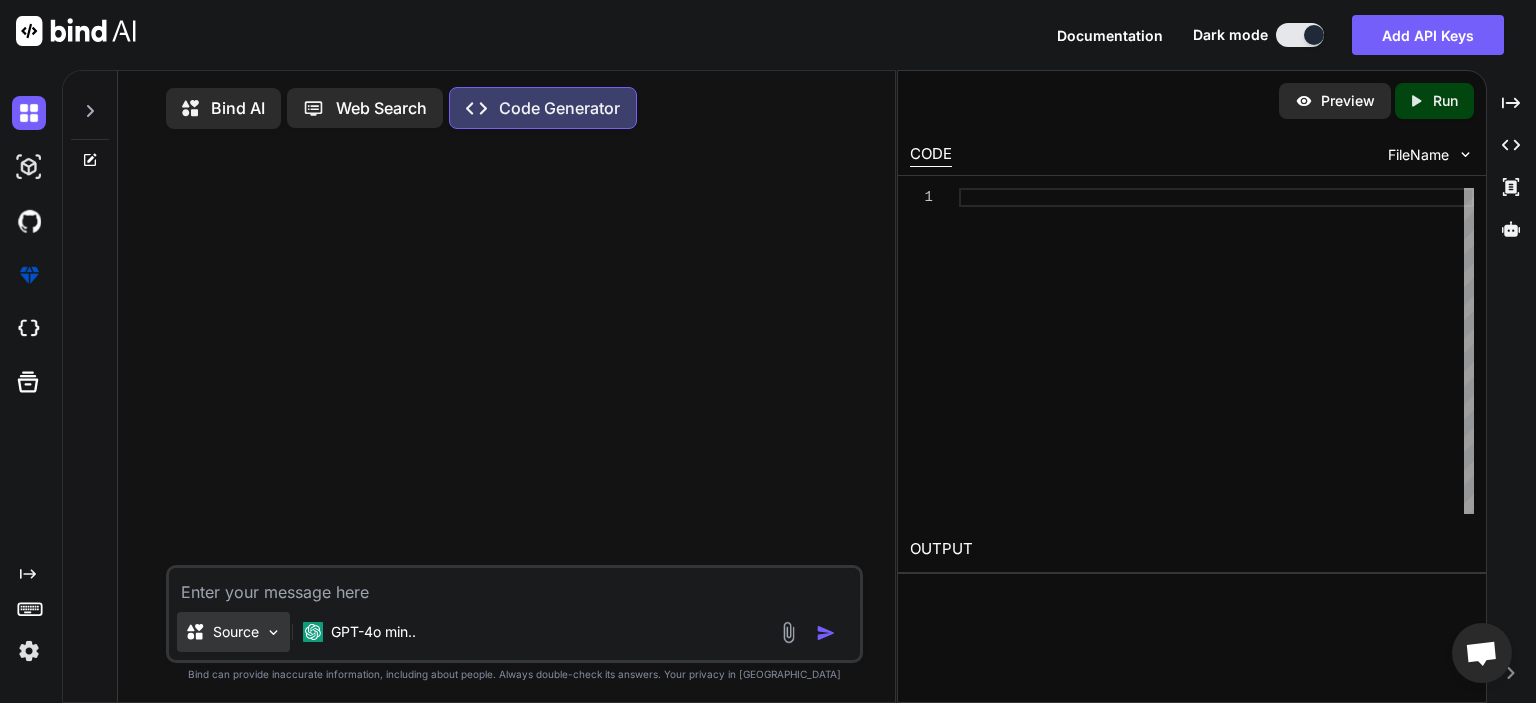 click on "Source" at bounding box center [236, 632] 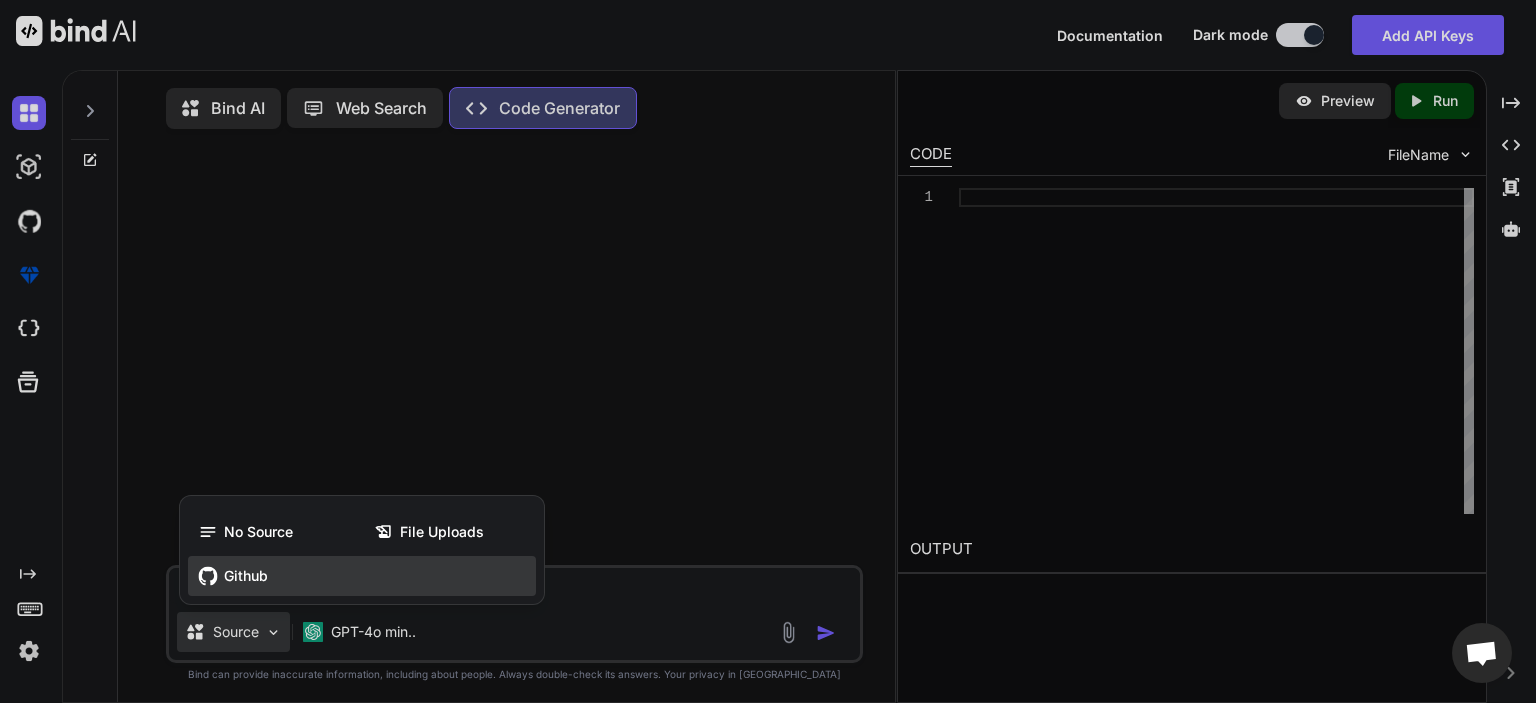 click on "Github" at bounding box center (246, 576) 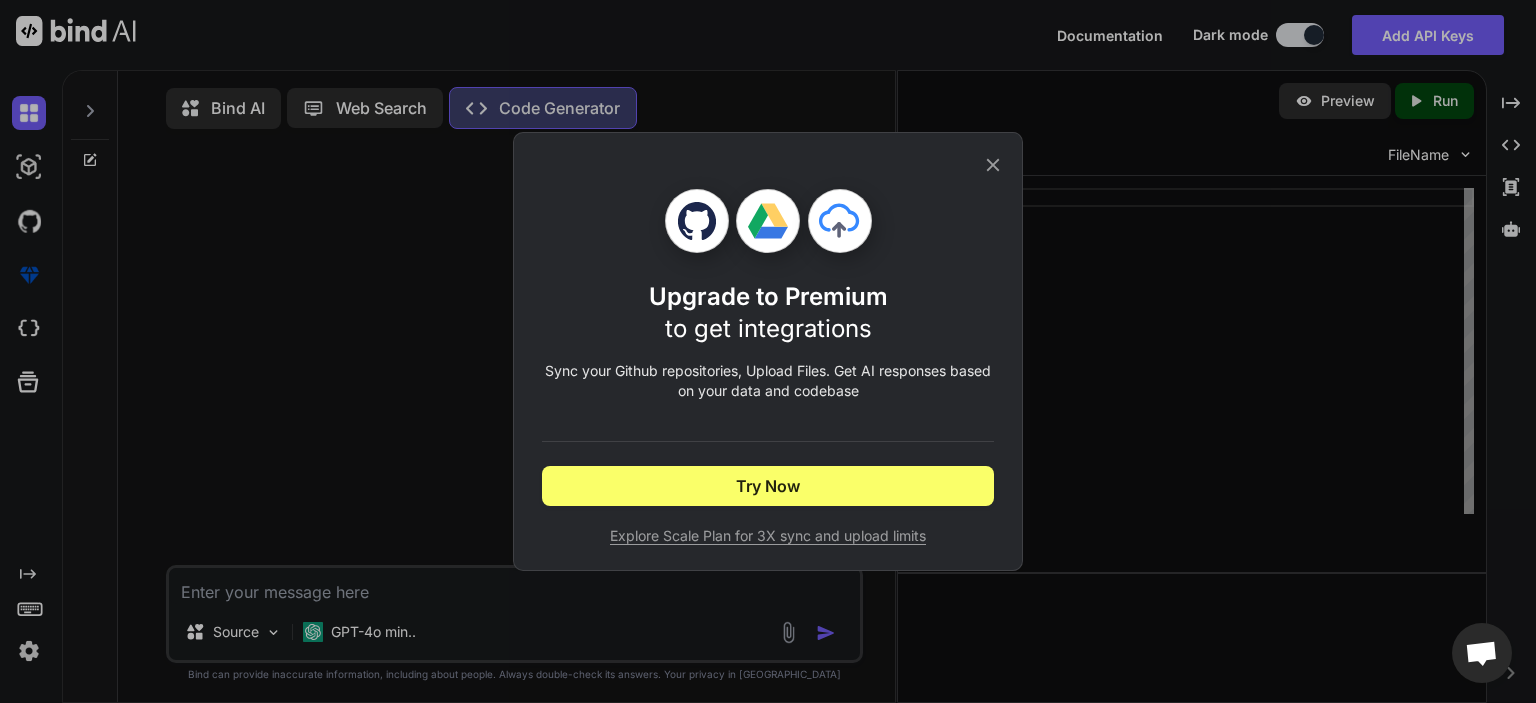 click on "Upgrade to Premium to get integrations Sync your Github repositories, Upload Files. Get AI responses based on your data and codebase Try Now Explore Scale Plan for 3X sync and upload limits" at bounding box center (768, 351) 